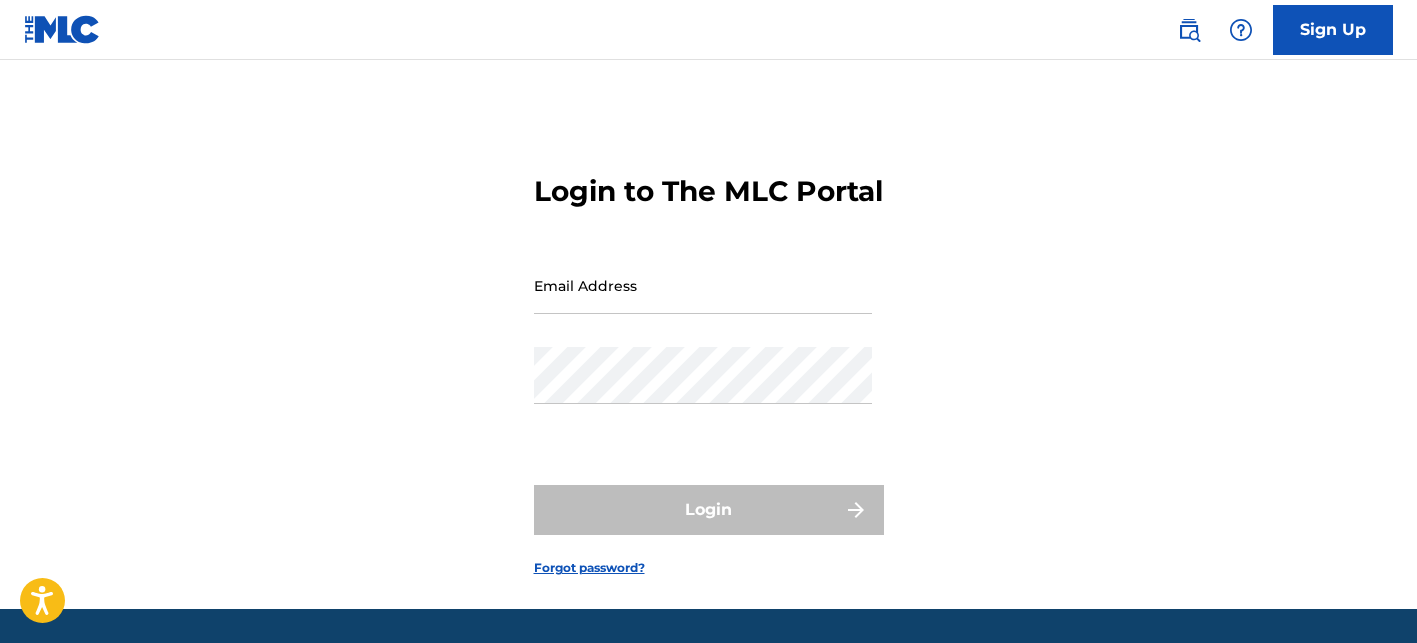 scroll, scrollTop: 0, scrollLeft: 0, axis: both 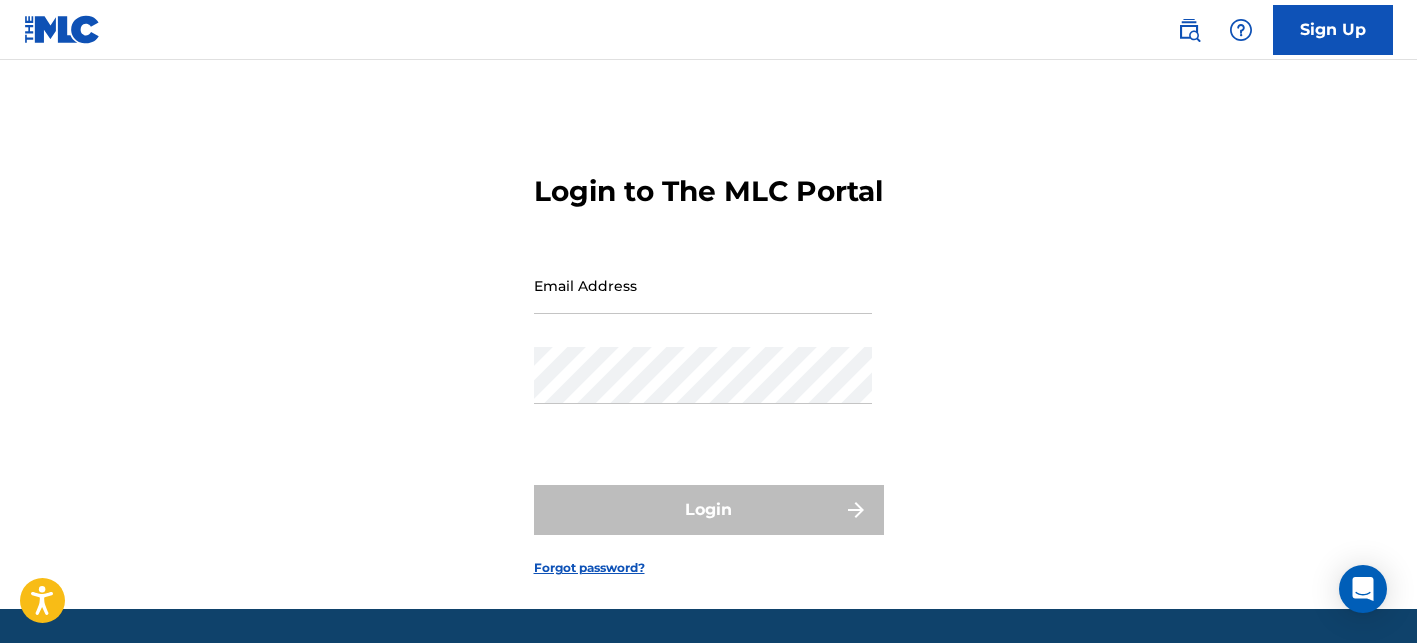 click on "Email Address" at bounding box center [703, 285] 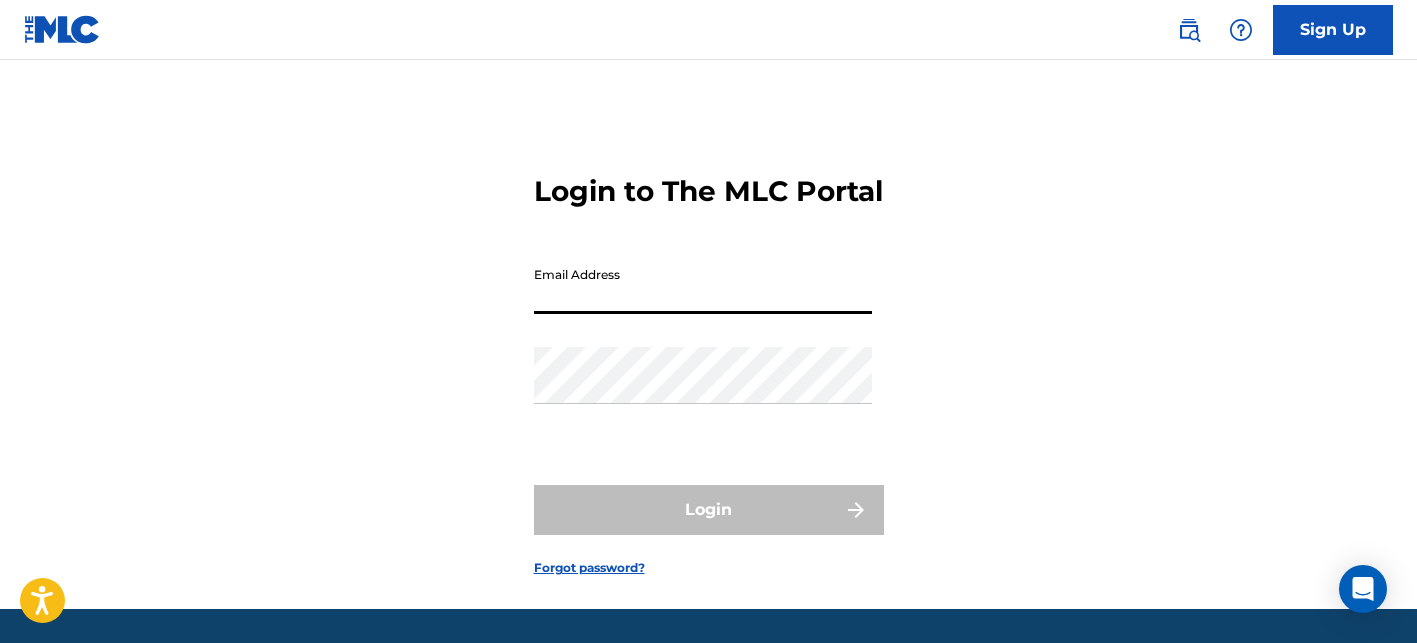type on "jacobcademusic@gmail.com" 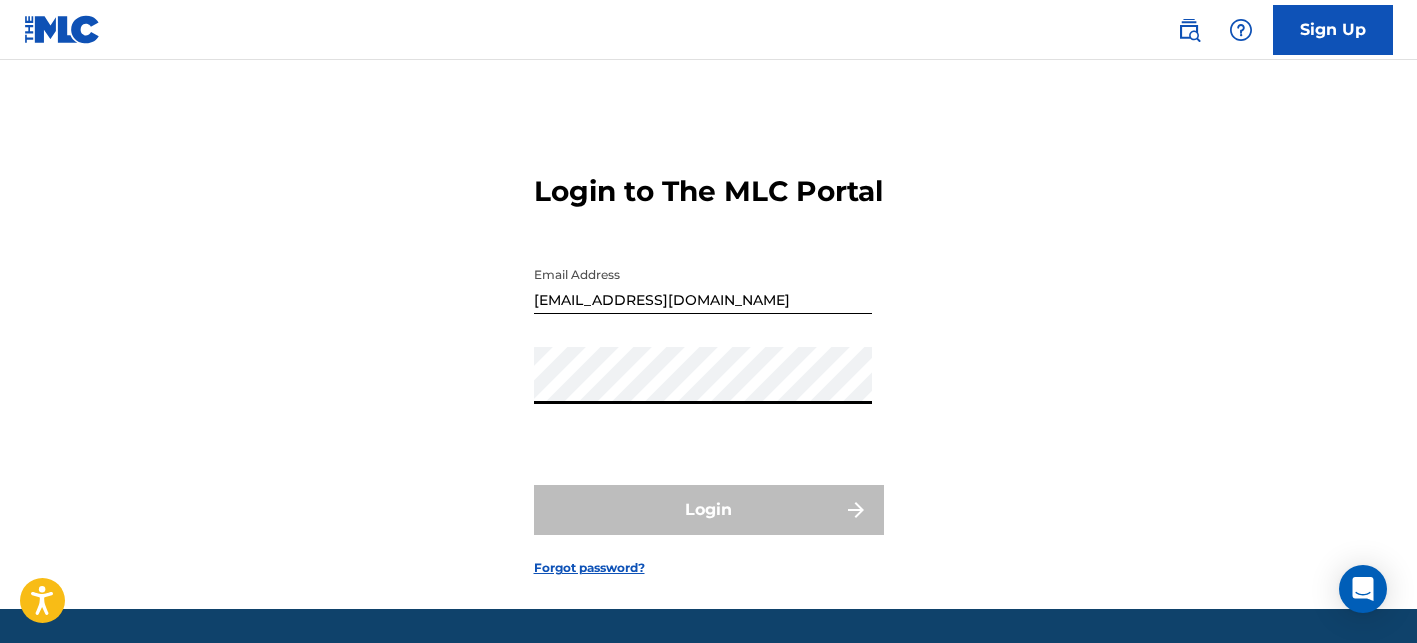 click on "Login to The MLC Portal Email Address jacobcademusic@gmail.com Password Login Forgot password?" at bounding box center (709, 359) 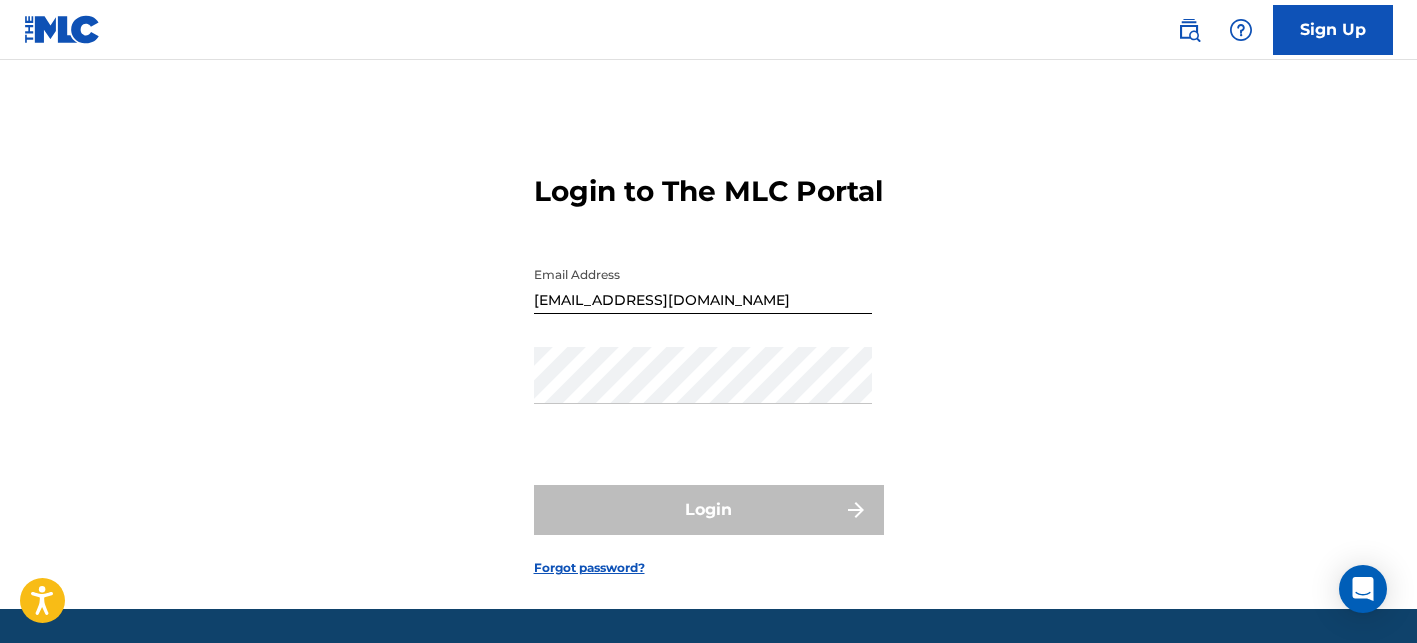 scroll, scrollTop: 97, scrollLeft: 0, axis: vertical 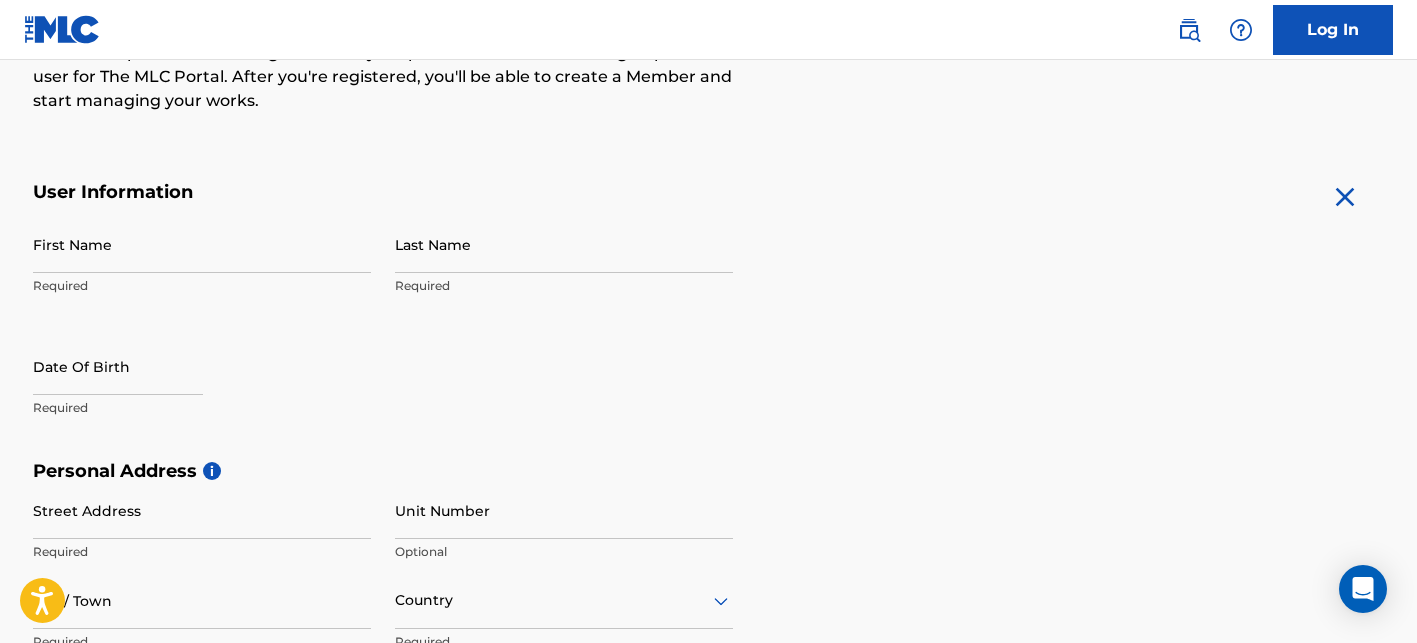 click on "First Name" at bounding box center (202, 244) 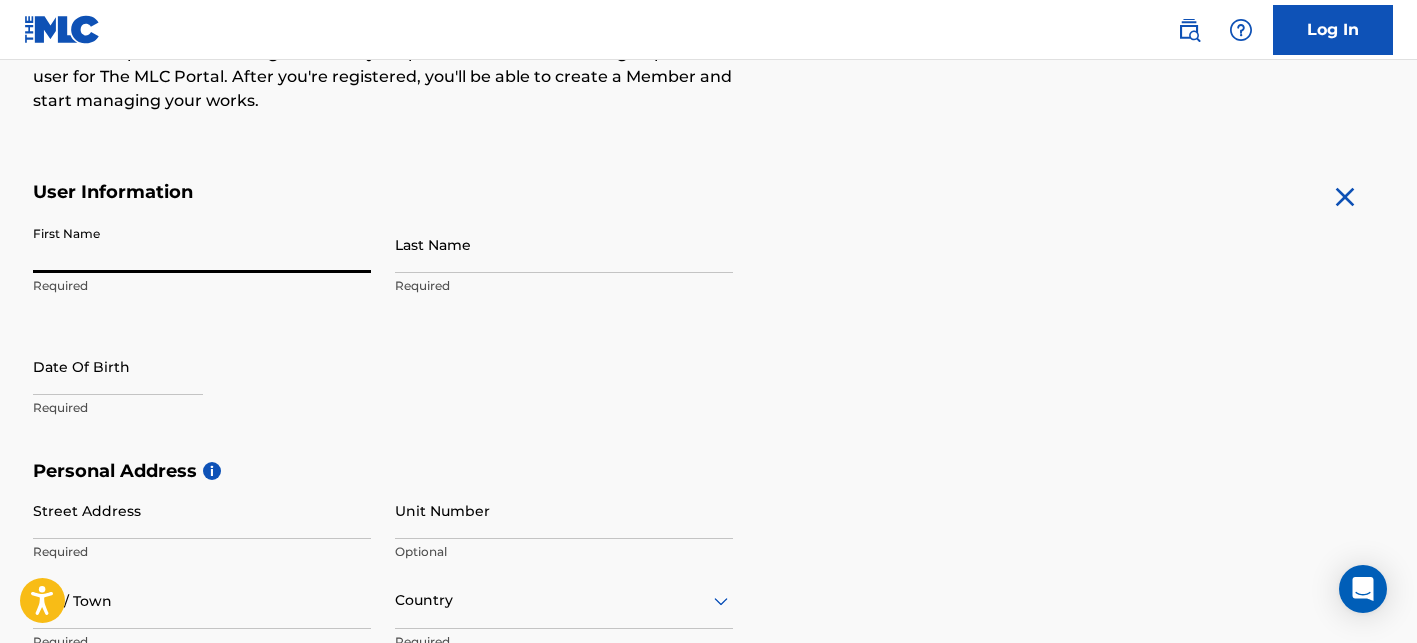 type on "Jacob" 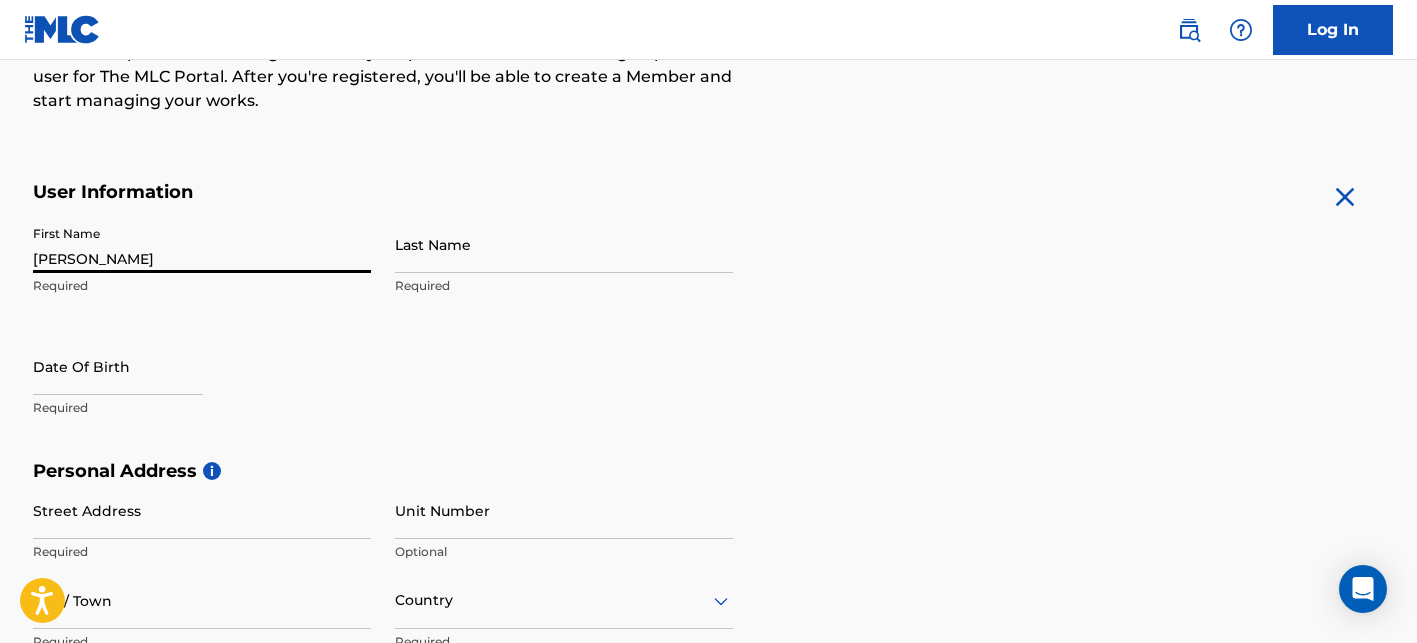 type on "Cade" 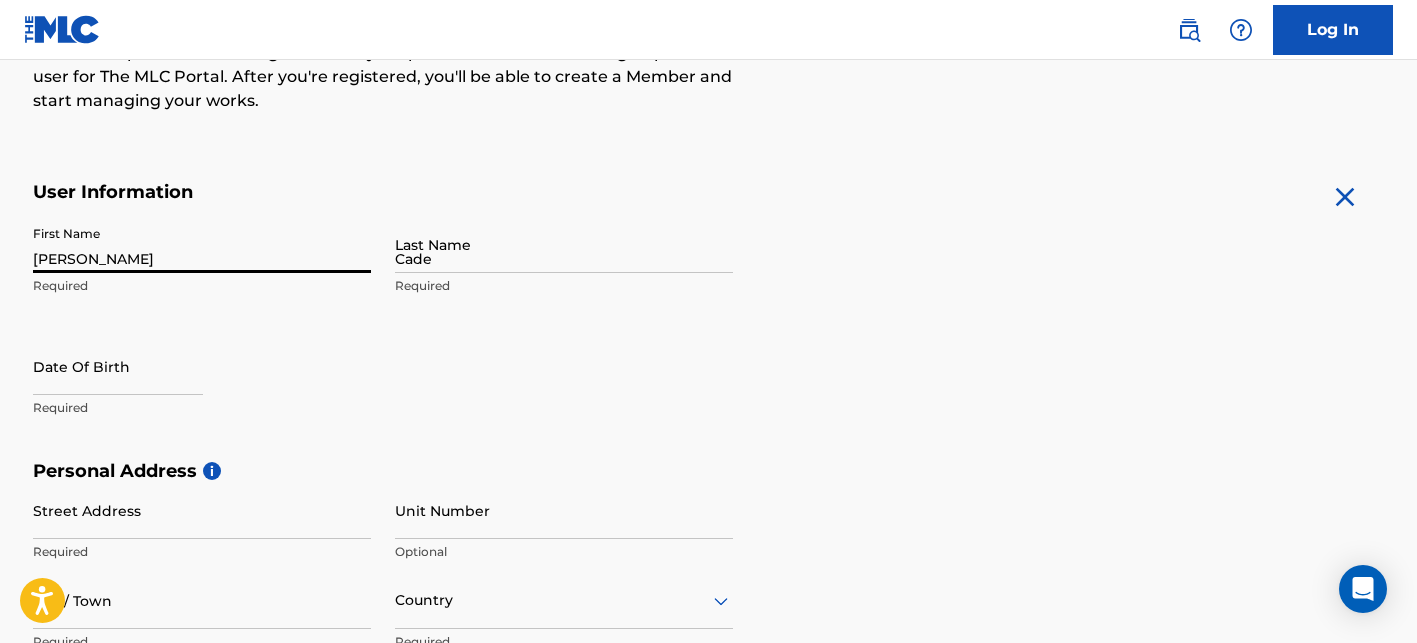 type on "1516 Smoketree Rd" 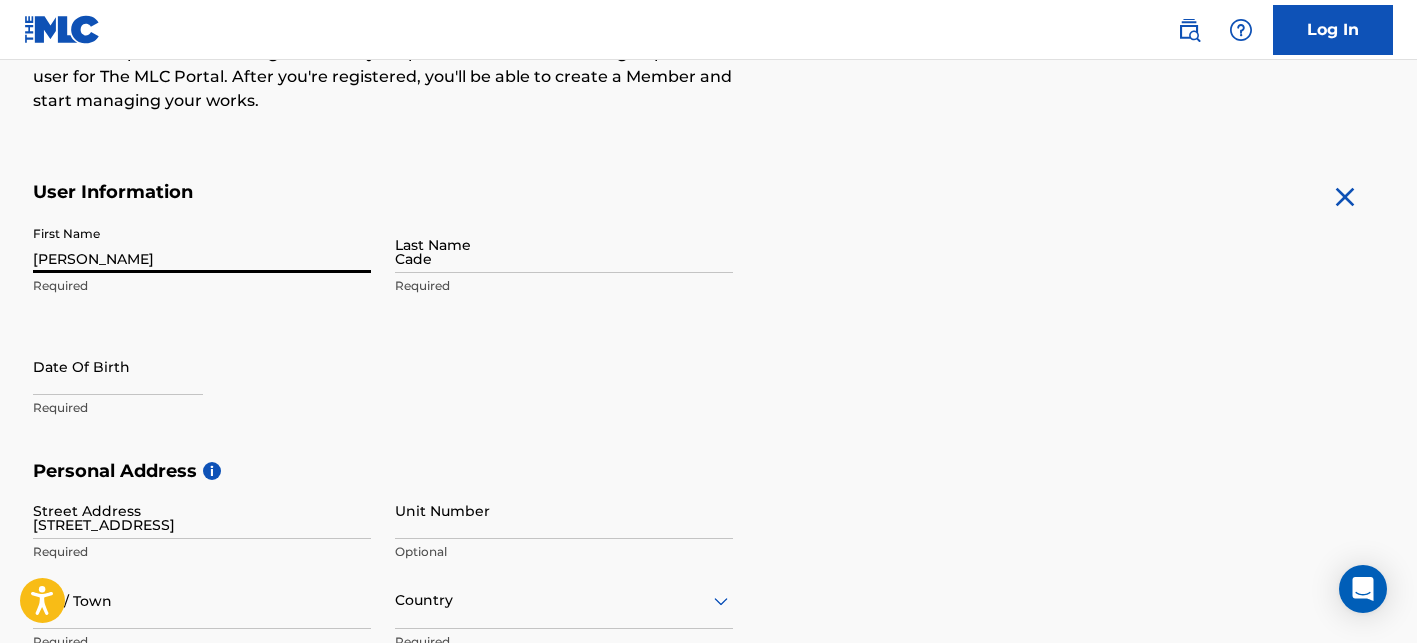 type on "Nashville" 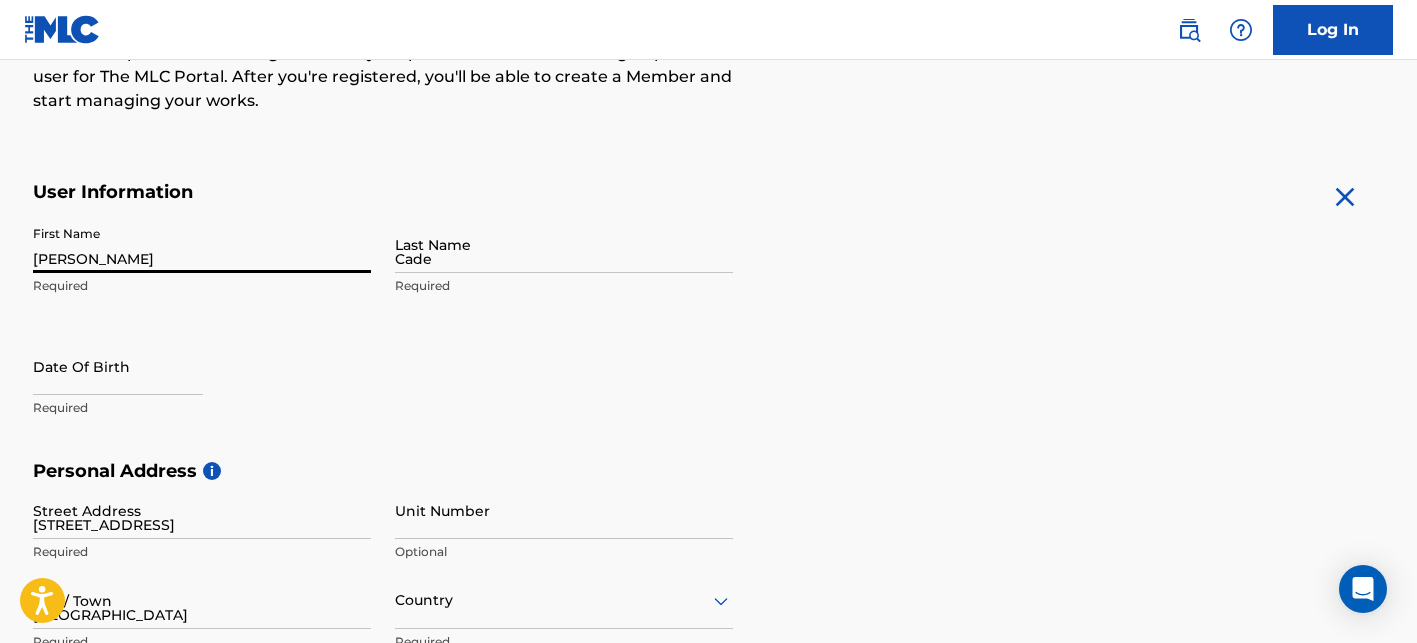 type on "United States" 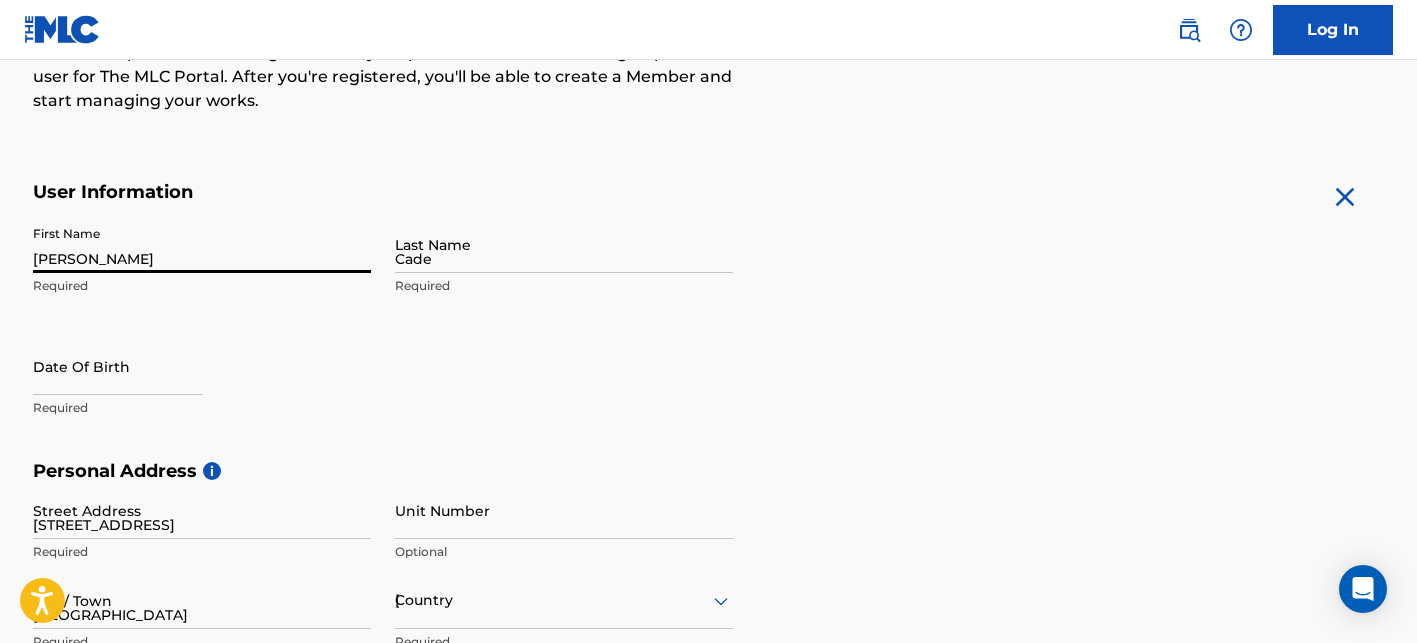 type on "Tennessee" 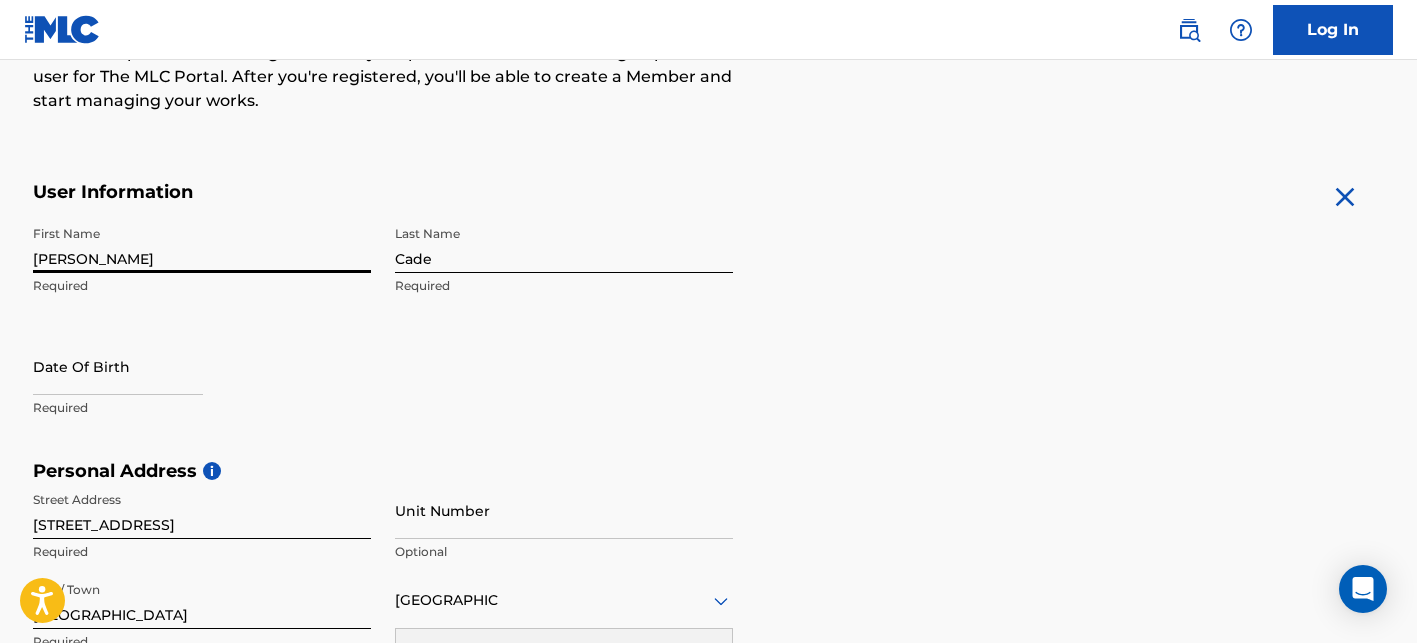 scroll, scrollTop: 792, scrollLeft: 0, axis: vertical 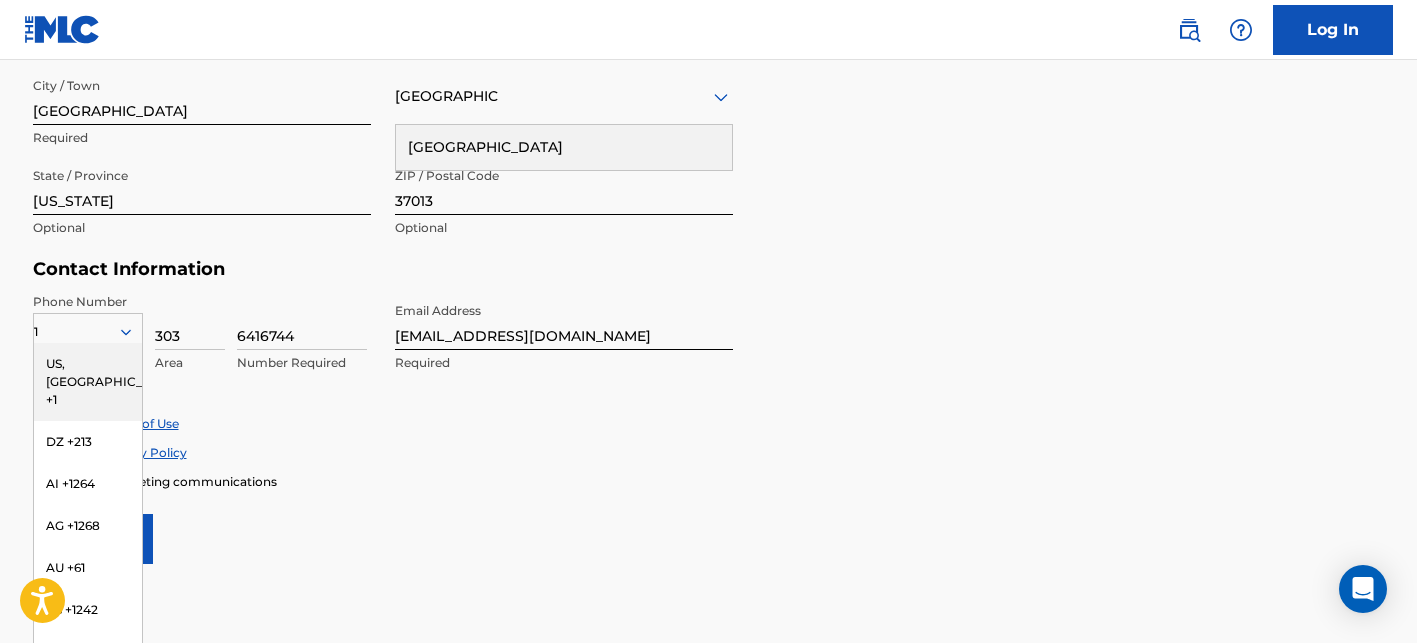 click on "Contact Information" at bounding box center [383, 269] 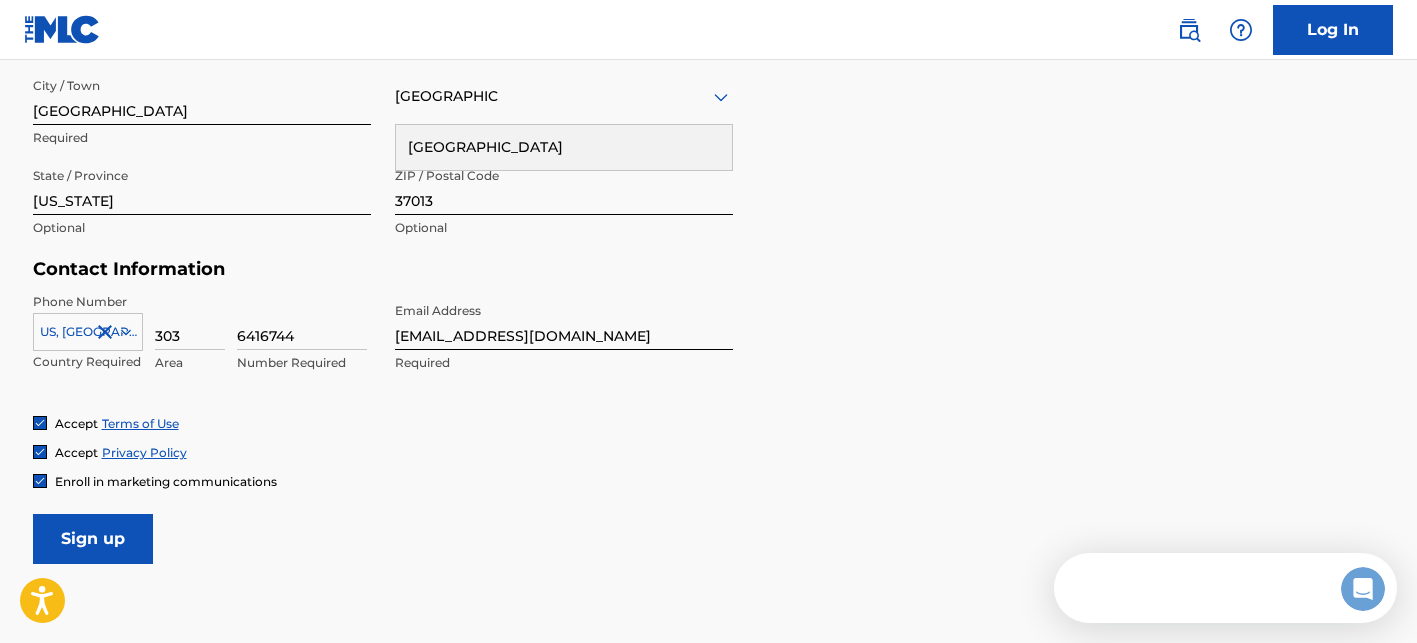 scroll, scrollTop: 0, scrollLeft: 0, axis: both 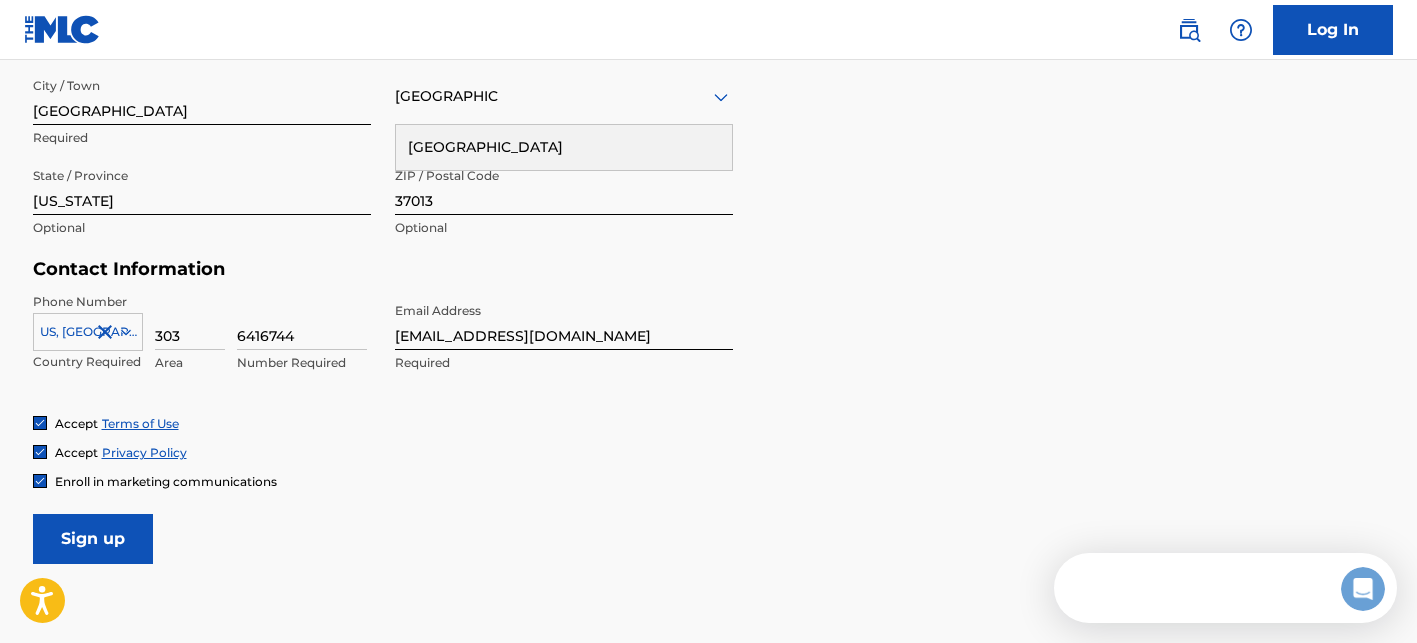 click on "Accept Terms of Use" at bounding box center (709, 423) 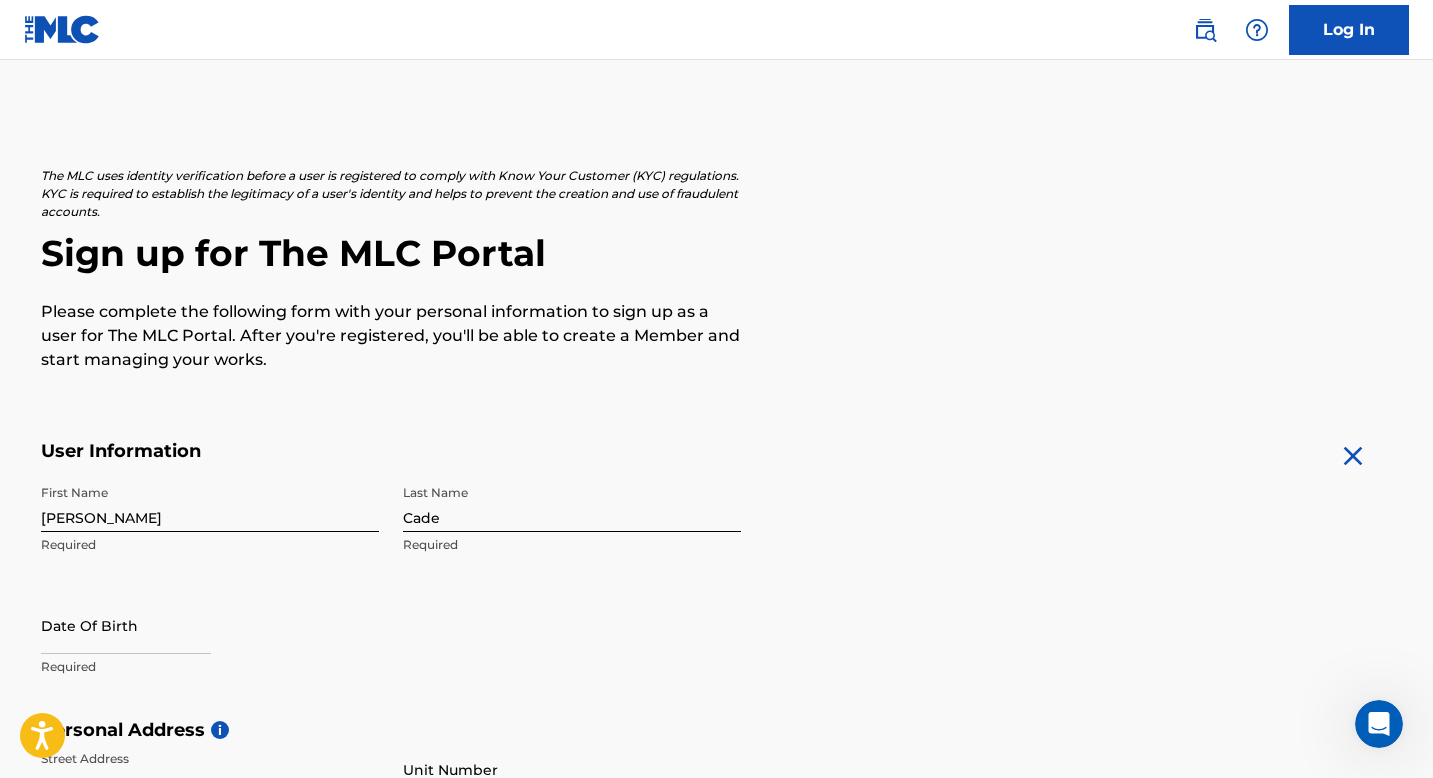 scroll, scrollTop: 26, scrollLeft: 0, axis: vertical 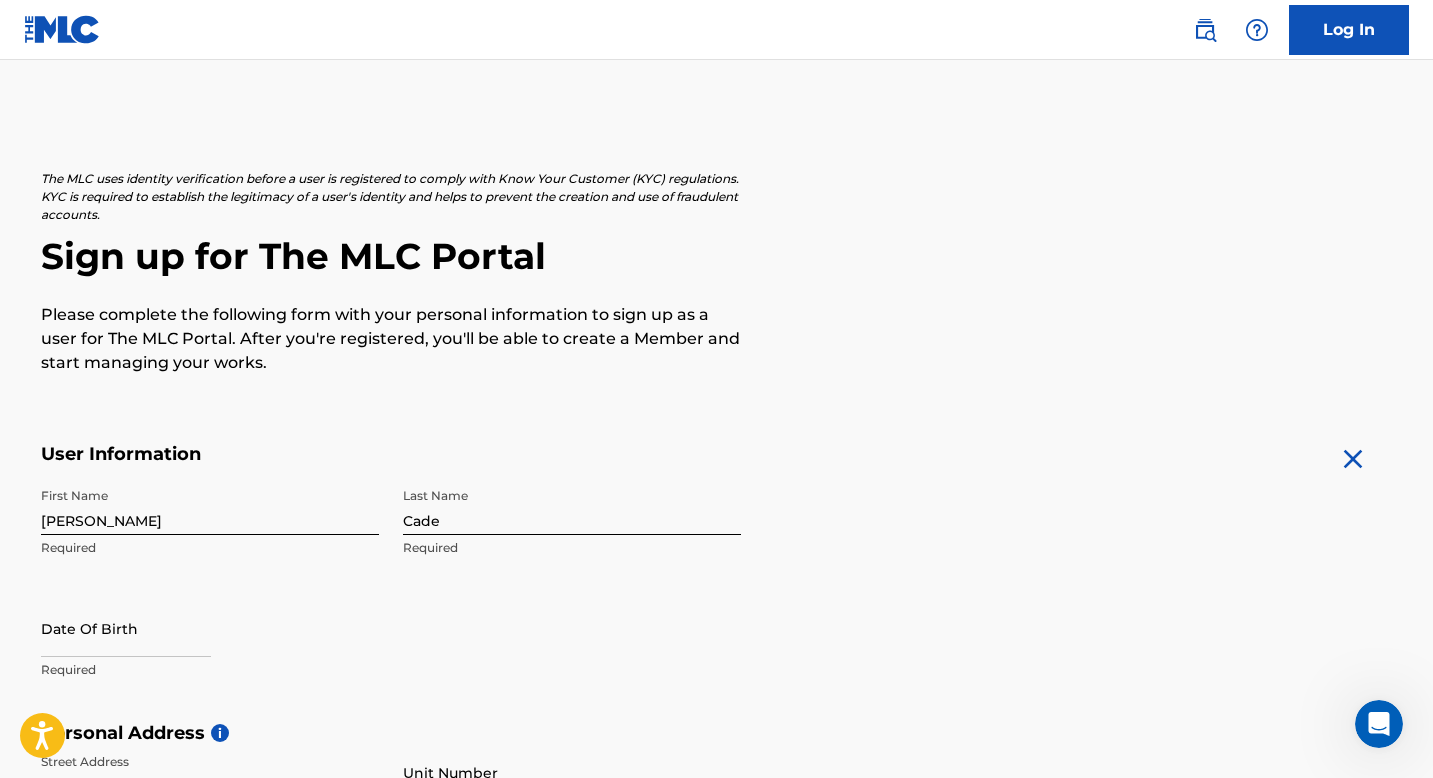 select on "6" 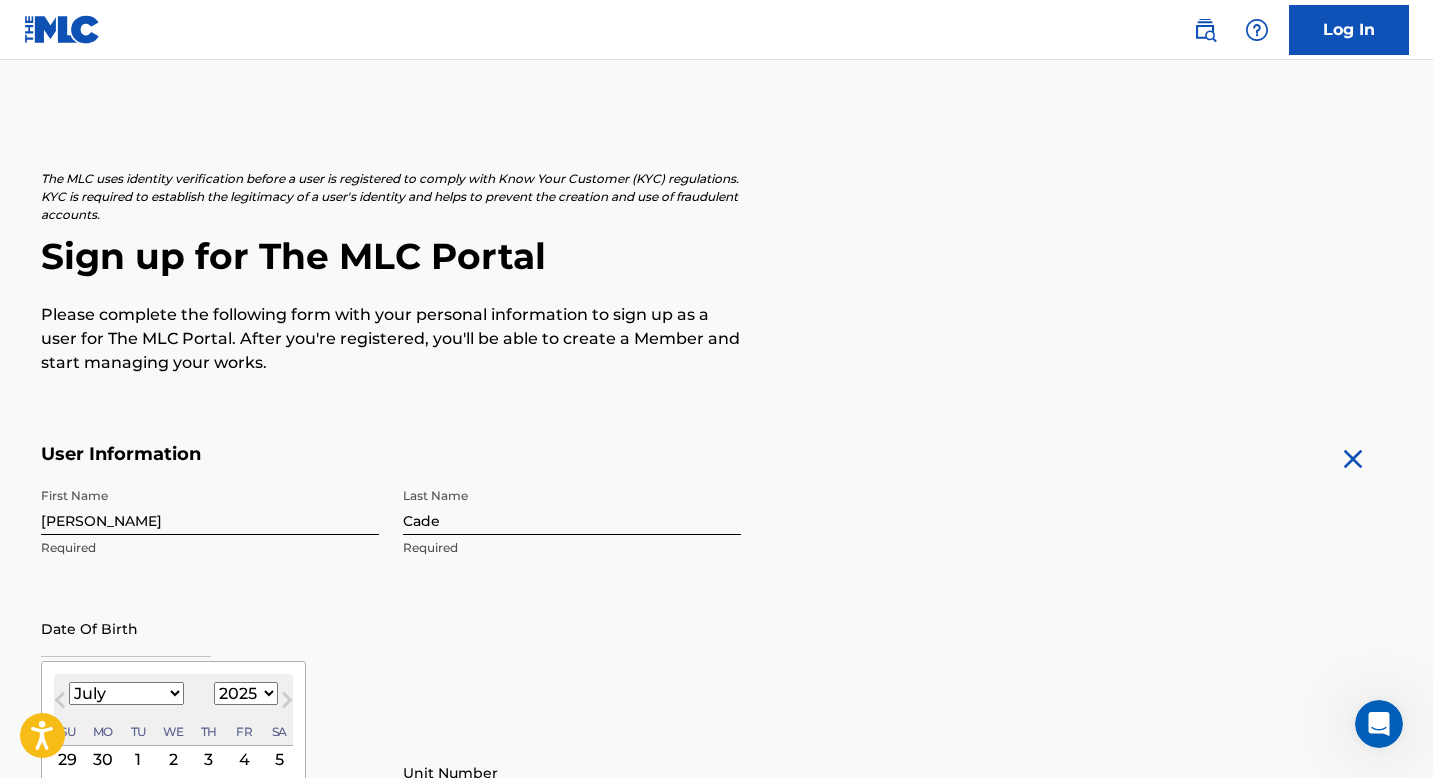 click at bounding box center [126, 628] 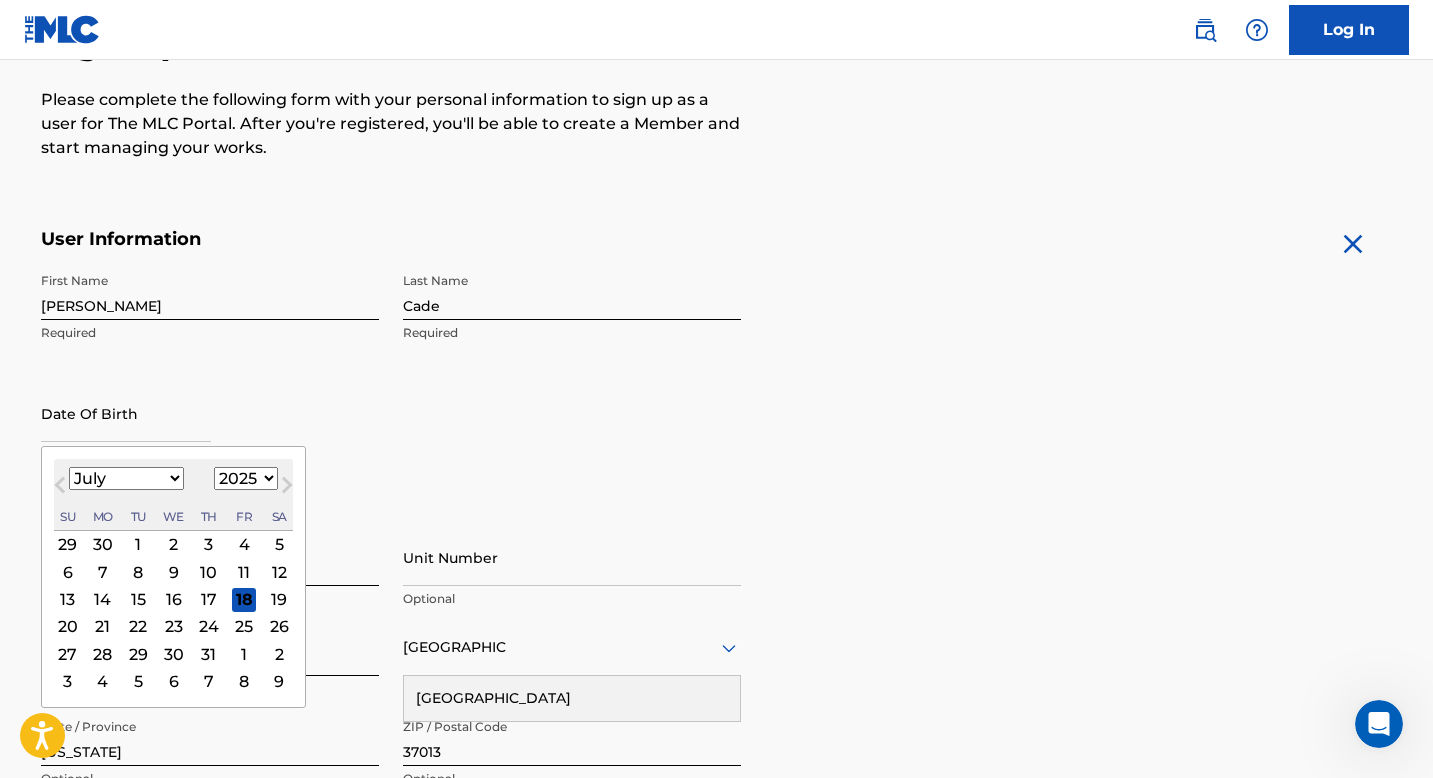 scroll, scrollTop: 244, scrollLeft: 0, axis: vertical 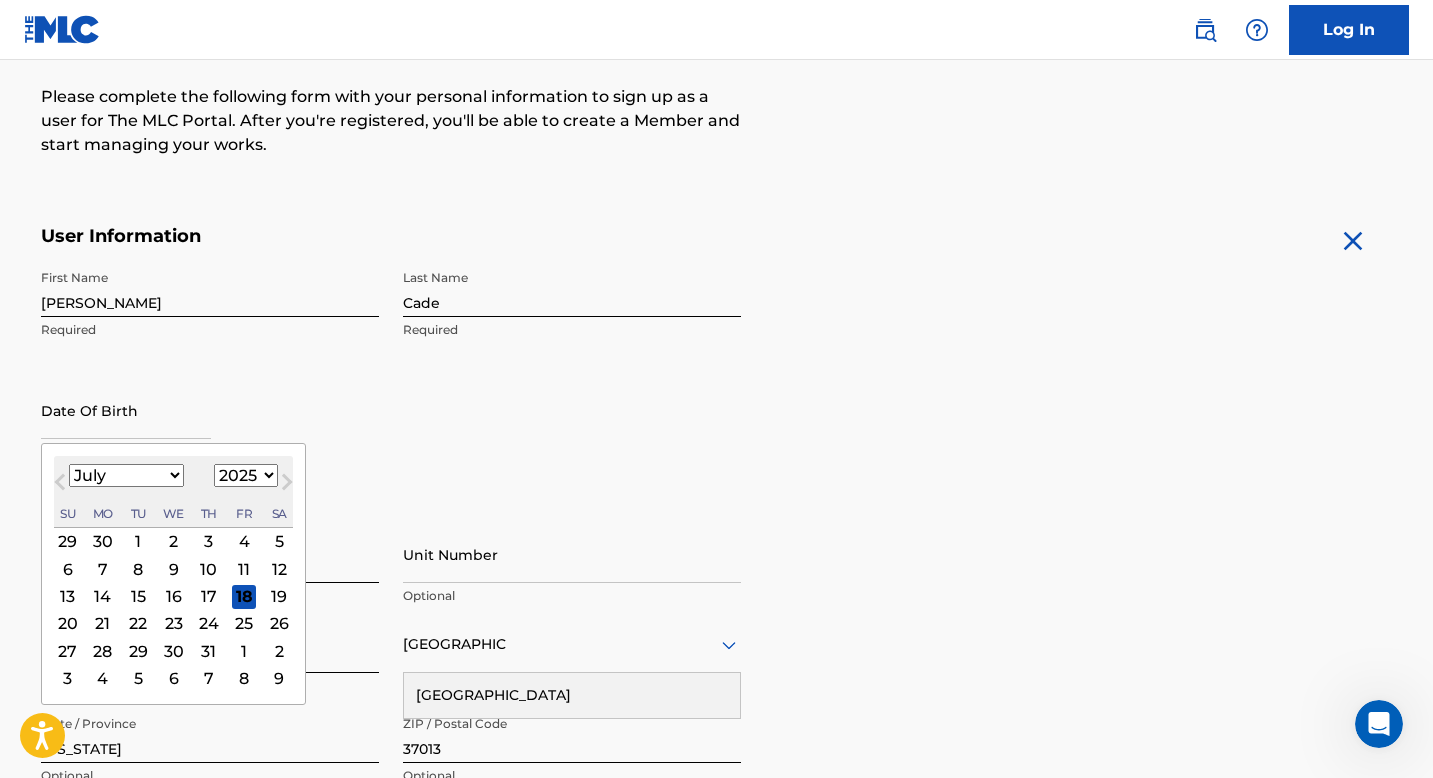 click on "January February March April May June July August September October November December" at bounding box center (126, 475) 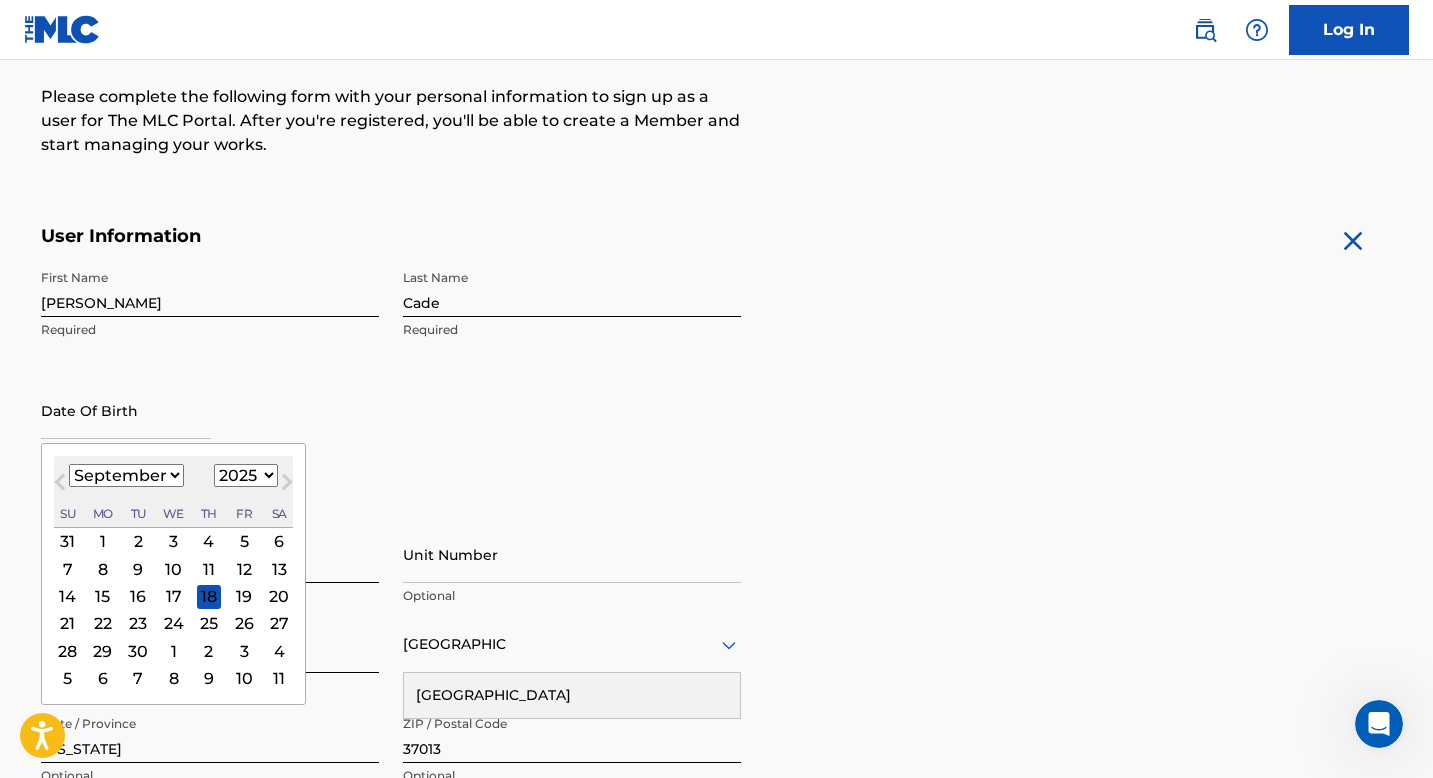 click on "1899 1900 1901 1902 1903 1904 1905 1906 1907 1908 1909 1910 1911 1912 1913 1914 1915 1916 1917 1918 1919 1920 1921 1922 1923 1924 1925 1926 1927 1928 1929 1930 1931 1932 1933 1934 1935 1936 1937 1938 1939 1940 1941 1942 1943 1944 1945 1946 1947 1948 1949 1950 1951 1952 1953 1954 1955 1956 1957 1958 1959 1960 1961 1962 1963 1964 1965 1966 1967 1968 1969 1970 1971 1972 1973 1974 1975 1976 1977 1978 1979 1980 1981 1982 1983 1984 1985 1986 1987 1988 1989 1990 1991 1992 1993 1994 1995 1996 1997 1998 1999 2000 2001 2002 2003 2004 2005 2006 2007 2008 2009 2010 2011 2012 2013 2014 2015 2016 2017 2018 2019 2020 2021 2022 2023 2024 2025 2026 2027 2028 2029 2030 2031 2032 2033 2034 2035 2036 2037 2038 2039 2040 2041 2042 2043 2044 2045 2046 2047 2048 2049 2050 2051 2052 2053 2054 2055 2056 2057 2058 2059 2060 2061 2062 2063 2064 2065 2066 2067 2068 2069 2070 2071 2072 2073 2074 2075 2076 2077 2078 2079 2080 2081 2082 2083 2084 2085 2086 2087 2088 2089 2090 2091 2092 2093 2094 2095 2096 2097 2098 2099 2100" at bounding box center [246, 475] 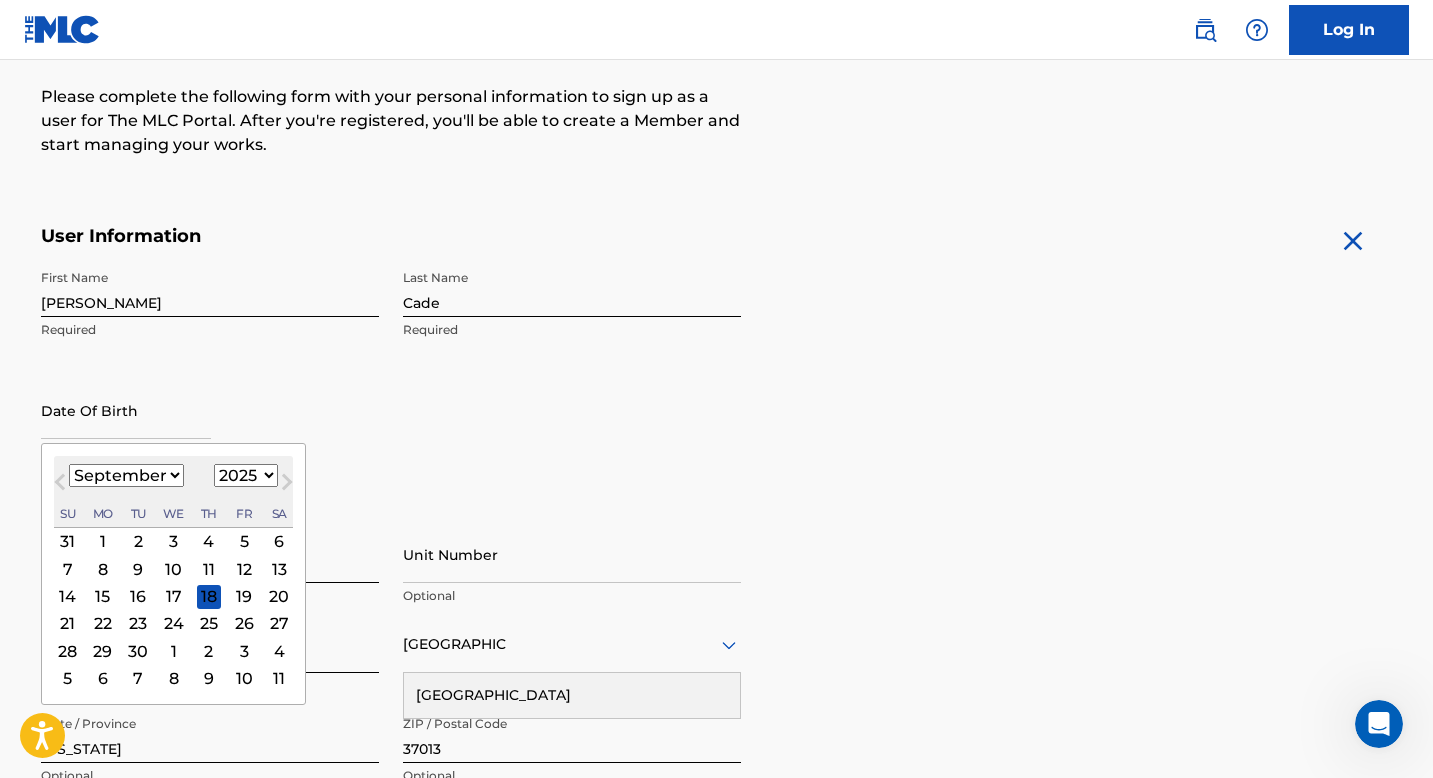 select on "1998" 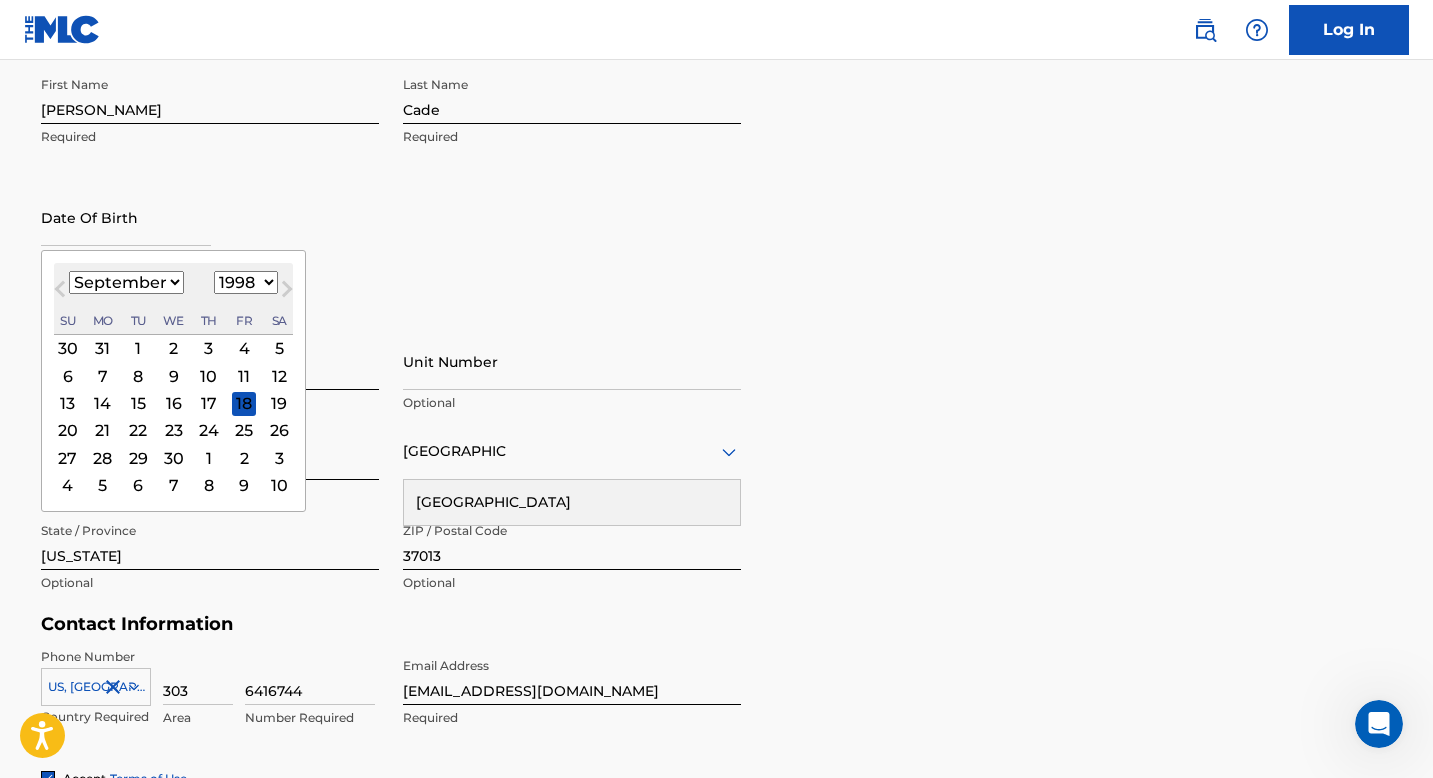 scroll, scrollTop: 441, scrollLeft: 0, axis: vertical 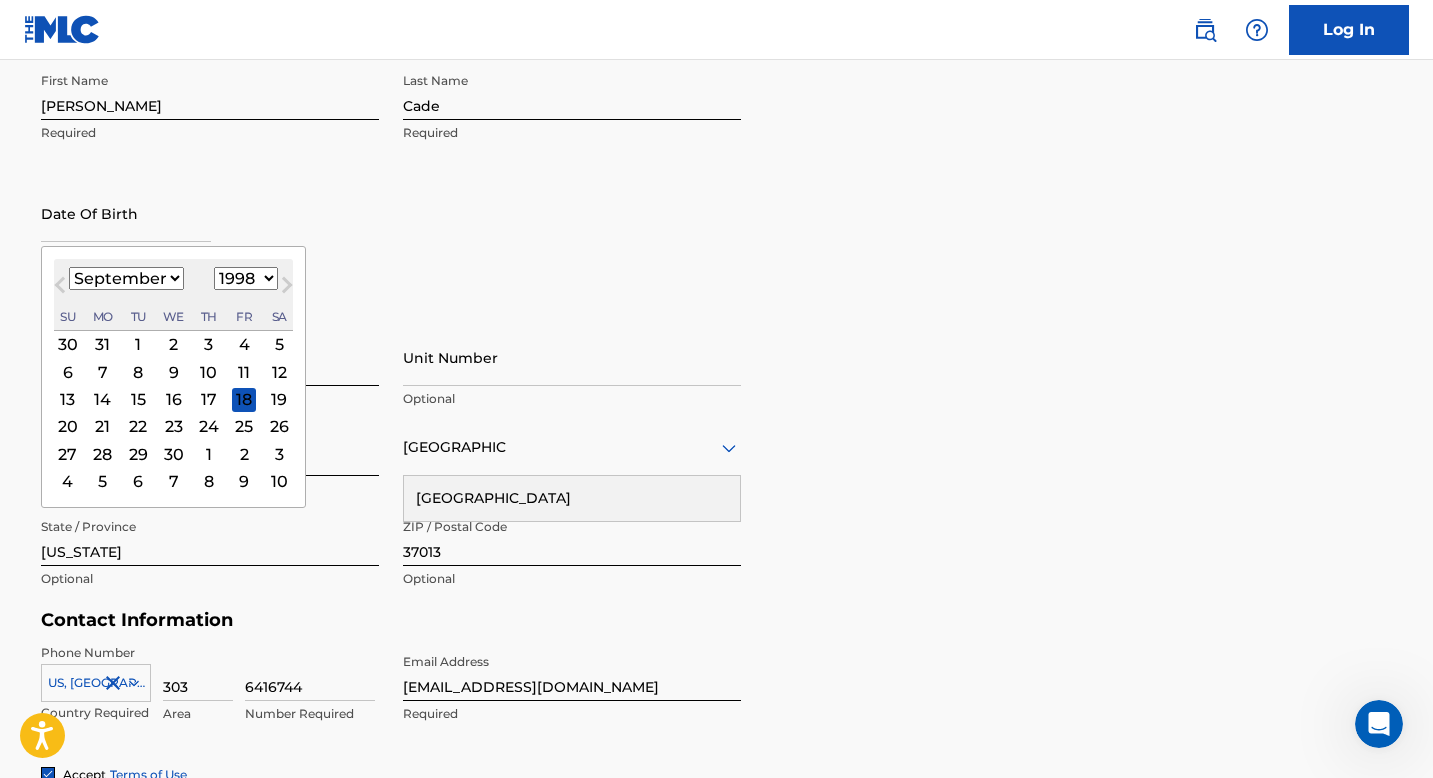 click on "8" at bounding box center (138, 372) 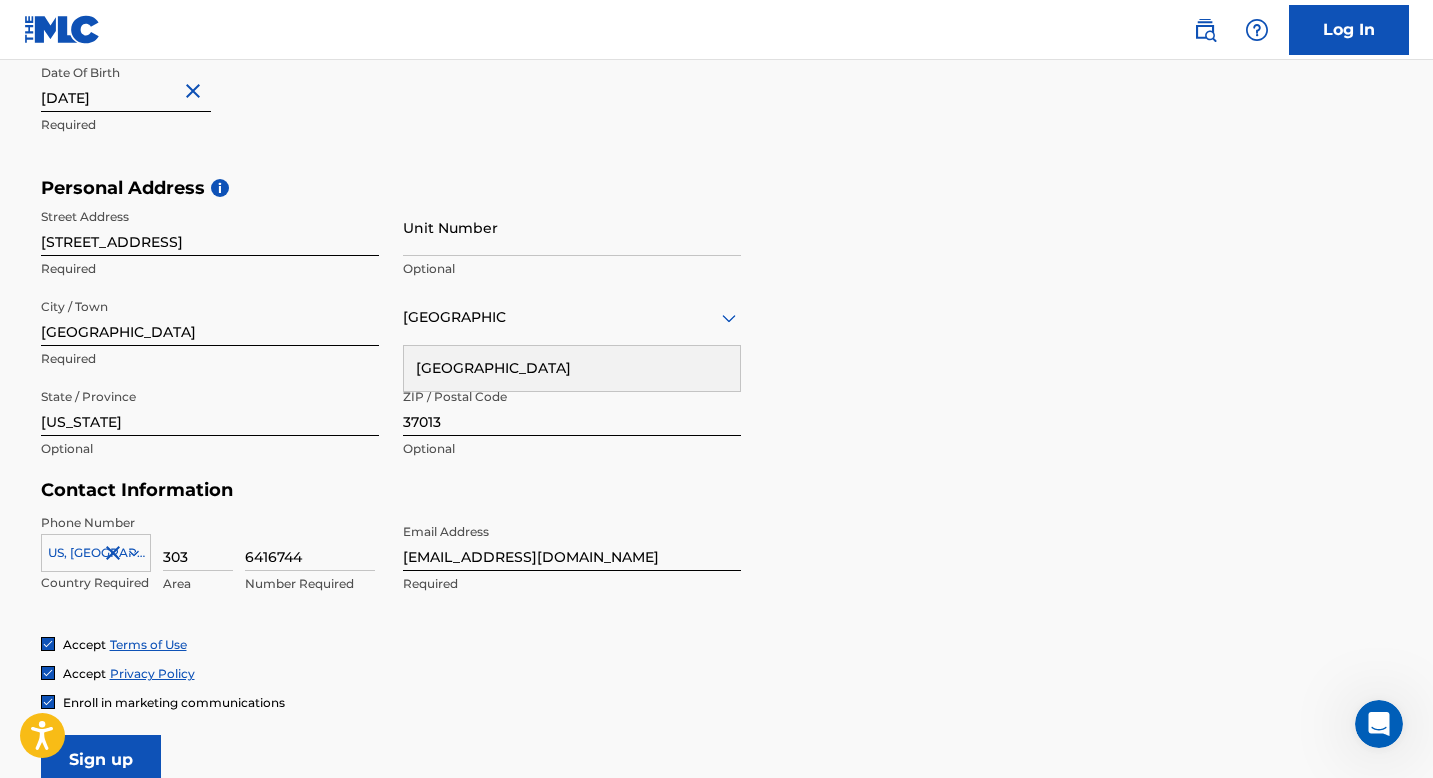 scroll, scrollTop: 707, scrollLeft: 0, axis: vertical 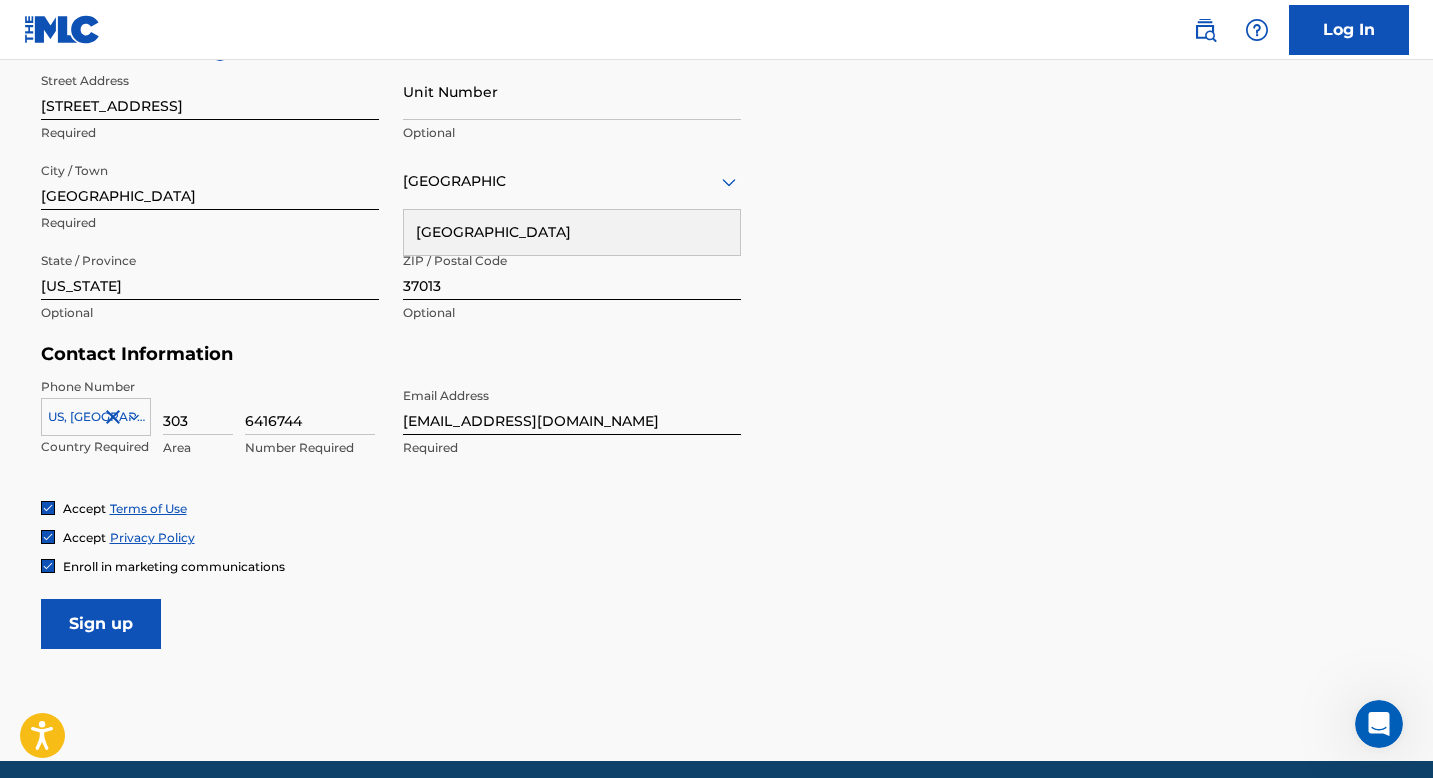 click on "Sign up" at bounding box center (101, 624) 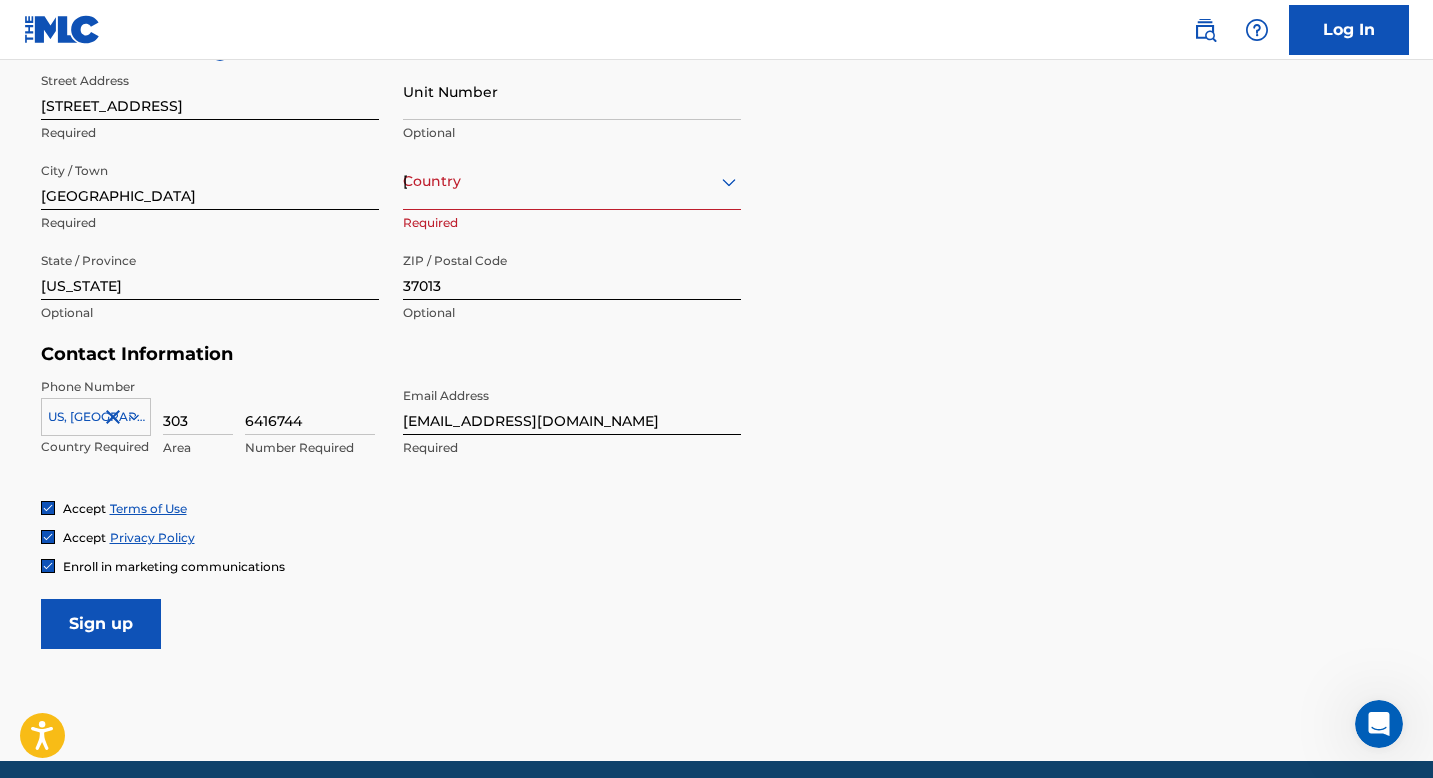 type 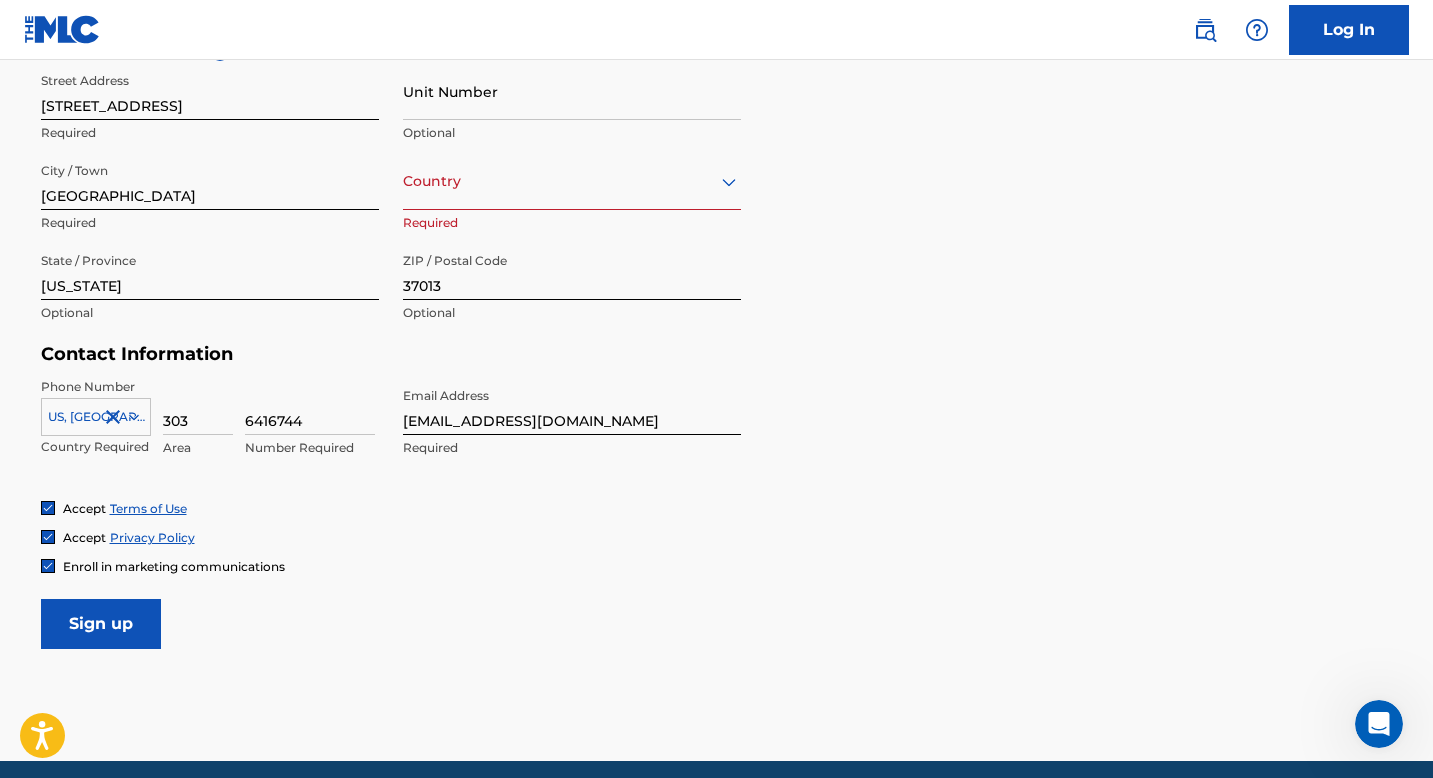 click at bounding box center [572, 181] 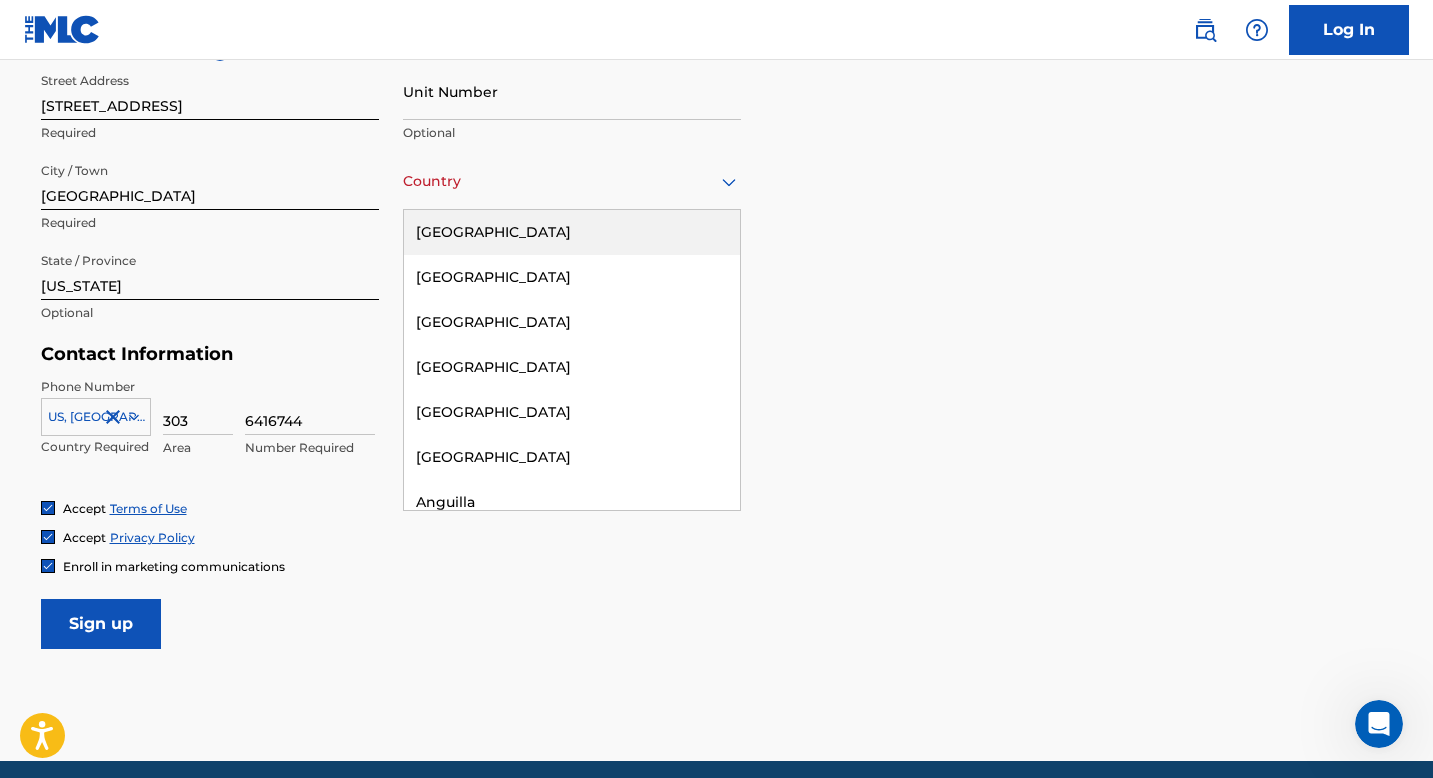 click on "United States" at bounding box center [572, 232] 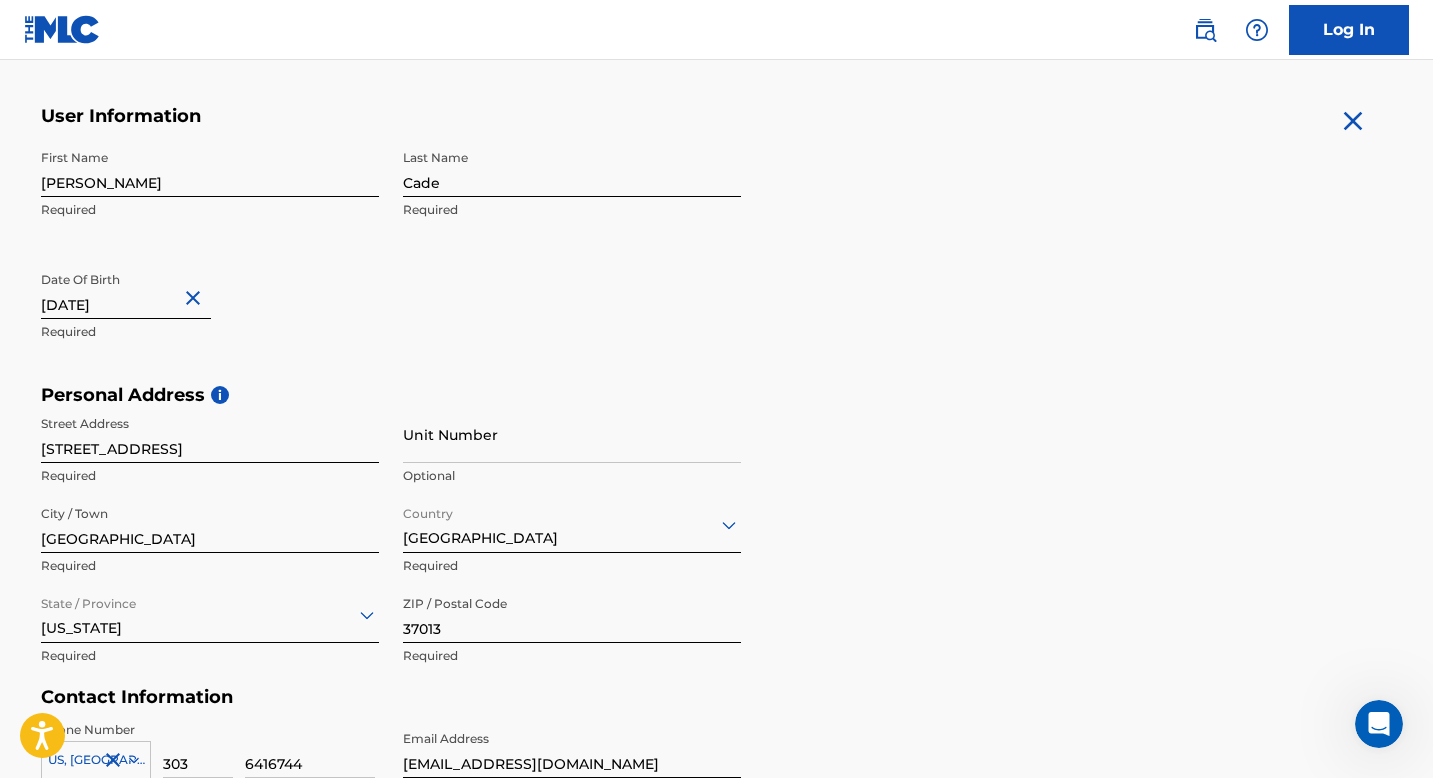 scroll, scrollTop: 785, scrollLeft: 0, axis: vertical 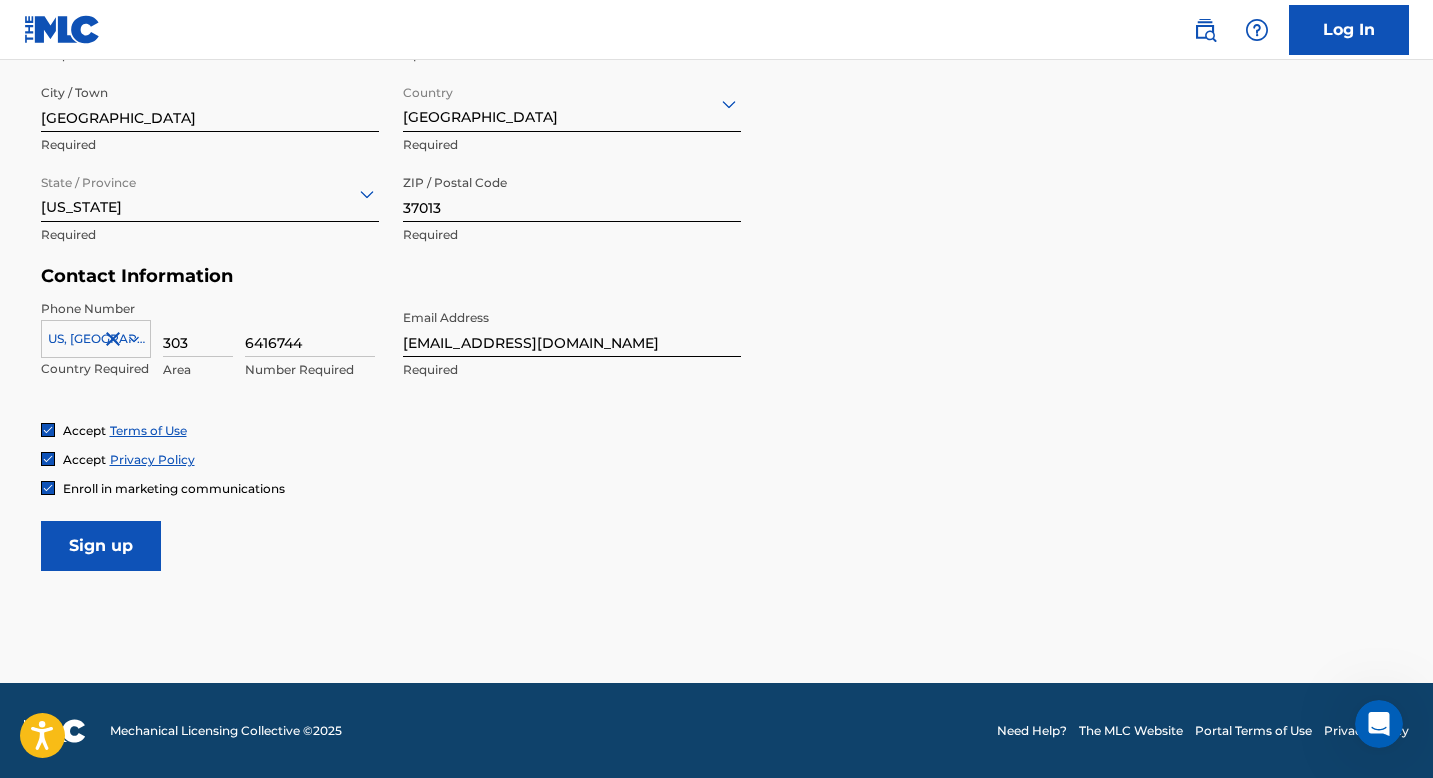 click on "Sign up" at bounding box center [101, 546] 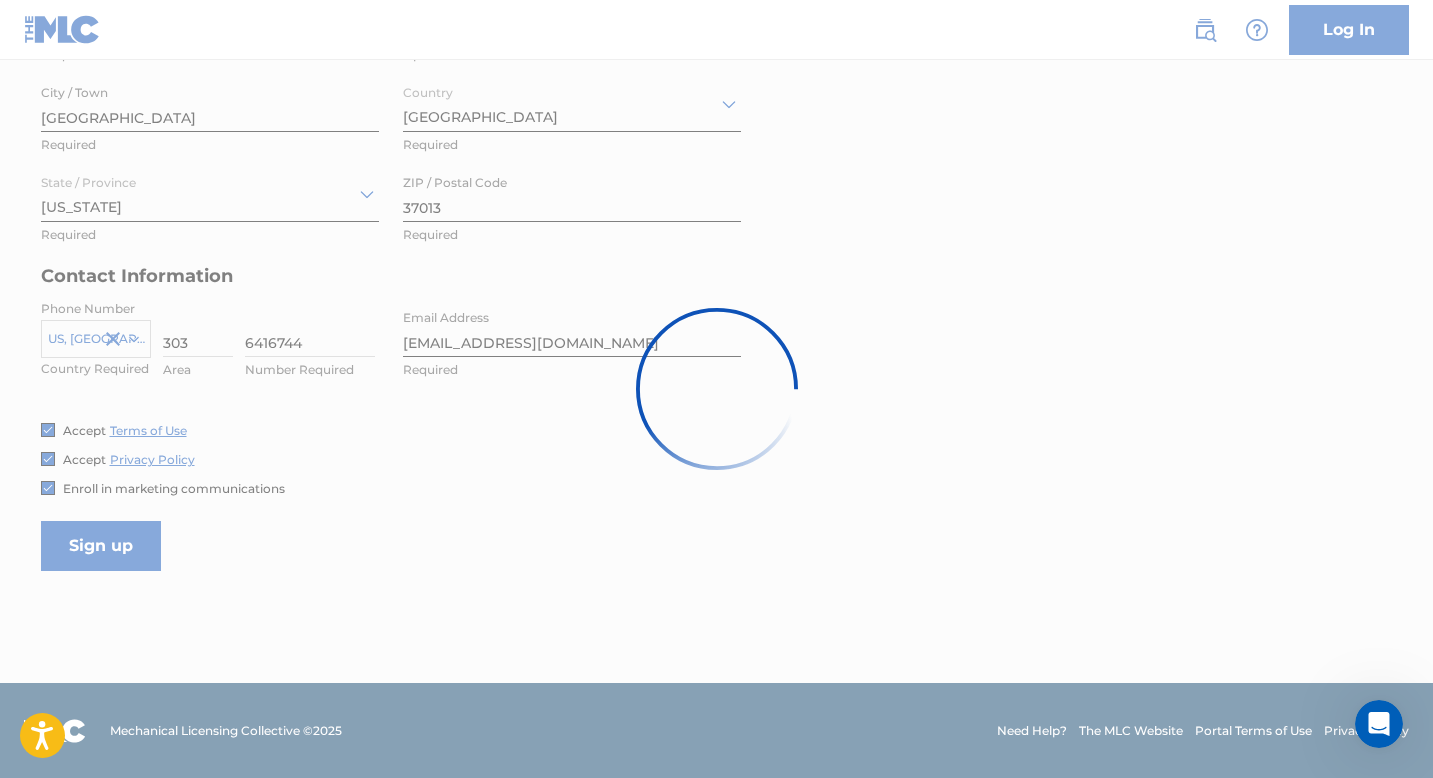 scroll, scrollTop: 0, scrollLeft: 0, axis: both 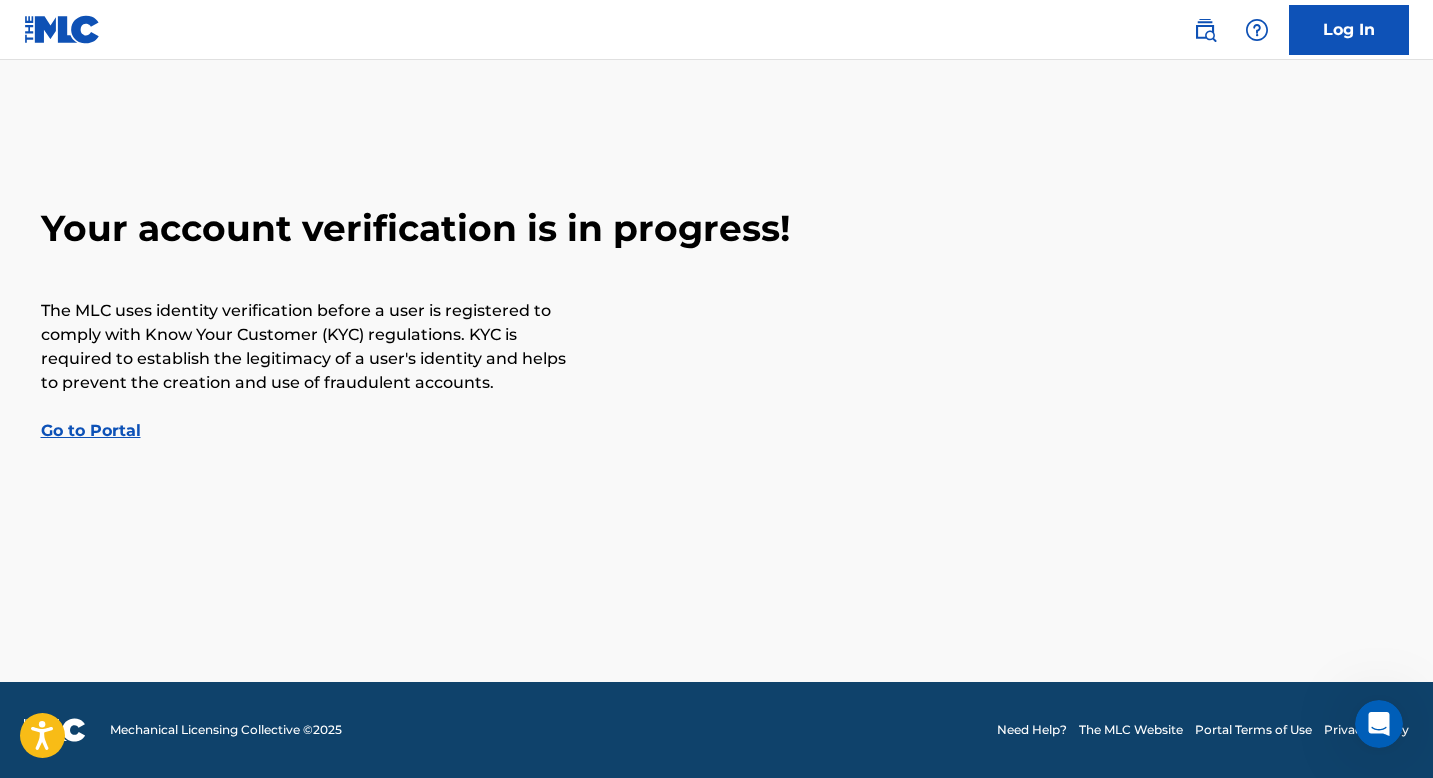 click on "Go to Portal" at bounding box center (91, 430) 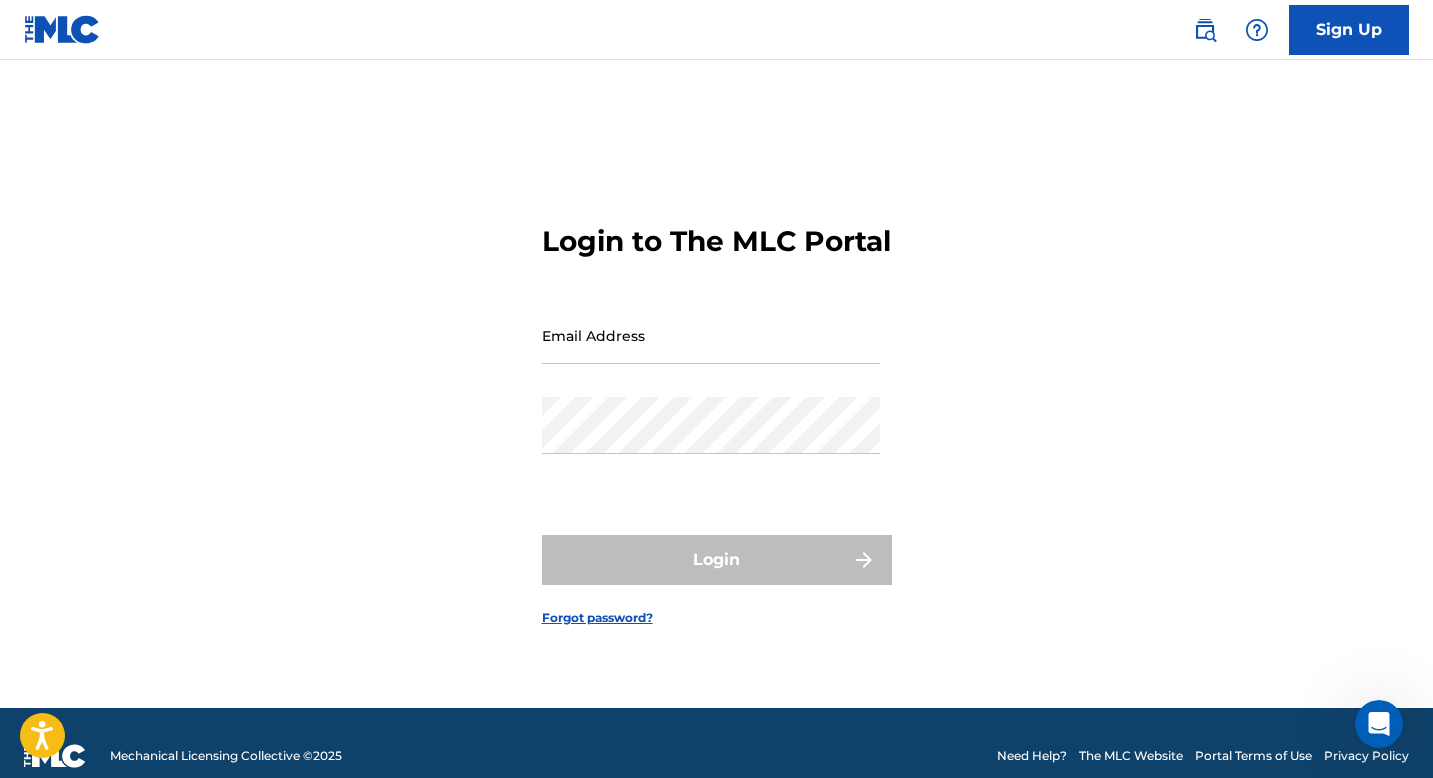 click on "Sign Up" at bounding box center [1349, 30] 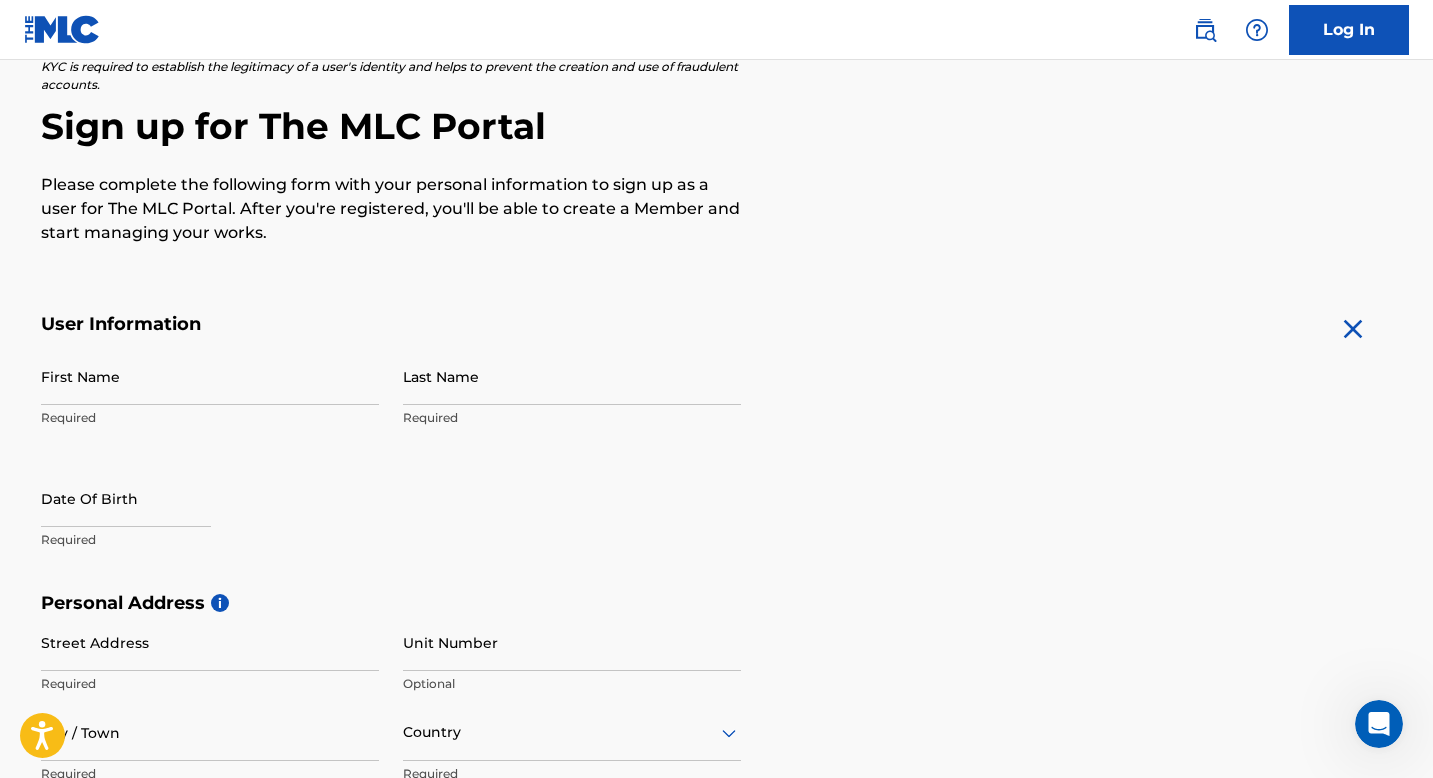 scroll, scrollTop: 0, scrollLeft: 0, axis: both 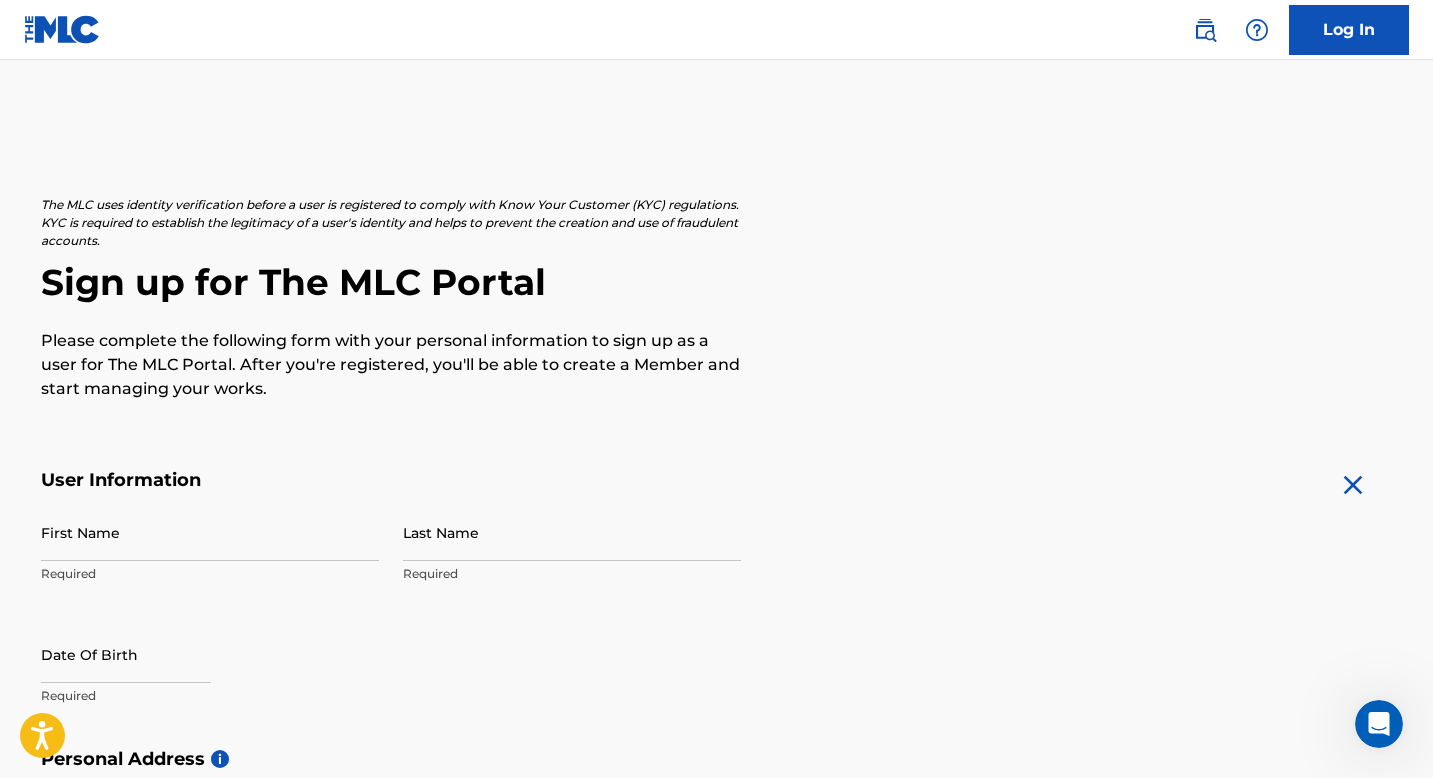 click on "Log In" at bounding box center (1349, 30) 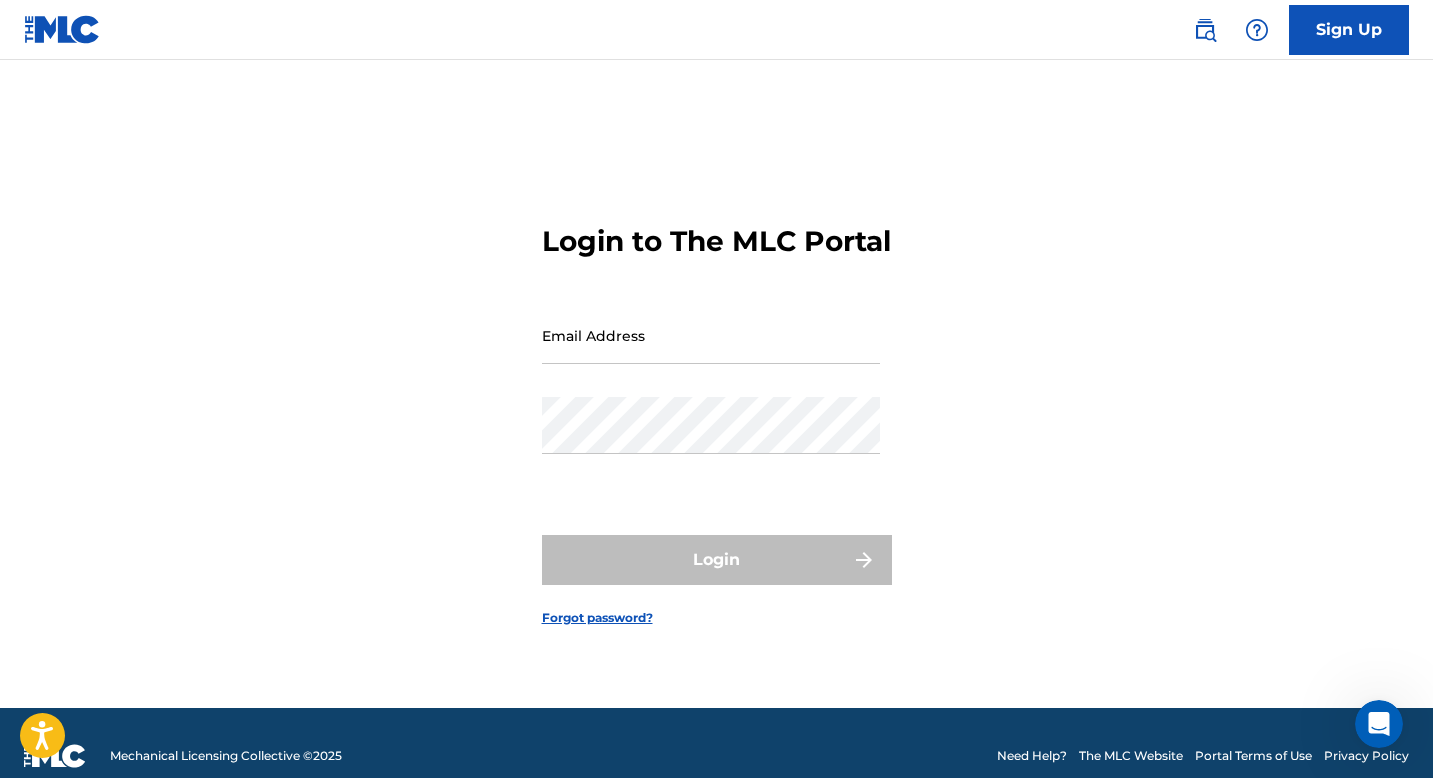 click on "Email Address" at bounding box center (711, 335) 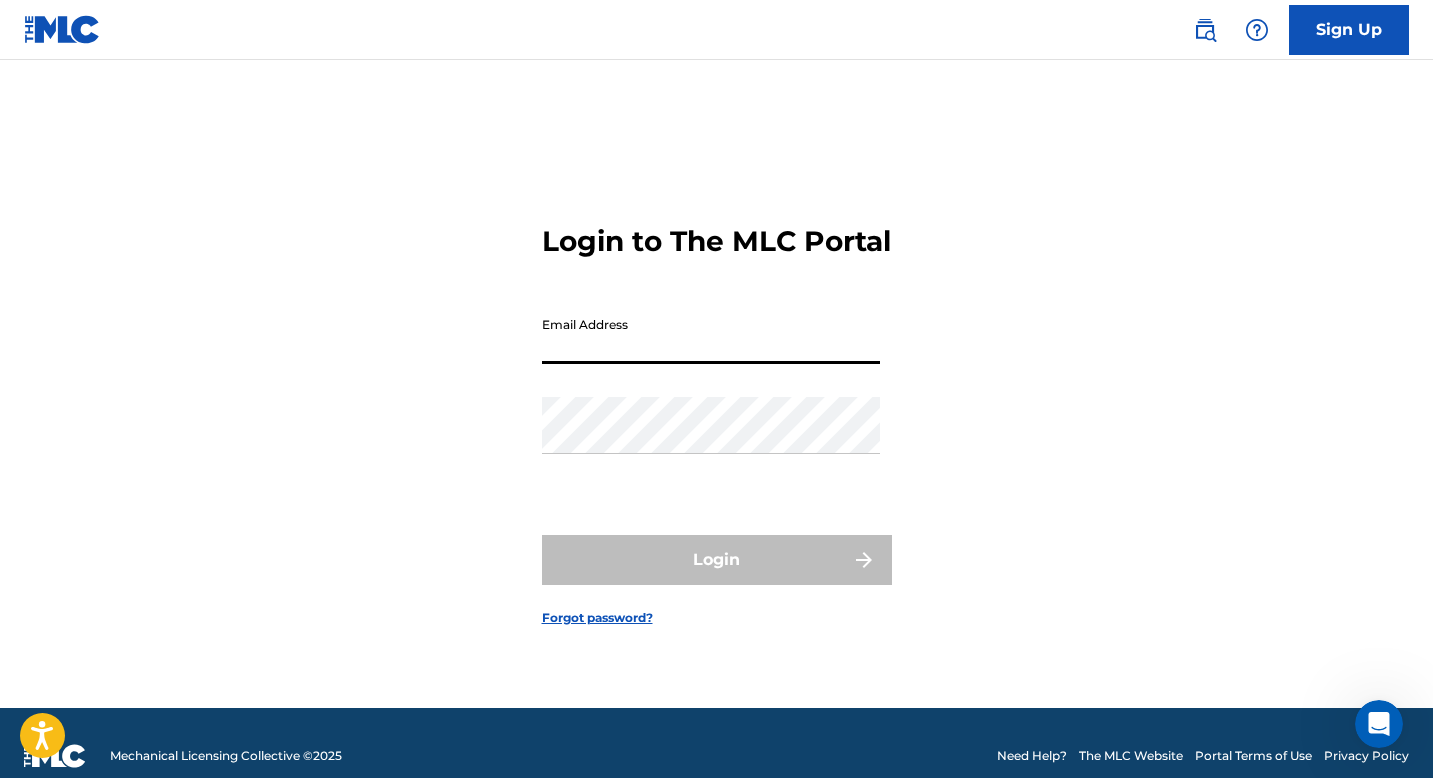type on "jacobcademusic@gmail.com" 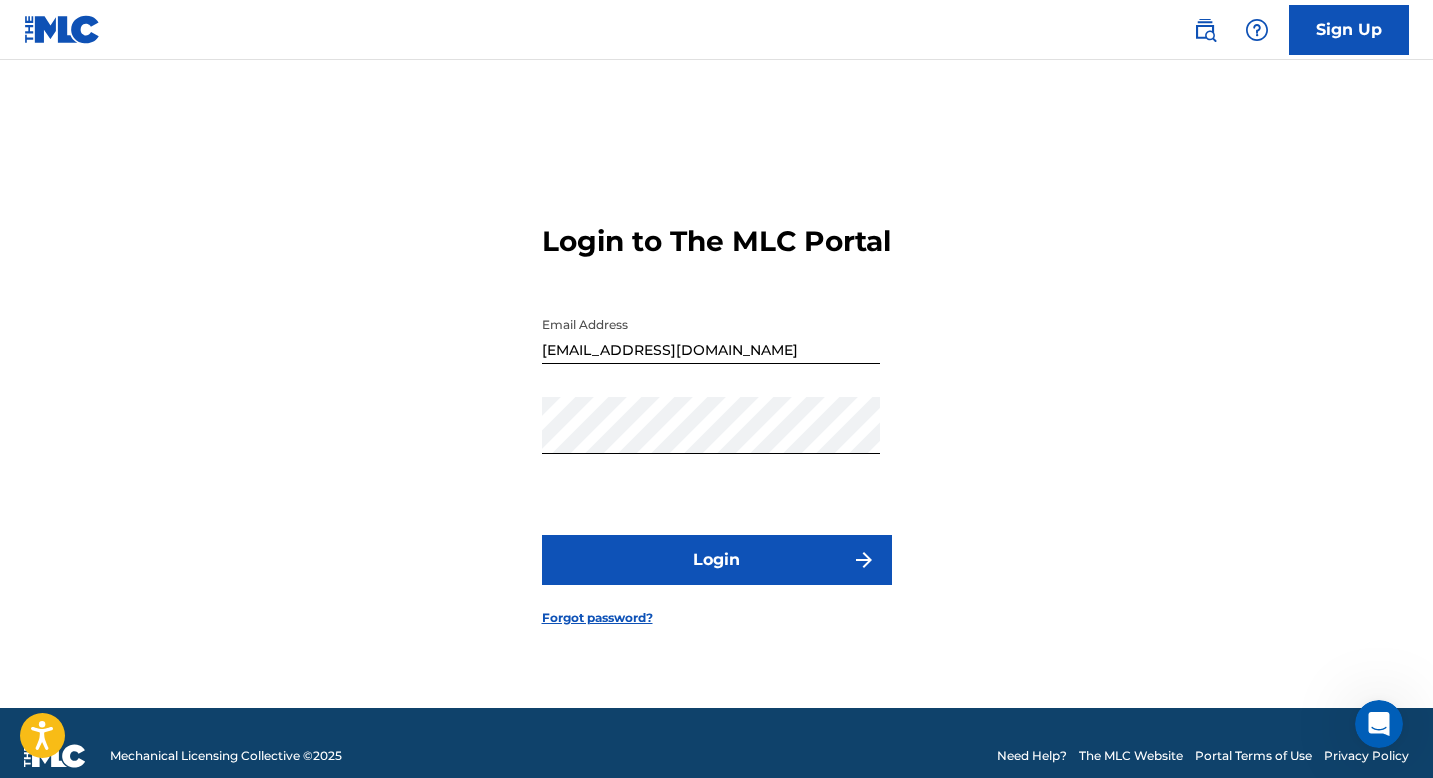 click on "Login" at bounding box center (717, 560) 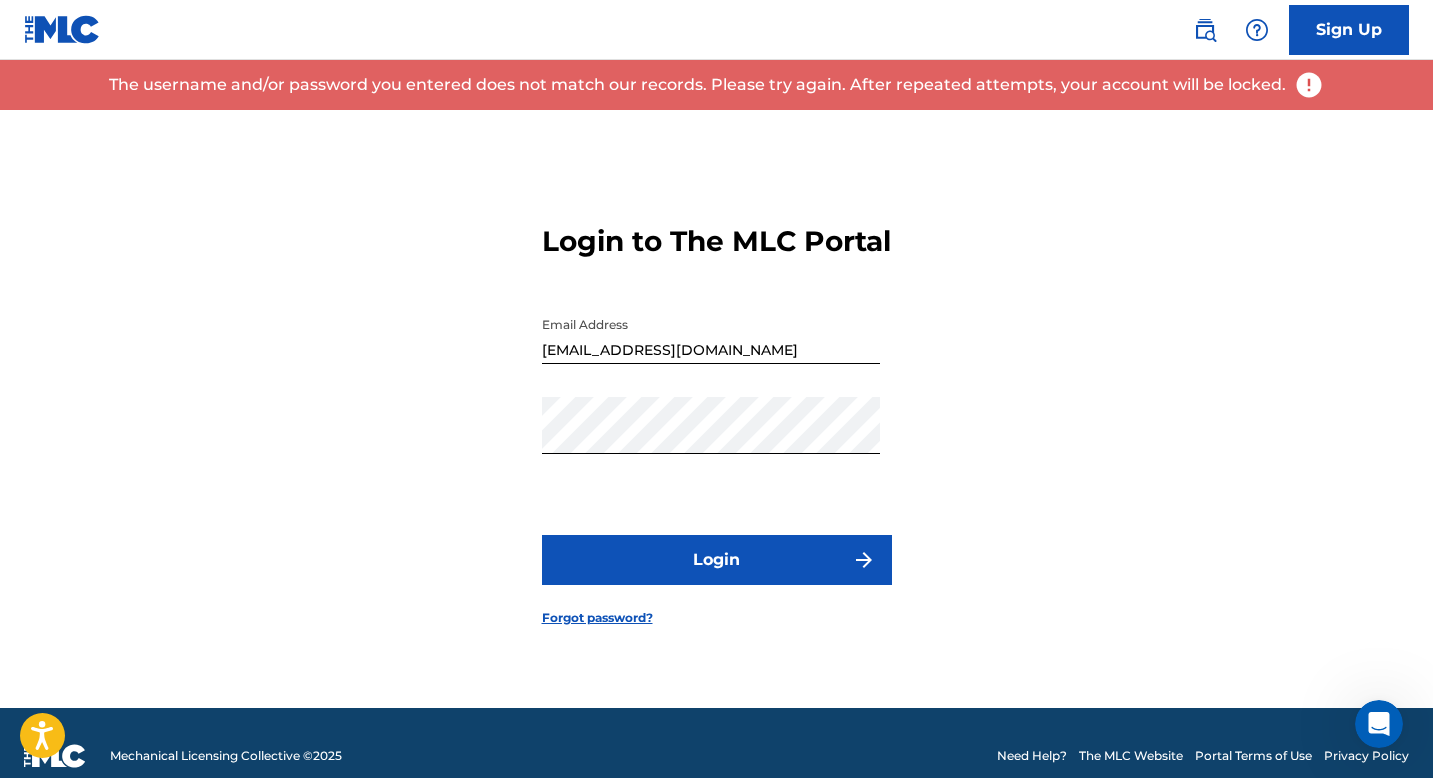 click on "Sign Up" at bounding box center [1349, 30] 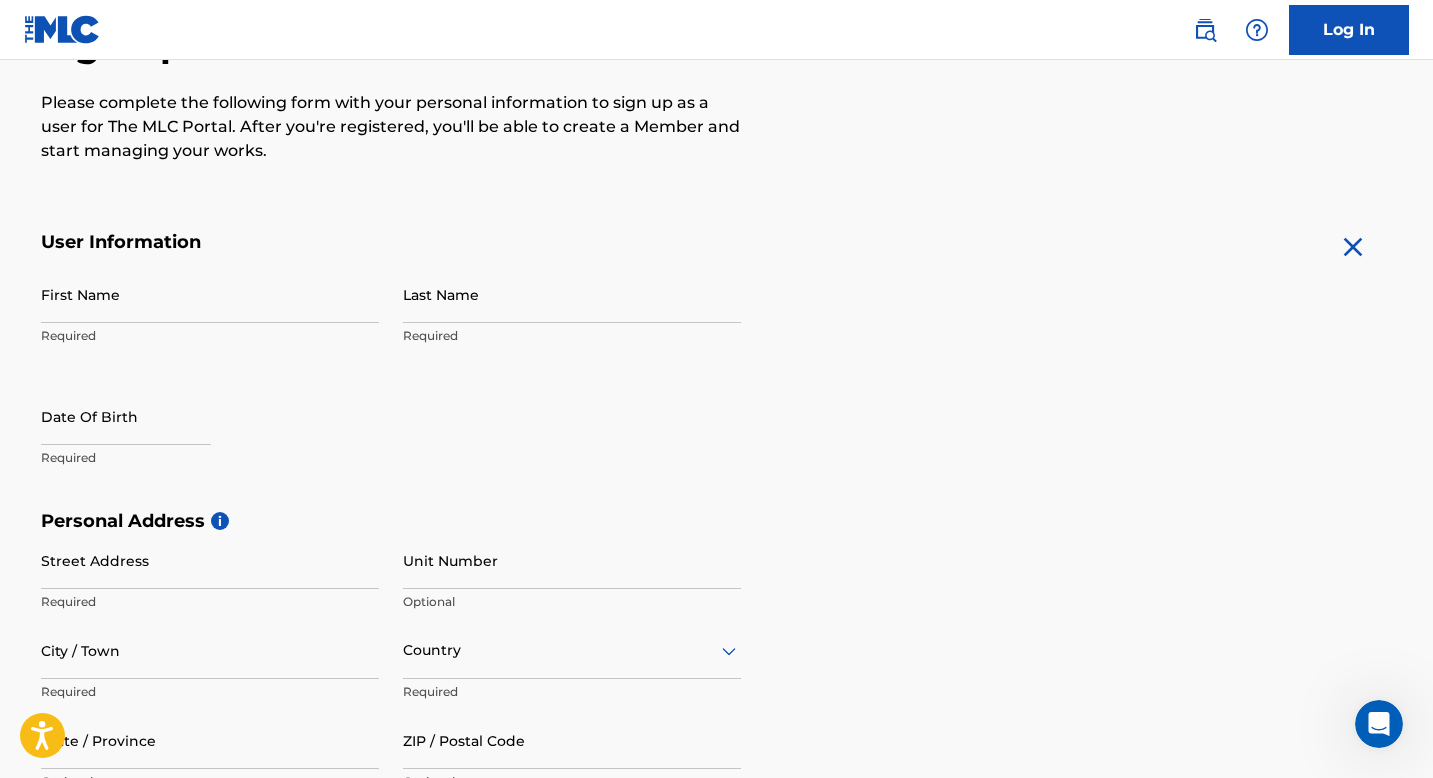 scroll, scrollTop: 312, scrollLeft: 0, axis: vertical 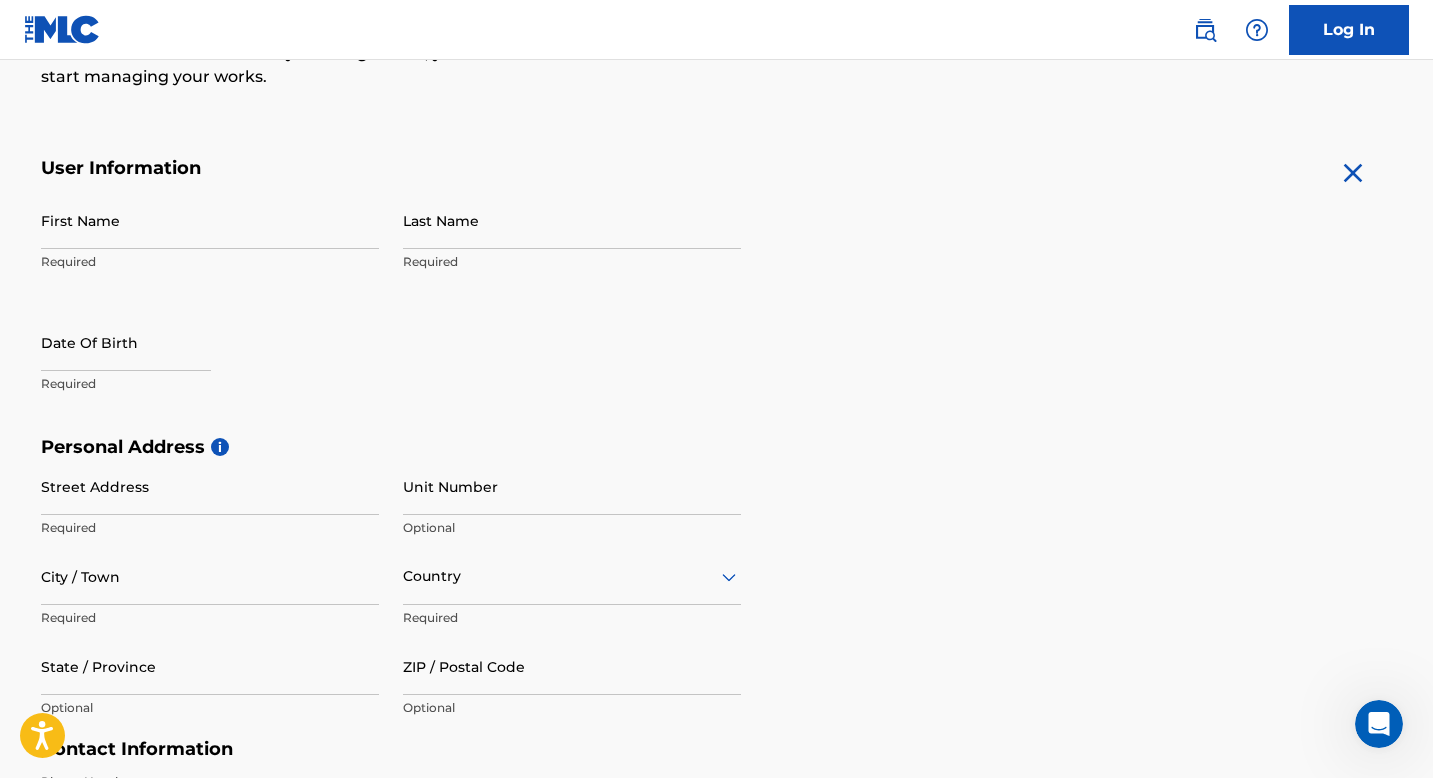 click on "First Name" at bounding box center [210, 220] 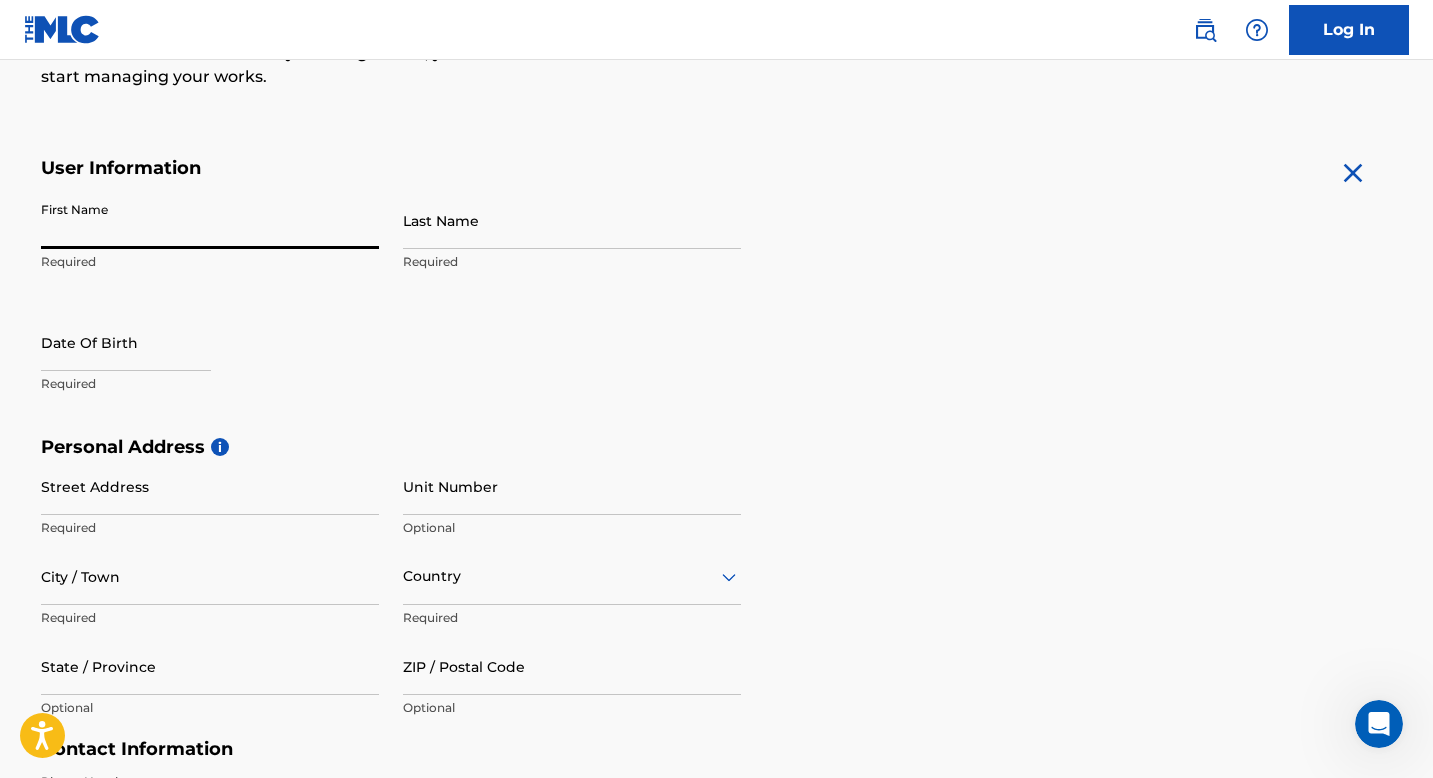 type on "Jacob" 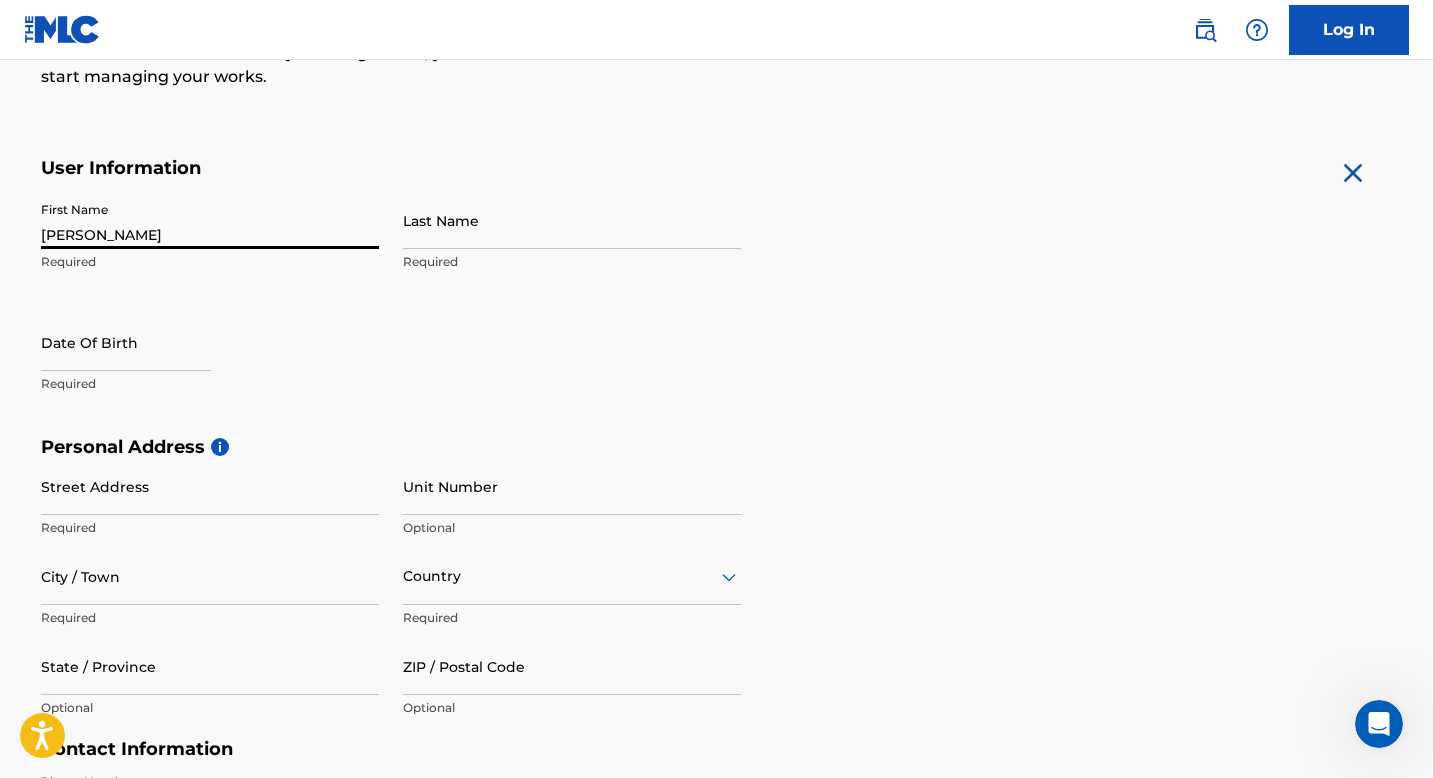 type on "Cade" 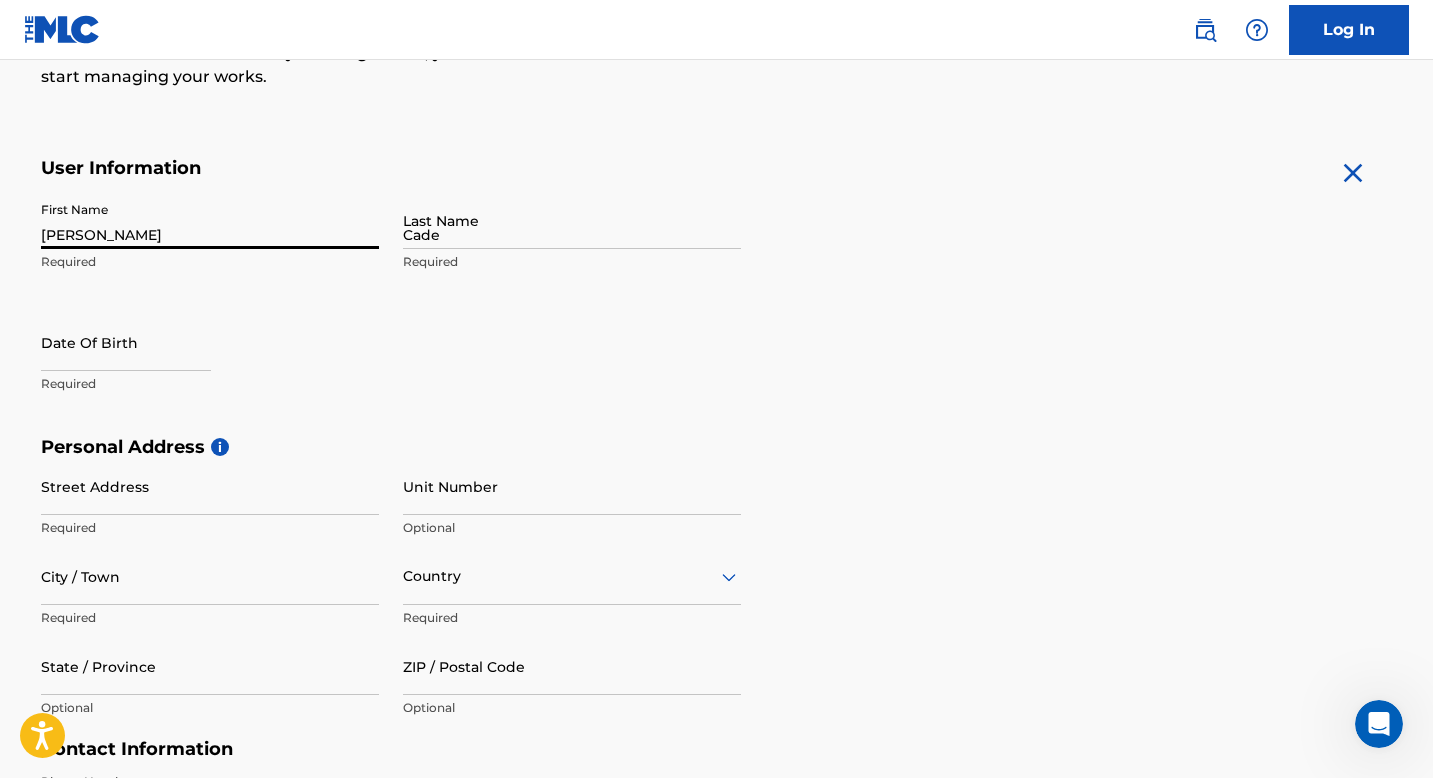 type on "1516 Smoketree Rd" 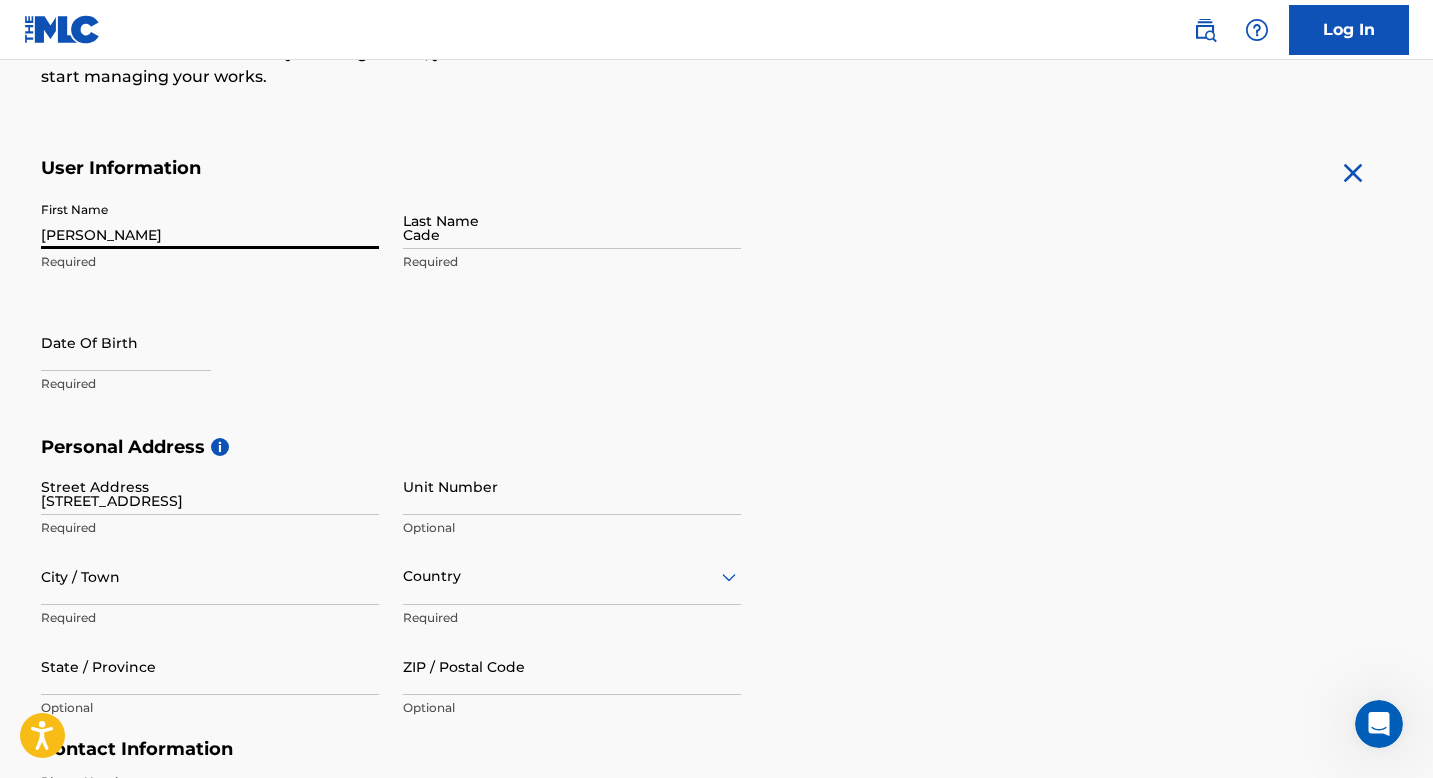 type on "Nashville" 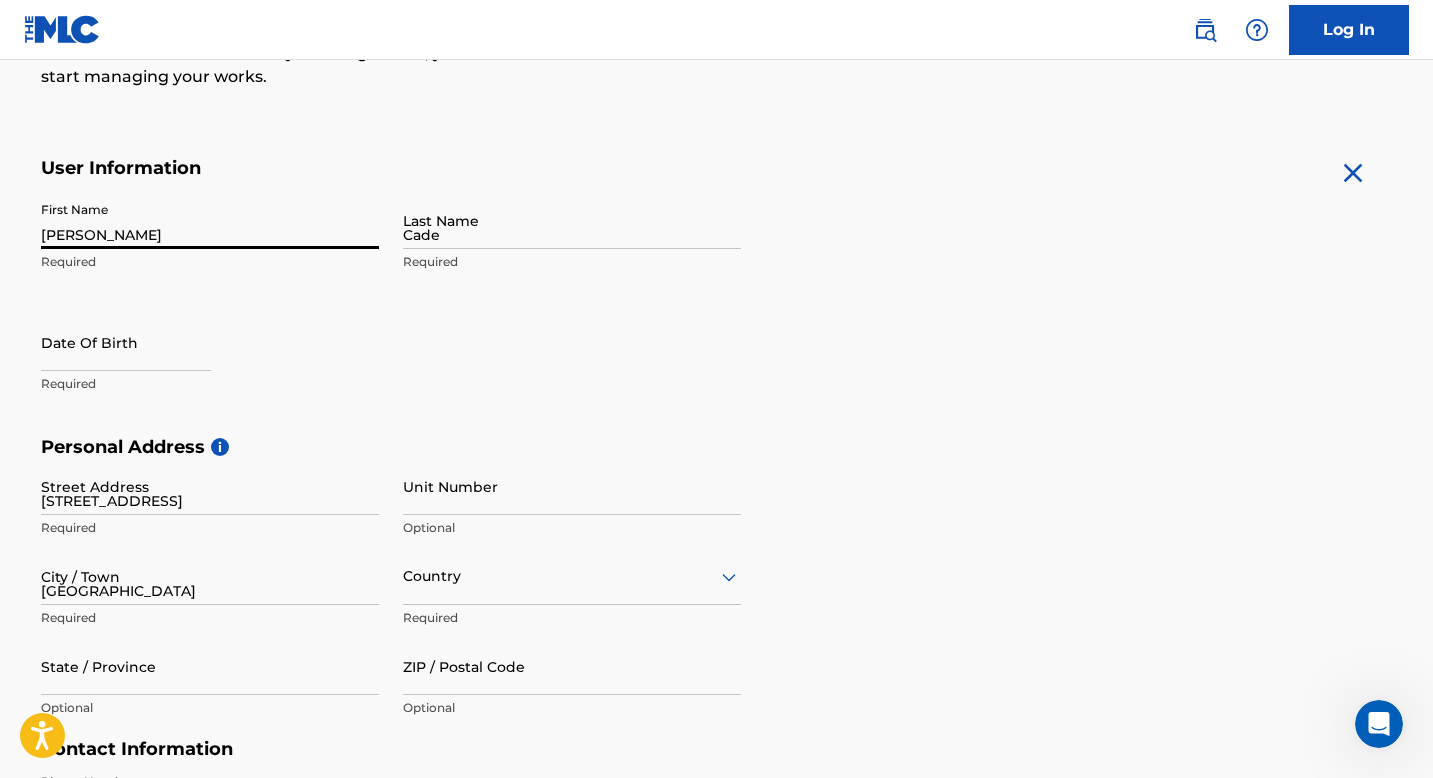type on "United States" 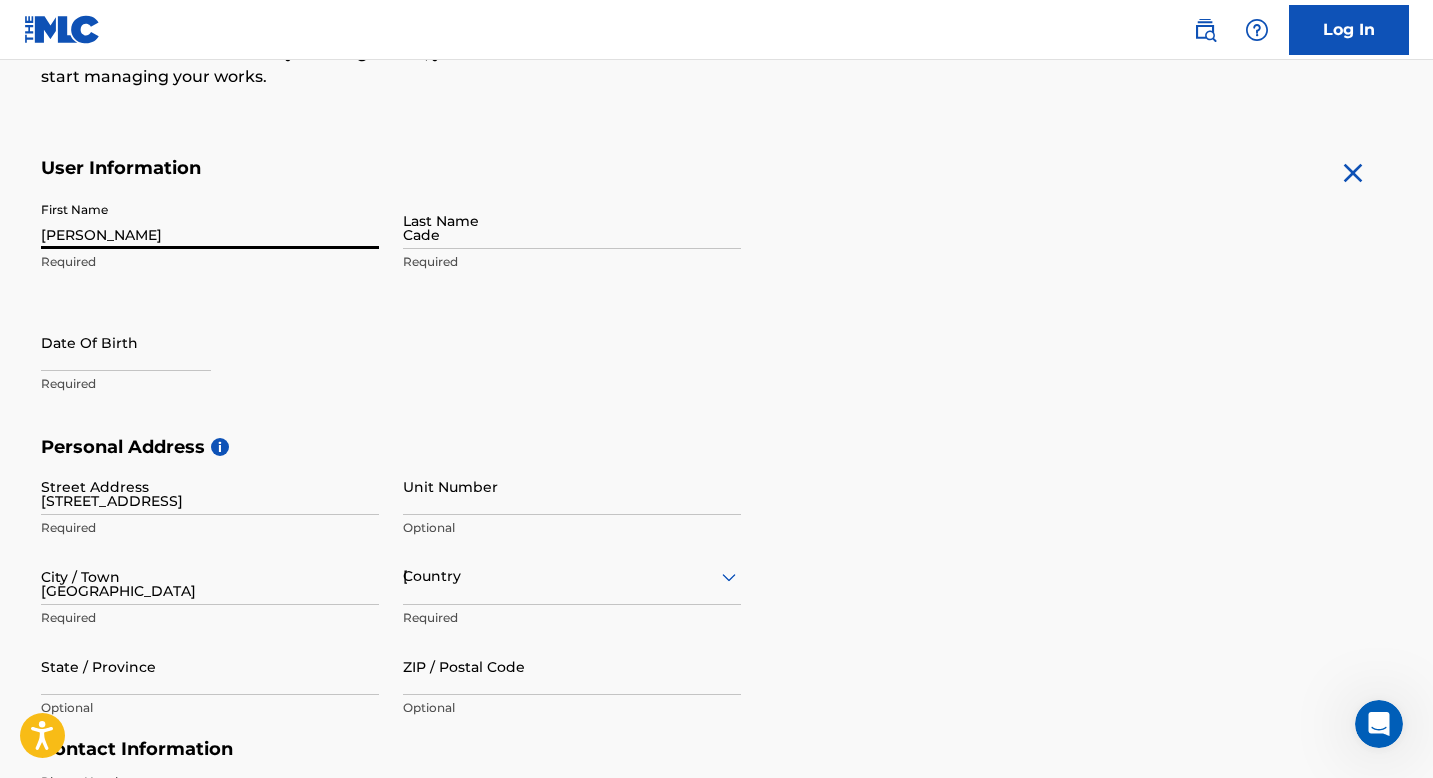 type on "Tennessee" 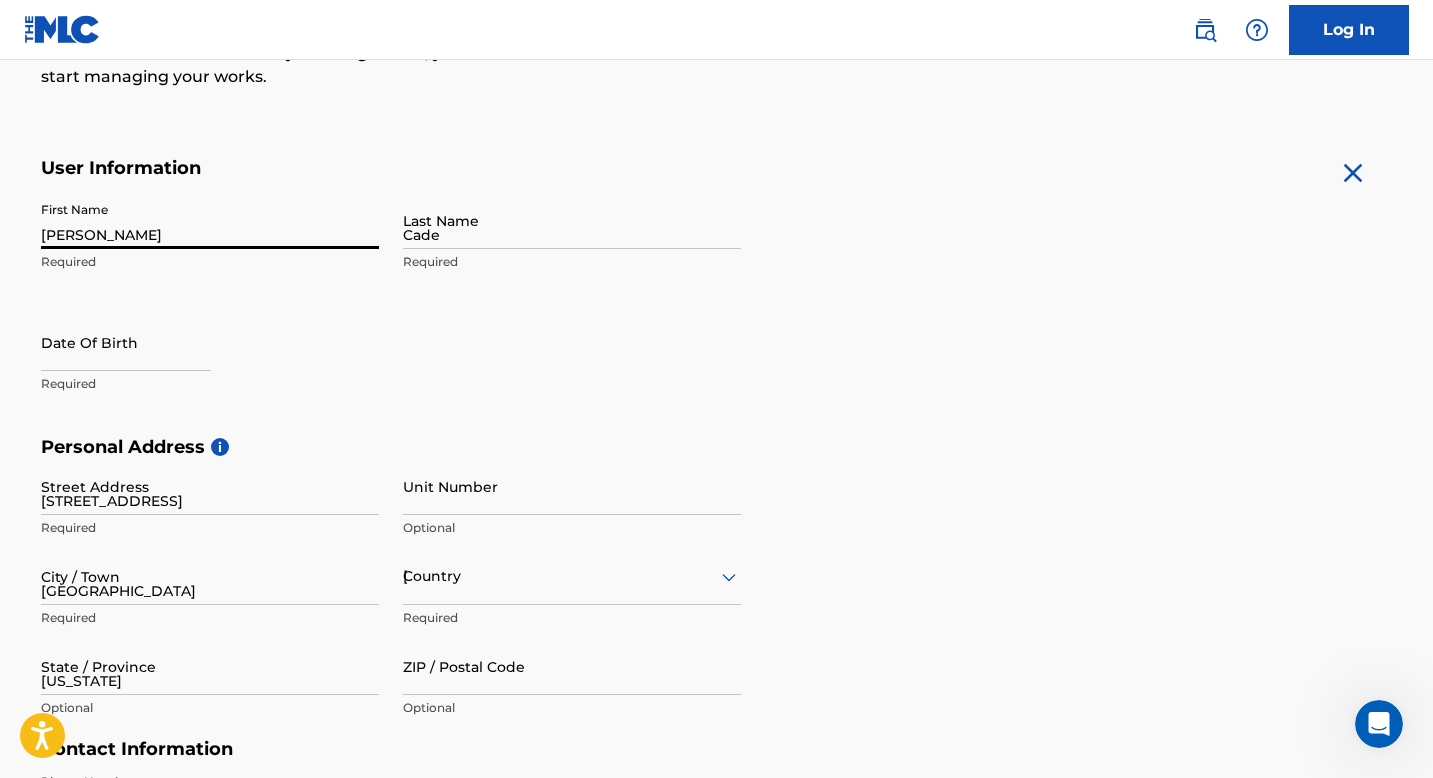 type on "37013" 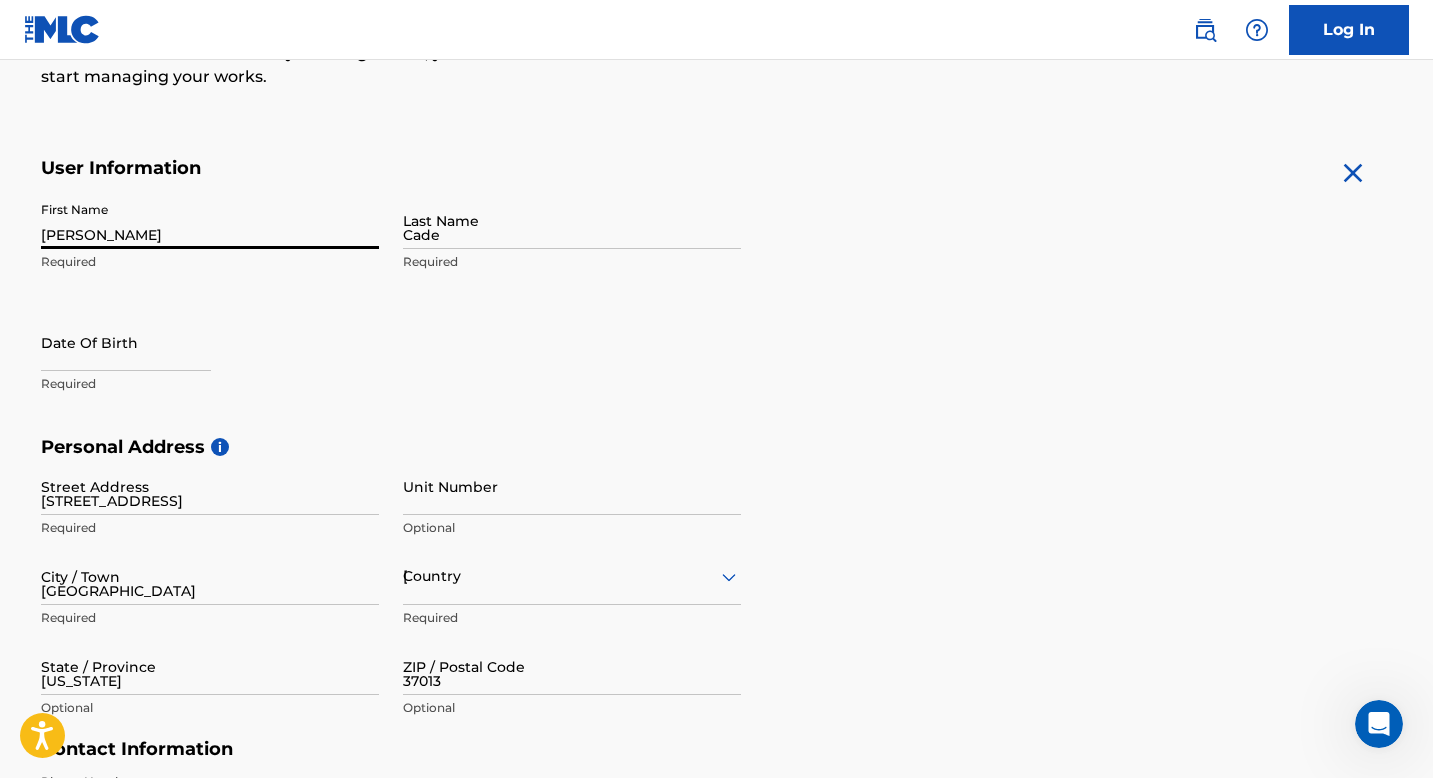 type on "1" 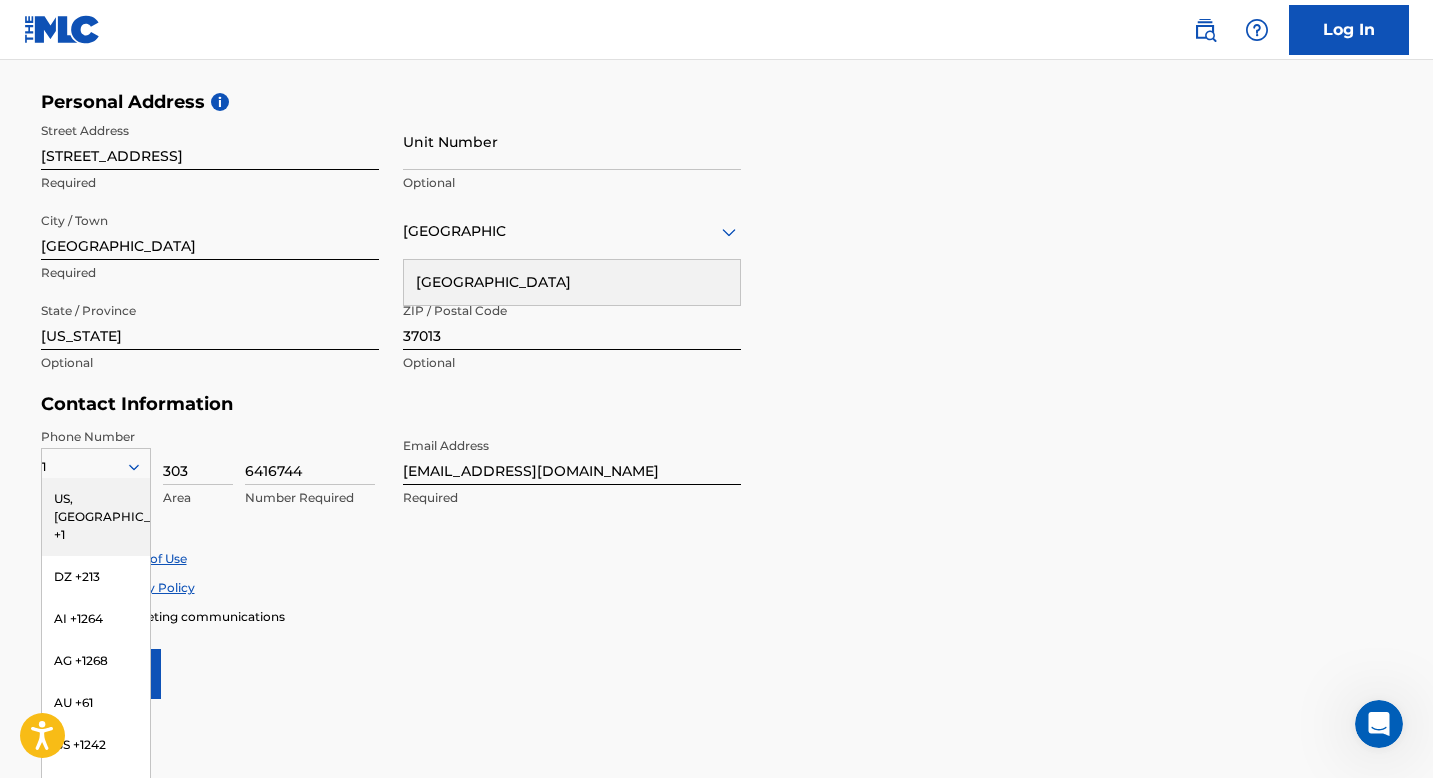 click on "Contact Information" at bounding box center [391, 404] 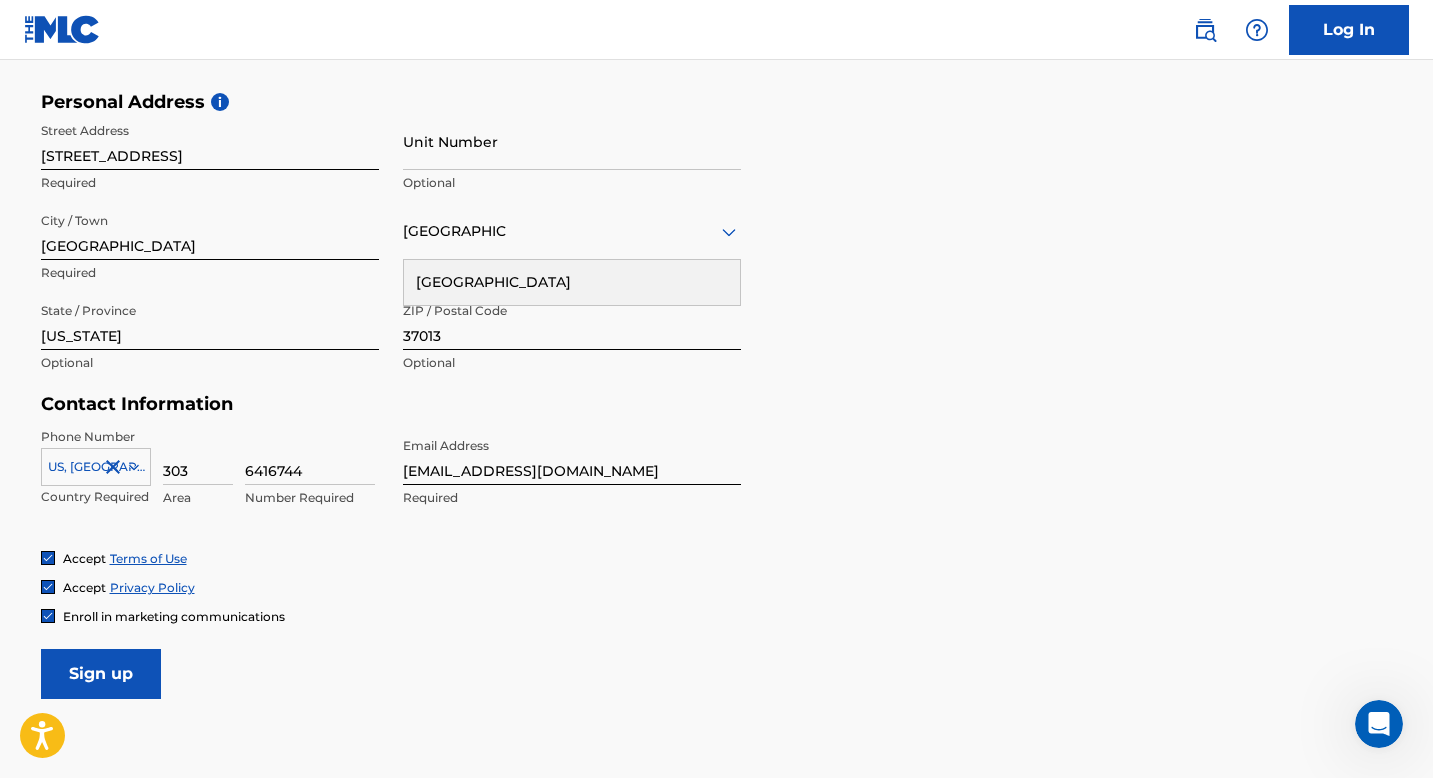 click on "Phone Number US, CA +1 Country Required 303 Area 6416744 Number Required Email Address jacobcademusic@gmail.com Required" at bounding box center [391, 489] 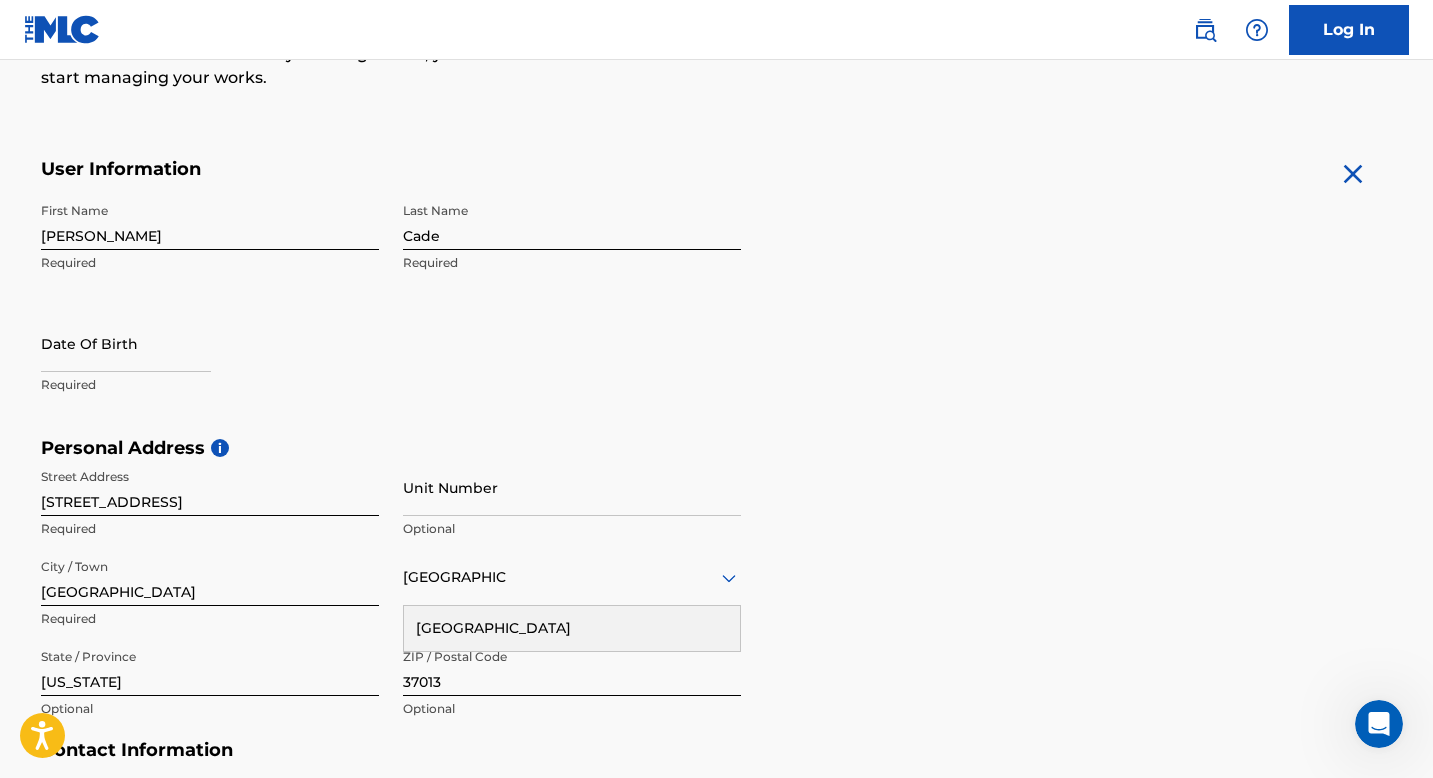 scroll, scrollTop: 307, scrollLeft: 0, axis: vertical 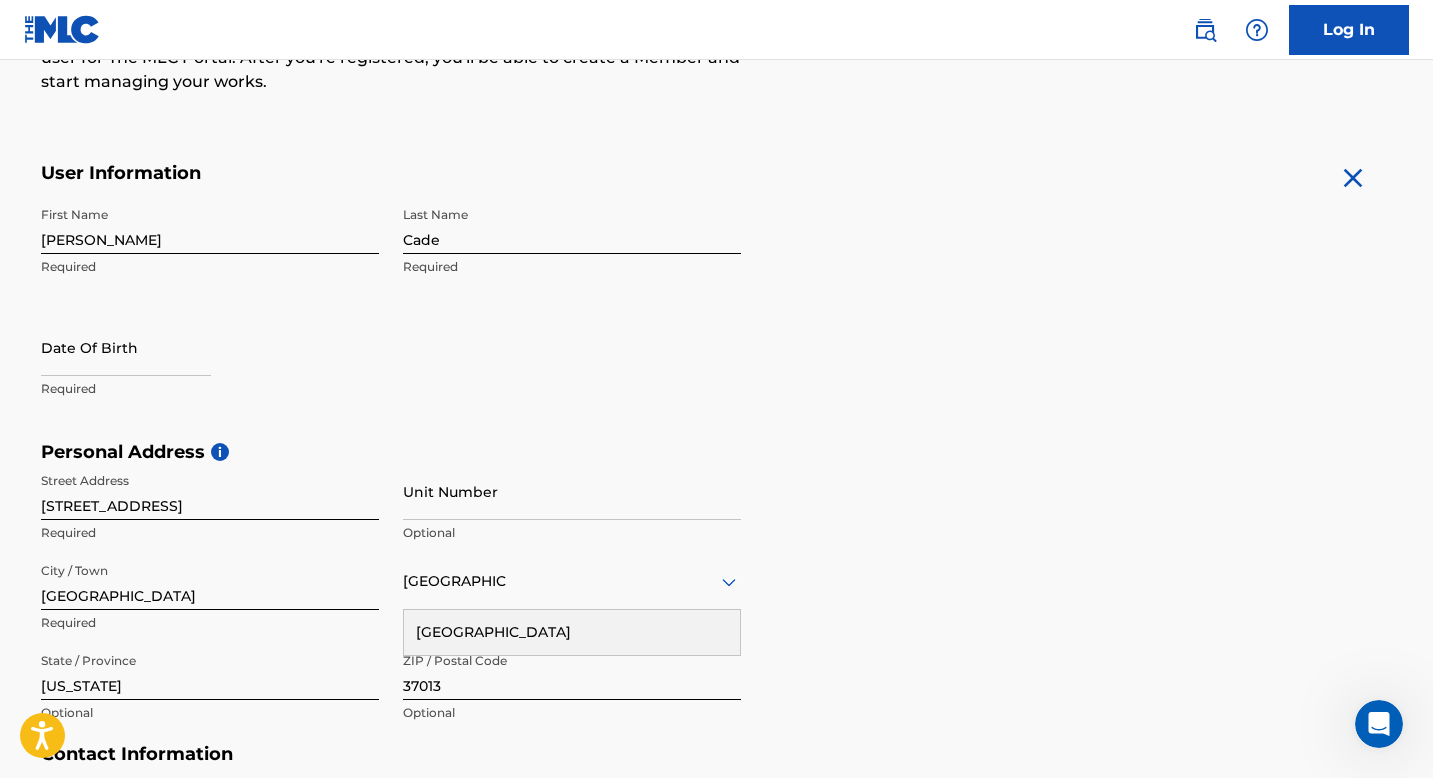click at bounding box center (126, 347) 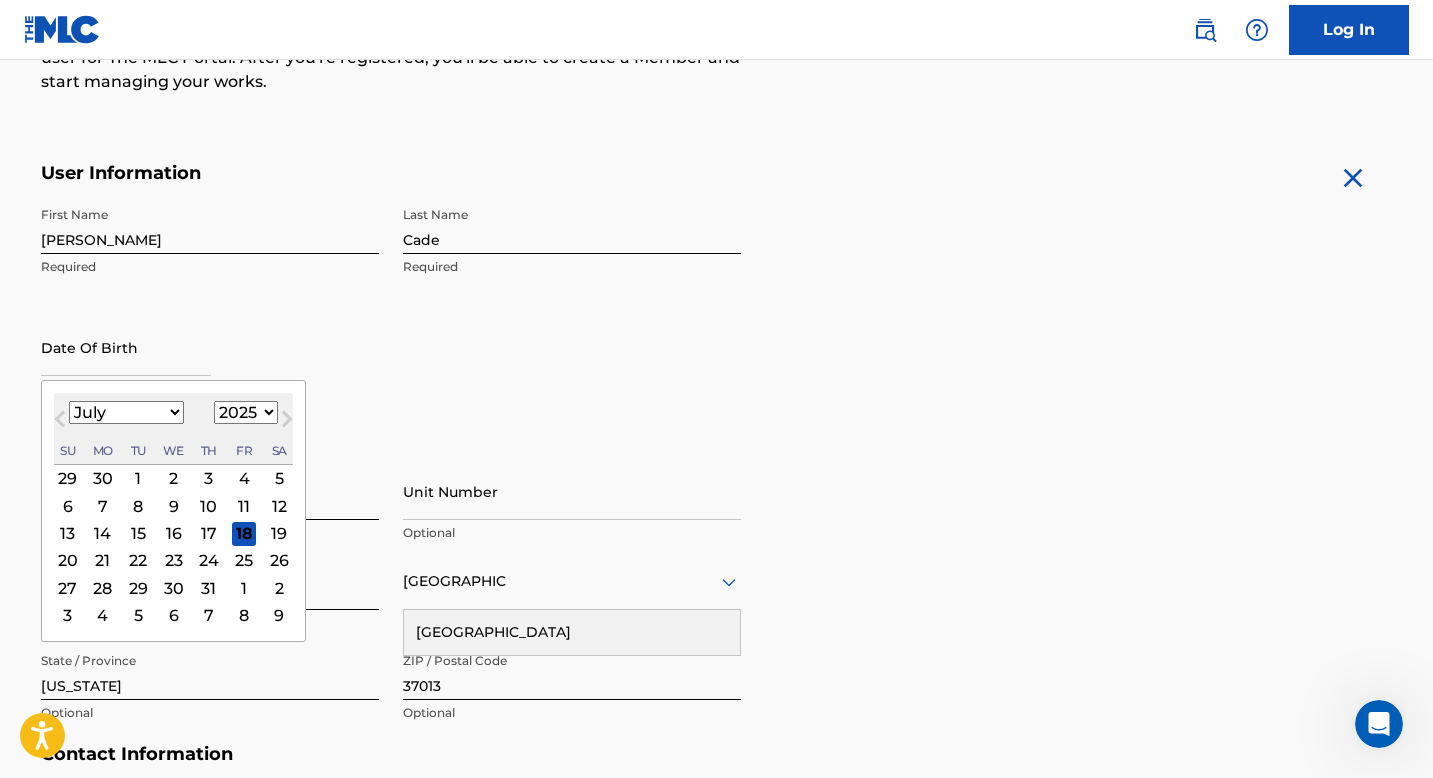 type on "September 8 1998" 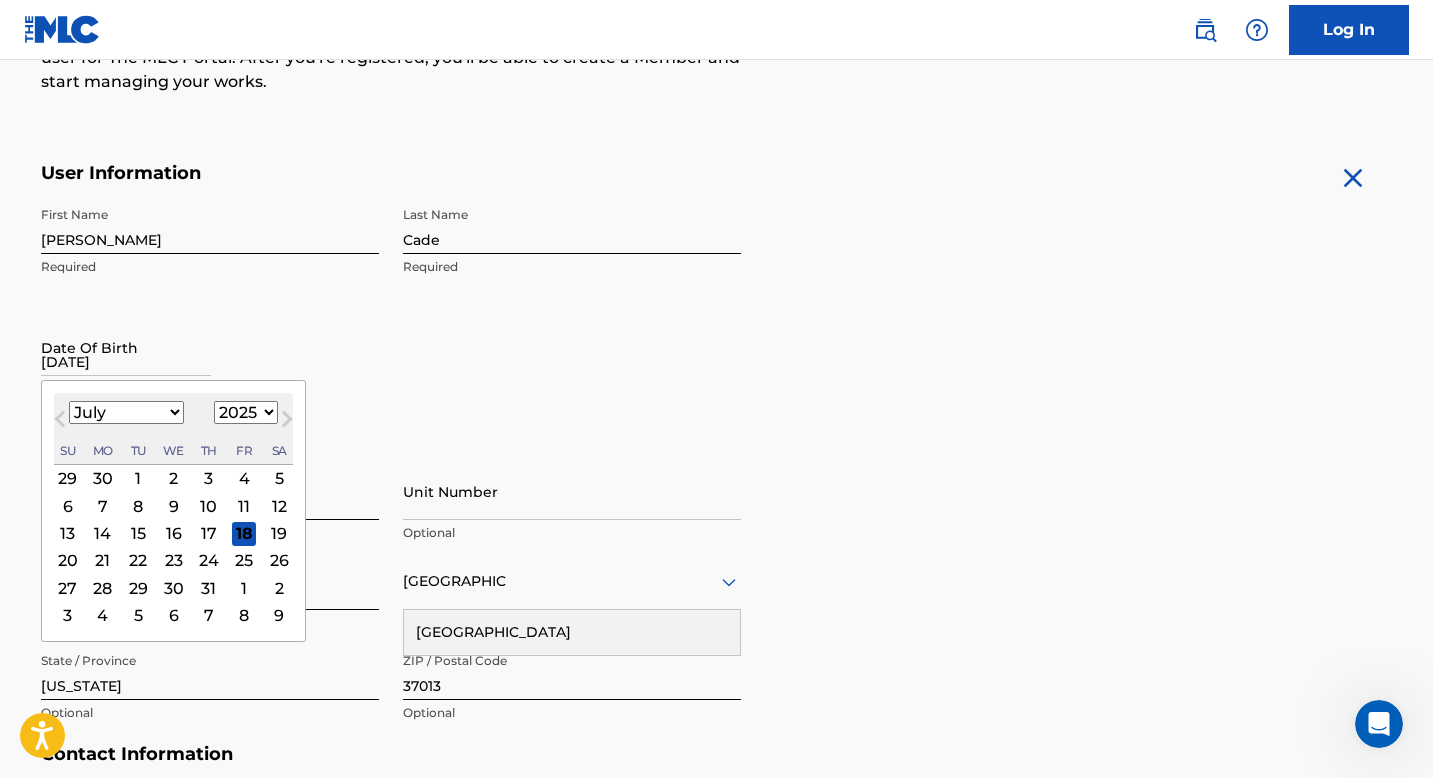 select on "8" 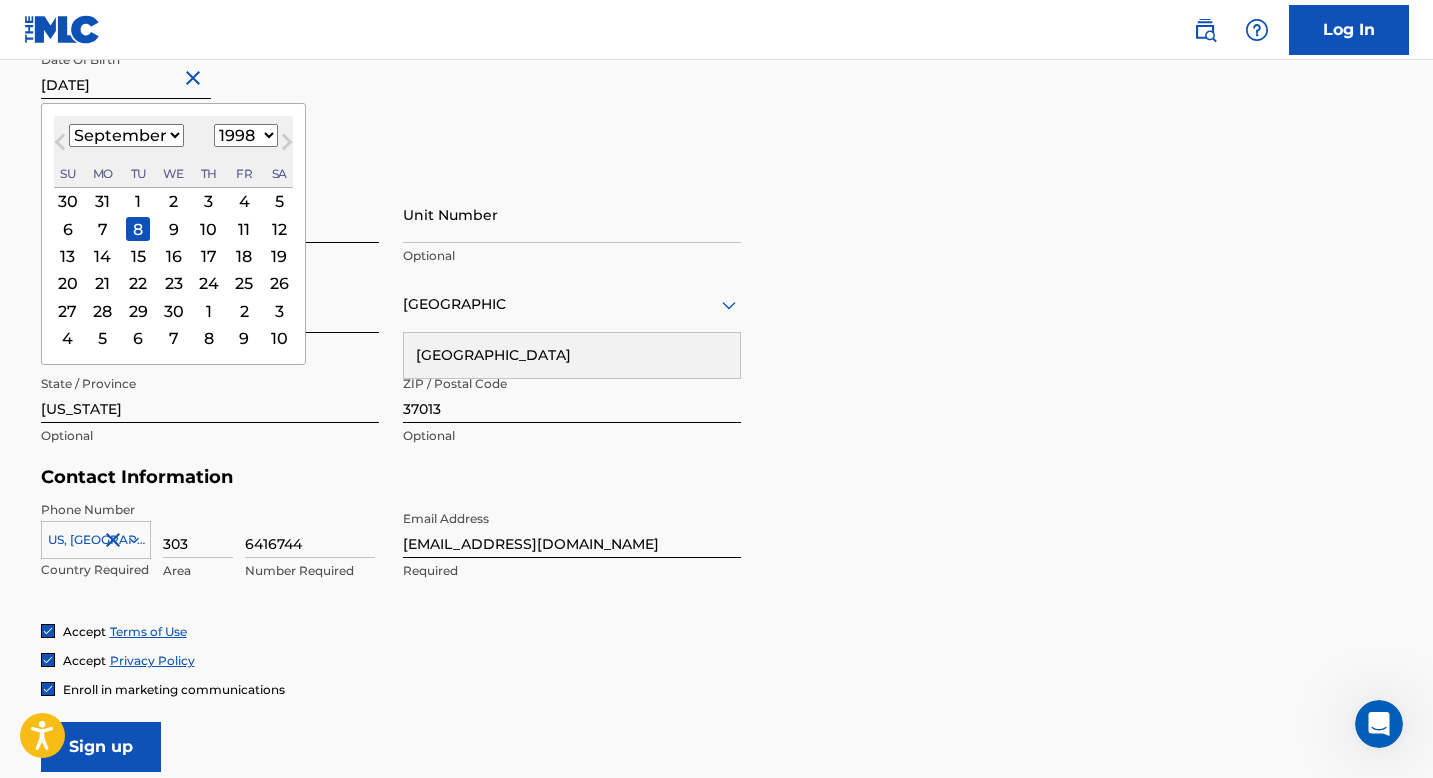 scroll, scrollTop: 785, scrollLeft: 0, axis: vertical 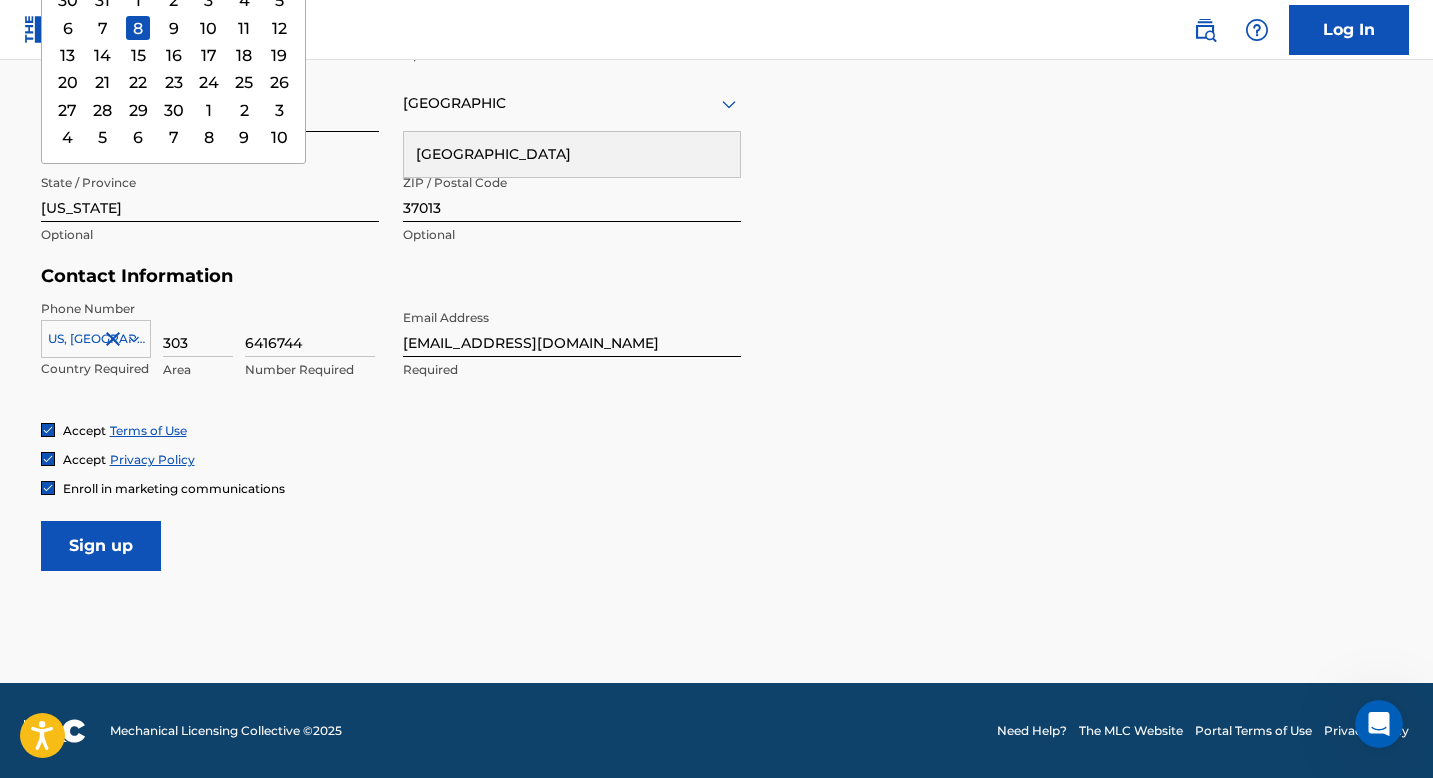 click on "Sign up" at bounding box center (101, 546) 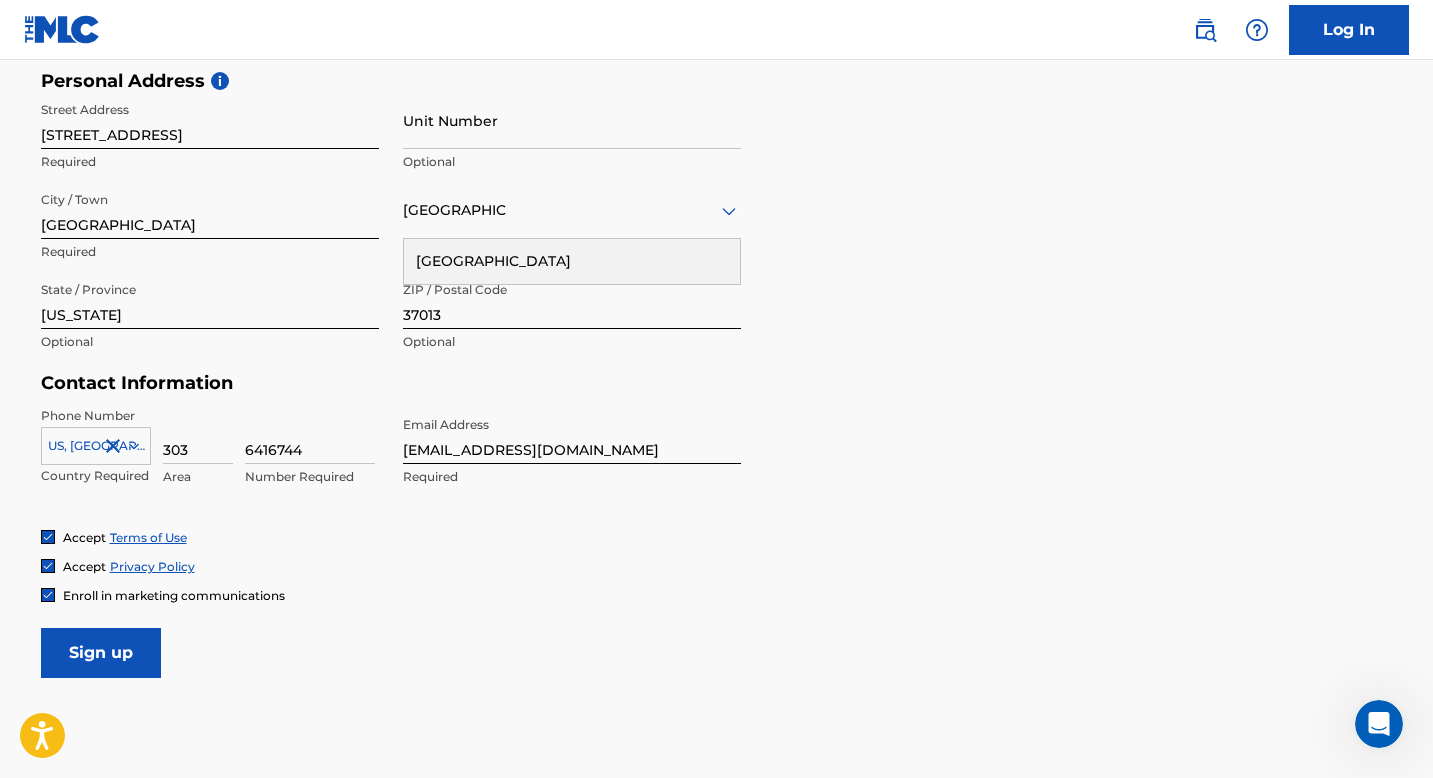 scroll, scrollTop: 785, scrollLeft: 0, axis: vertical 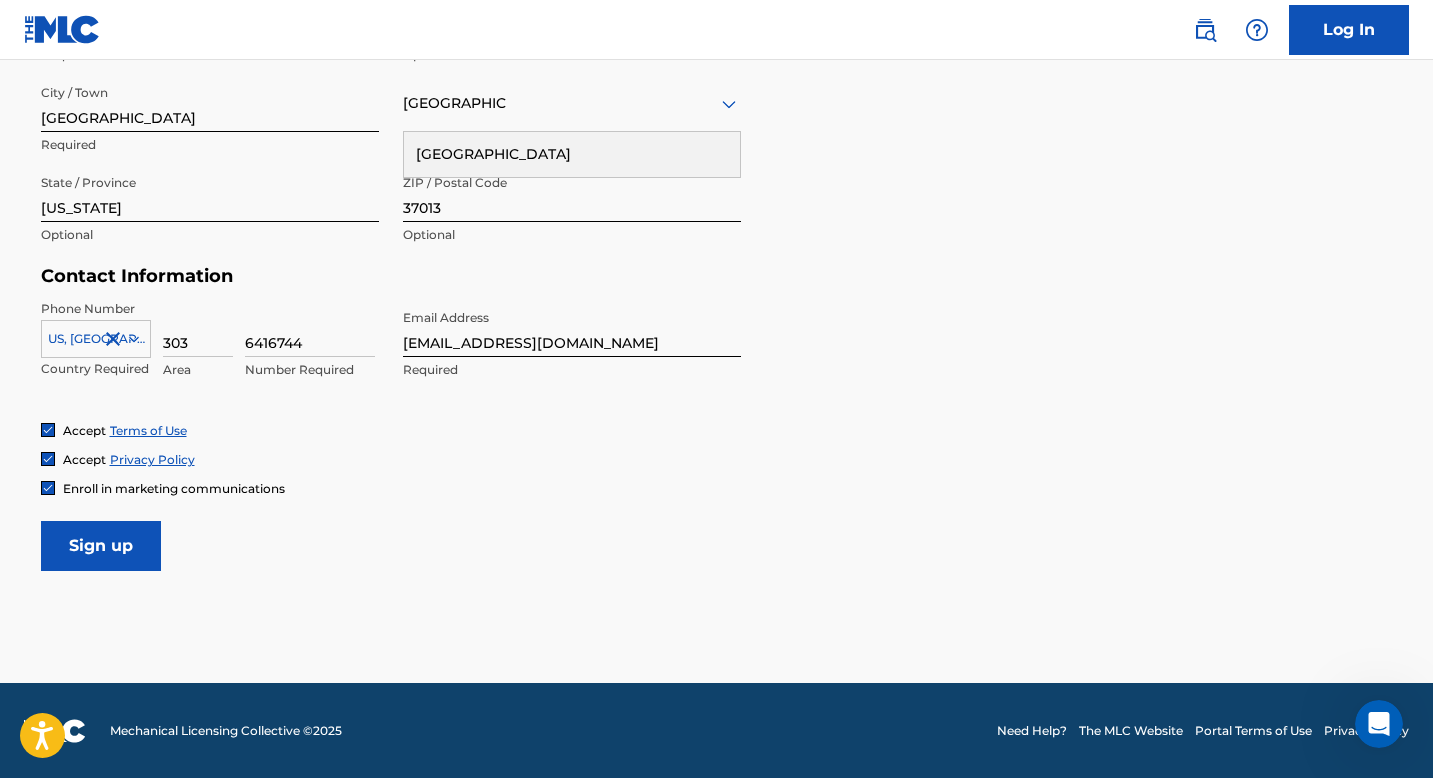 type 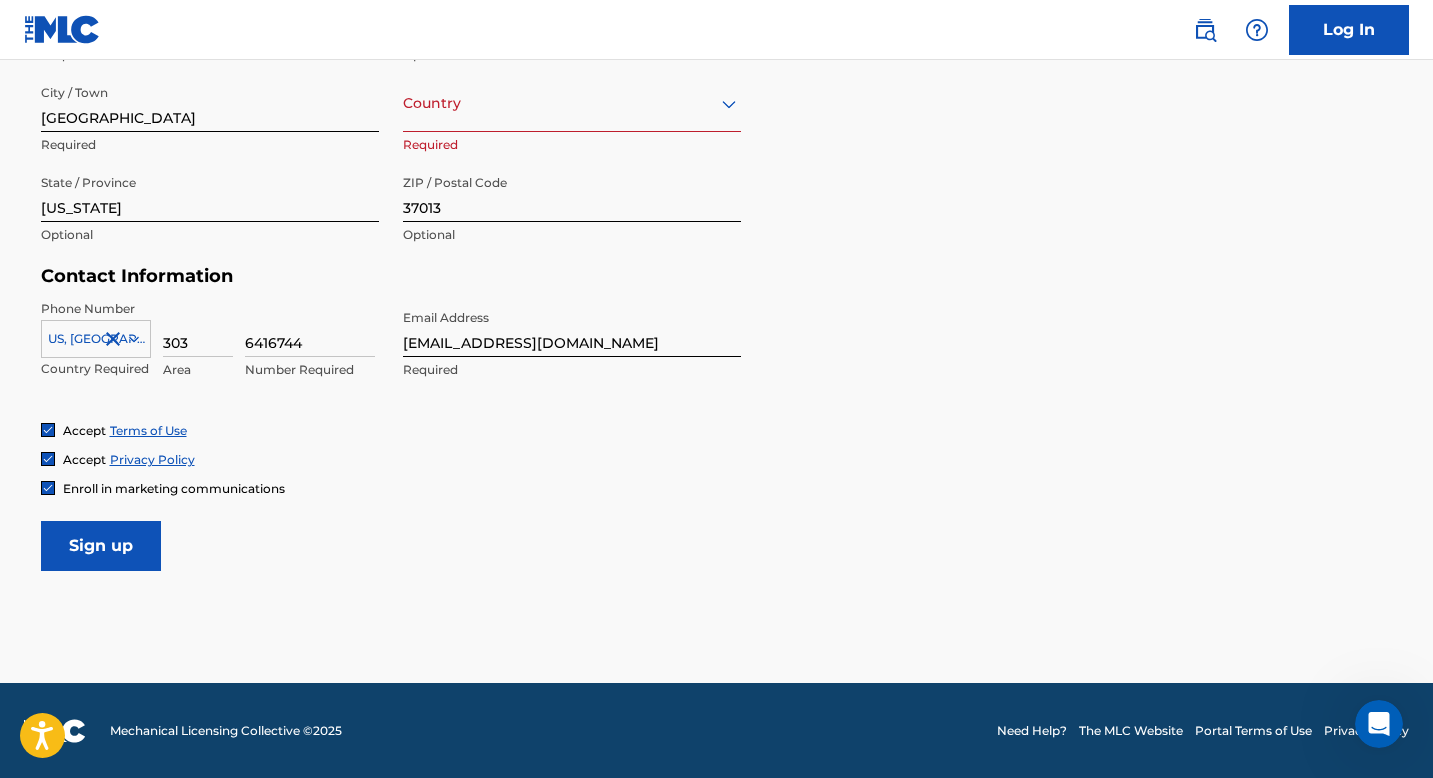 click on "Sign up" at bounding box center (101, 546) 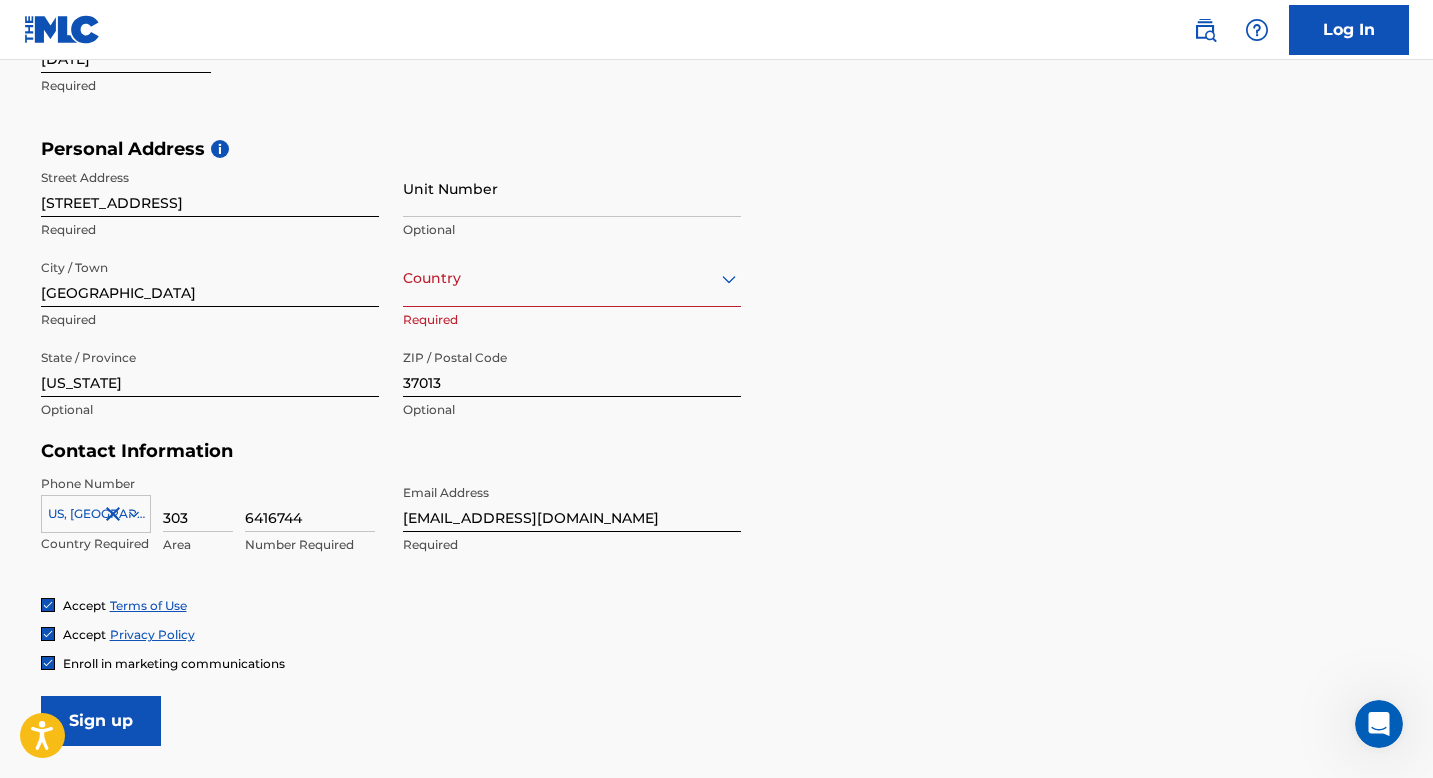scroll, scrollTop: 475, scrollLeft: 0, axis: vertical 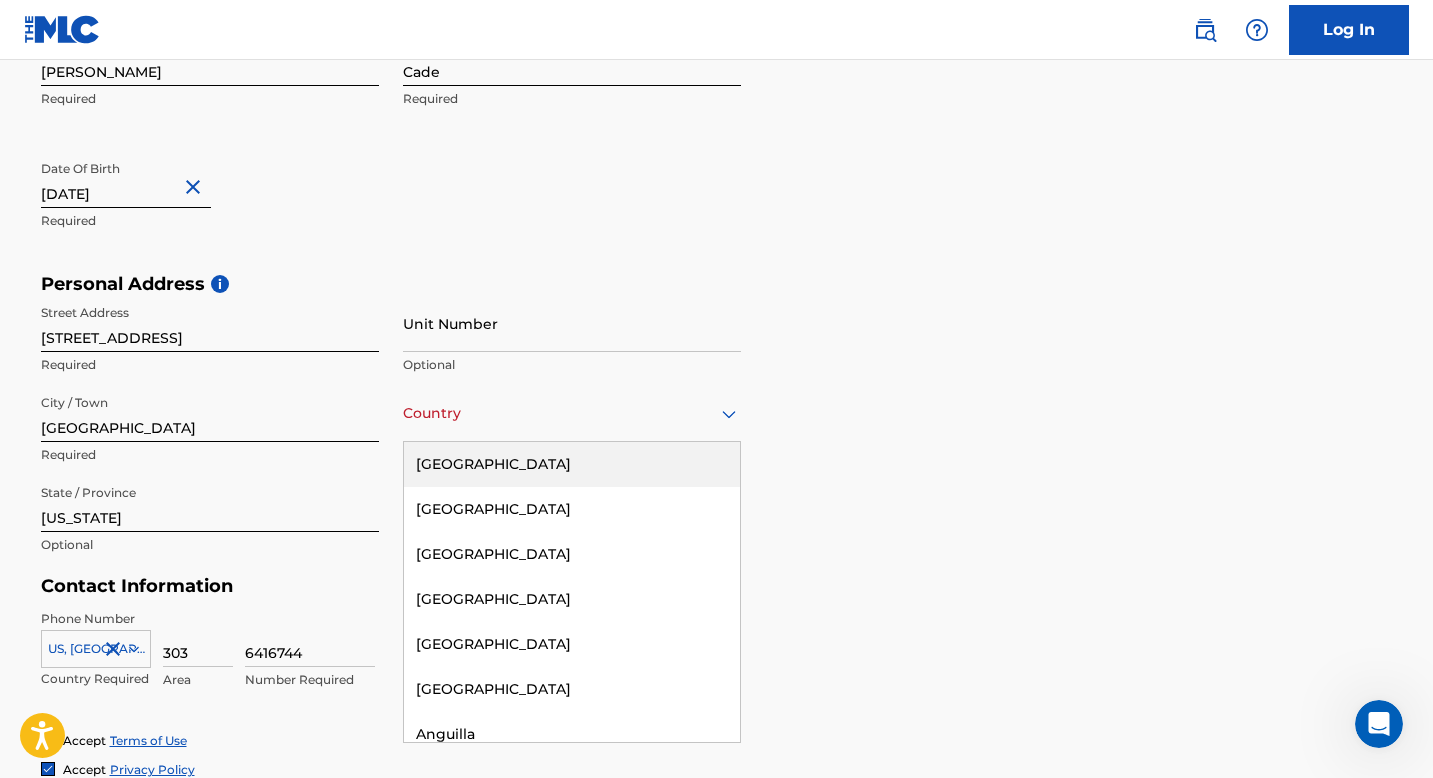 click at bounding box center (572, 413) 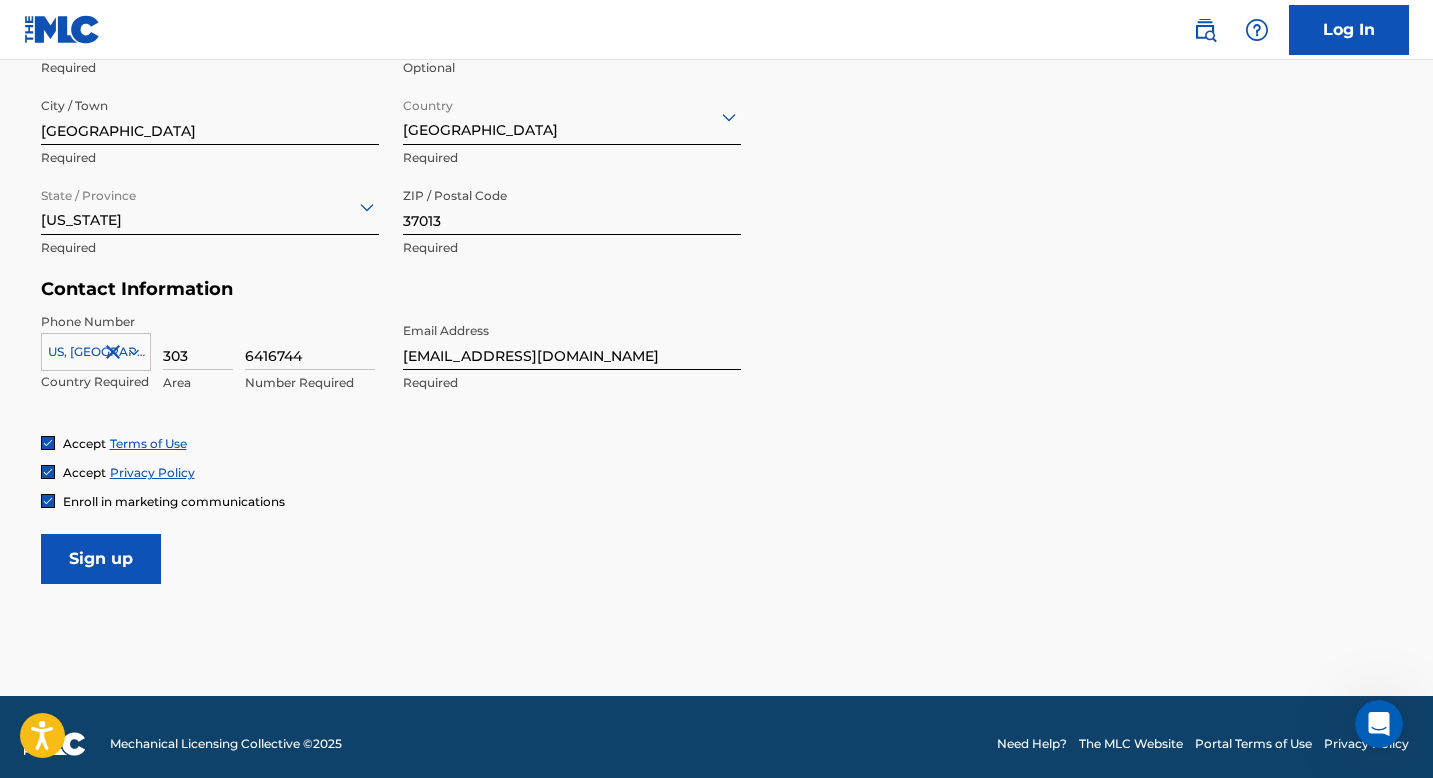 scroll, scrollTop: 778, scrollLeft: 0, axis: vertical 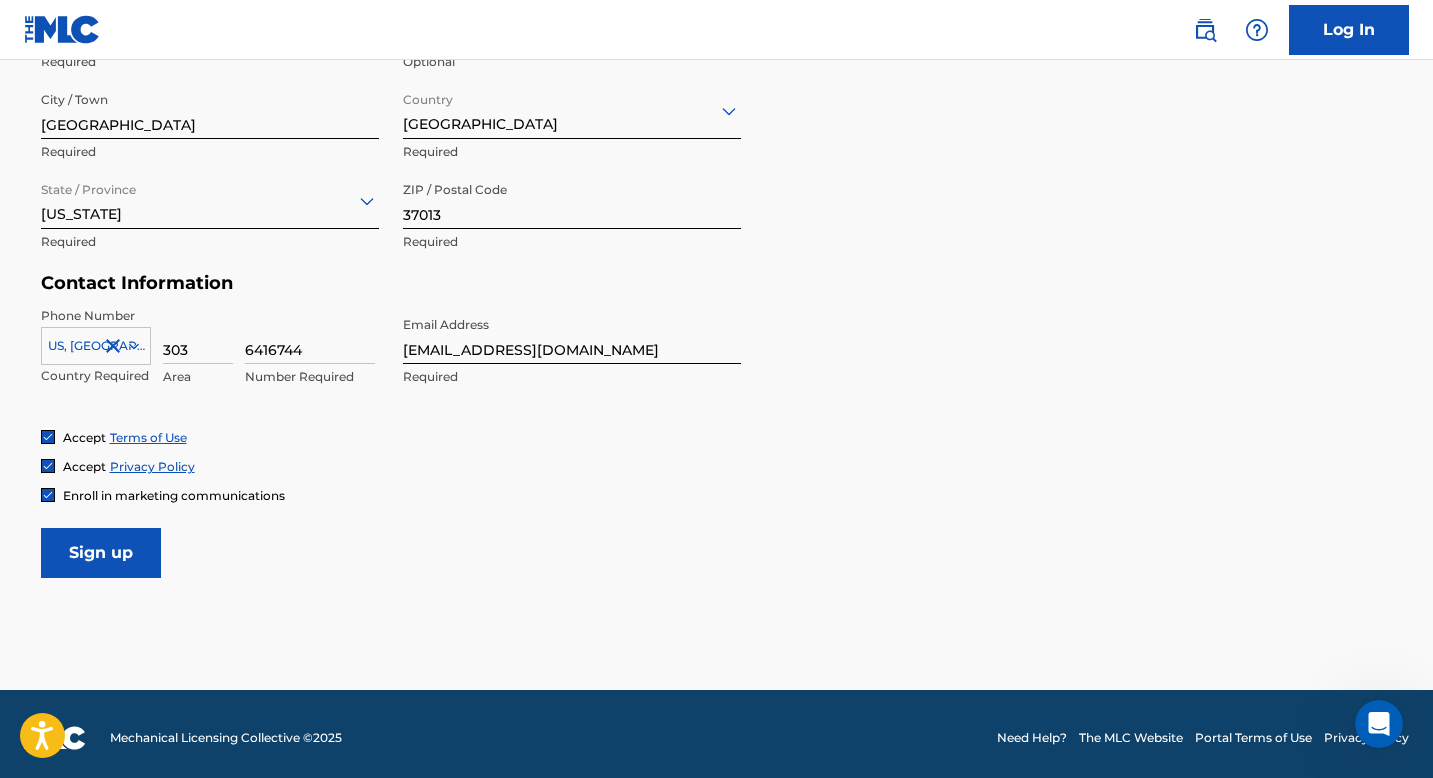 click on "Sign up" at bounding box center [101, 553] 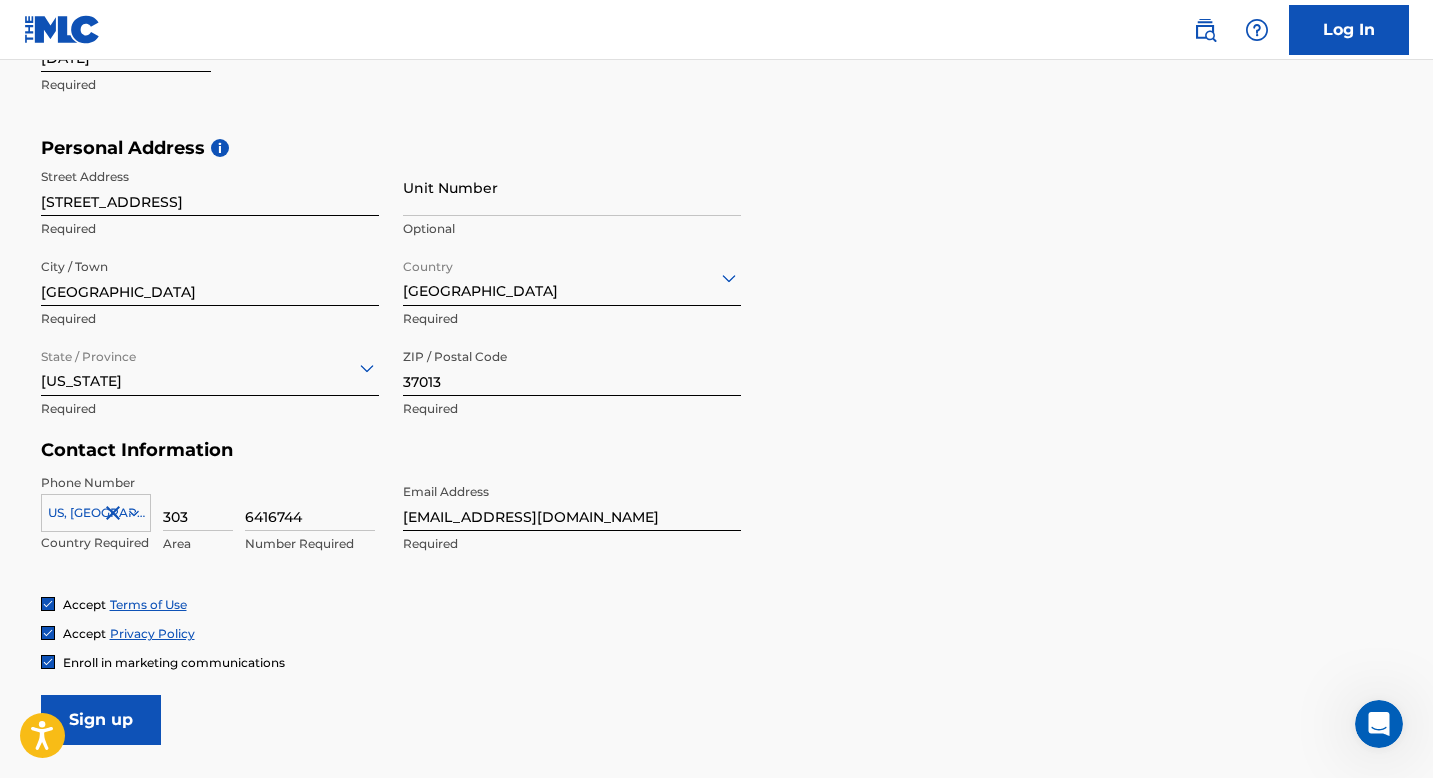 scroll, scrollTop: 612, scrollLeft: 0, axis: vertical 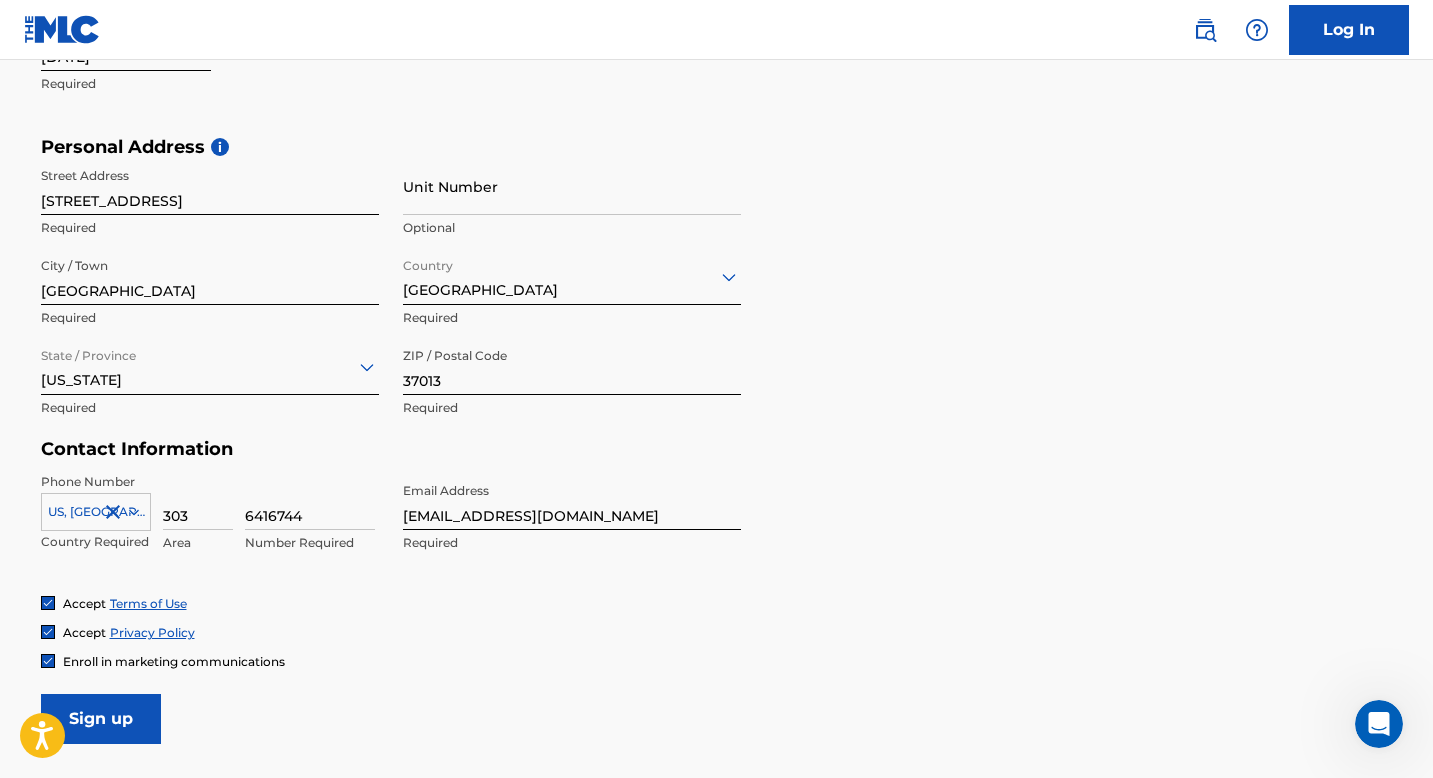 click on "Log In" at bounding box center [1349, 30] 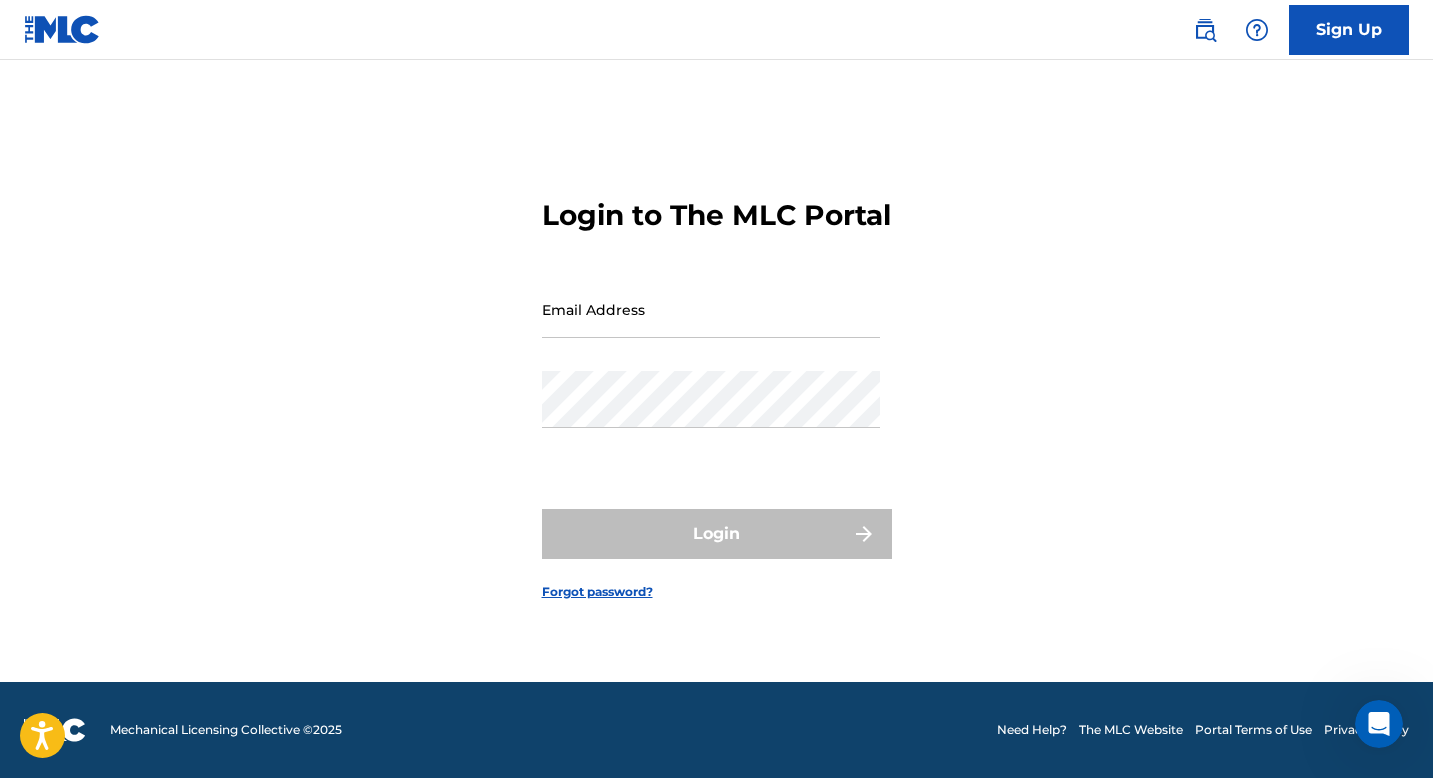 scroll, scrollTop: 0, scrollLeft: 0, axis: both 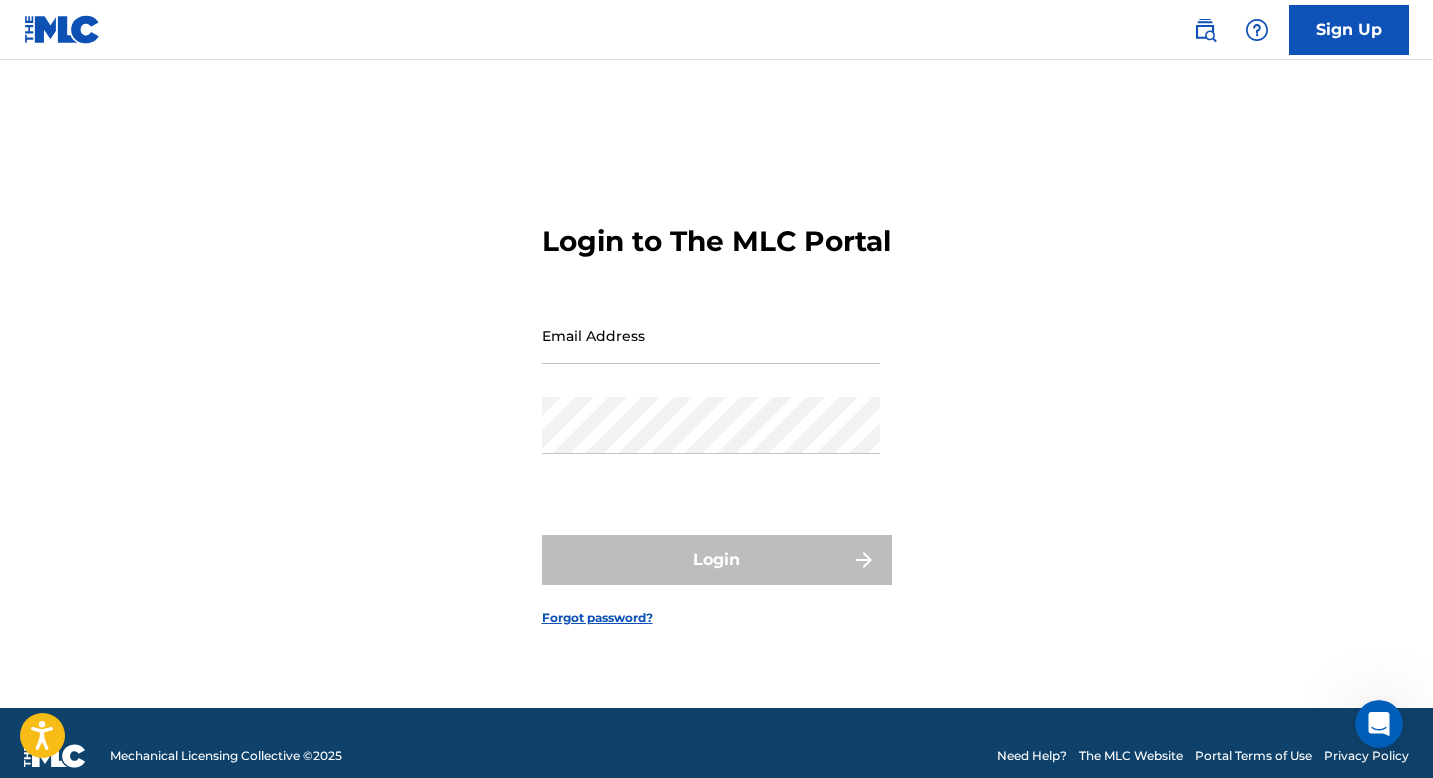click on "Email Address" at bounding box center [711, 335] 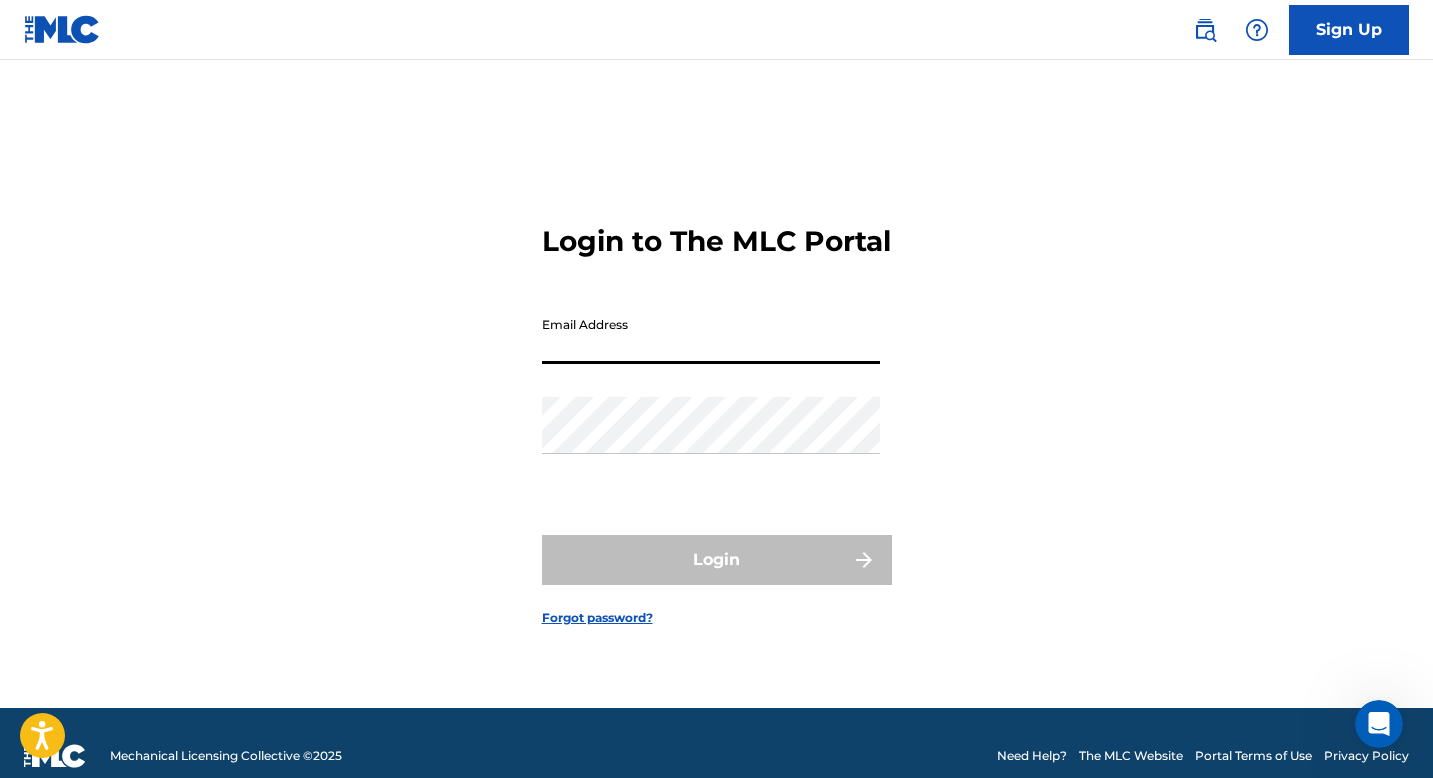 type on "jacobcademusic@gmail.com" 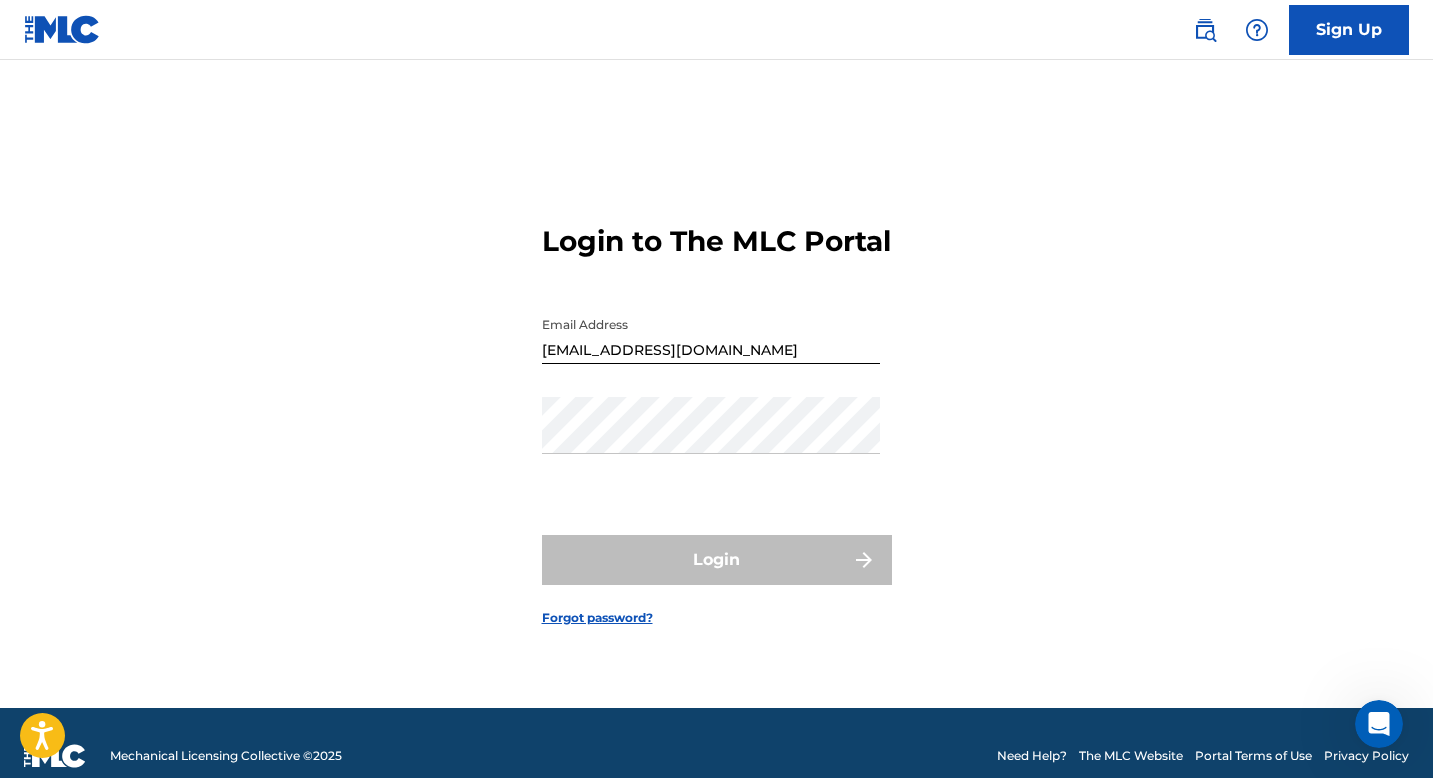 click on "Forgot password?" at bounding box center (597, 618) 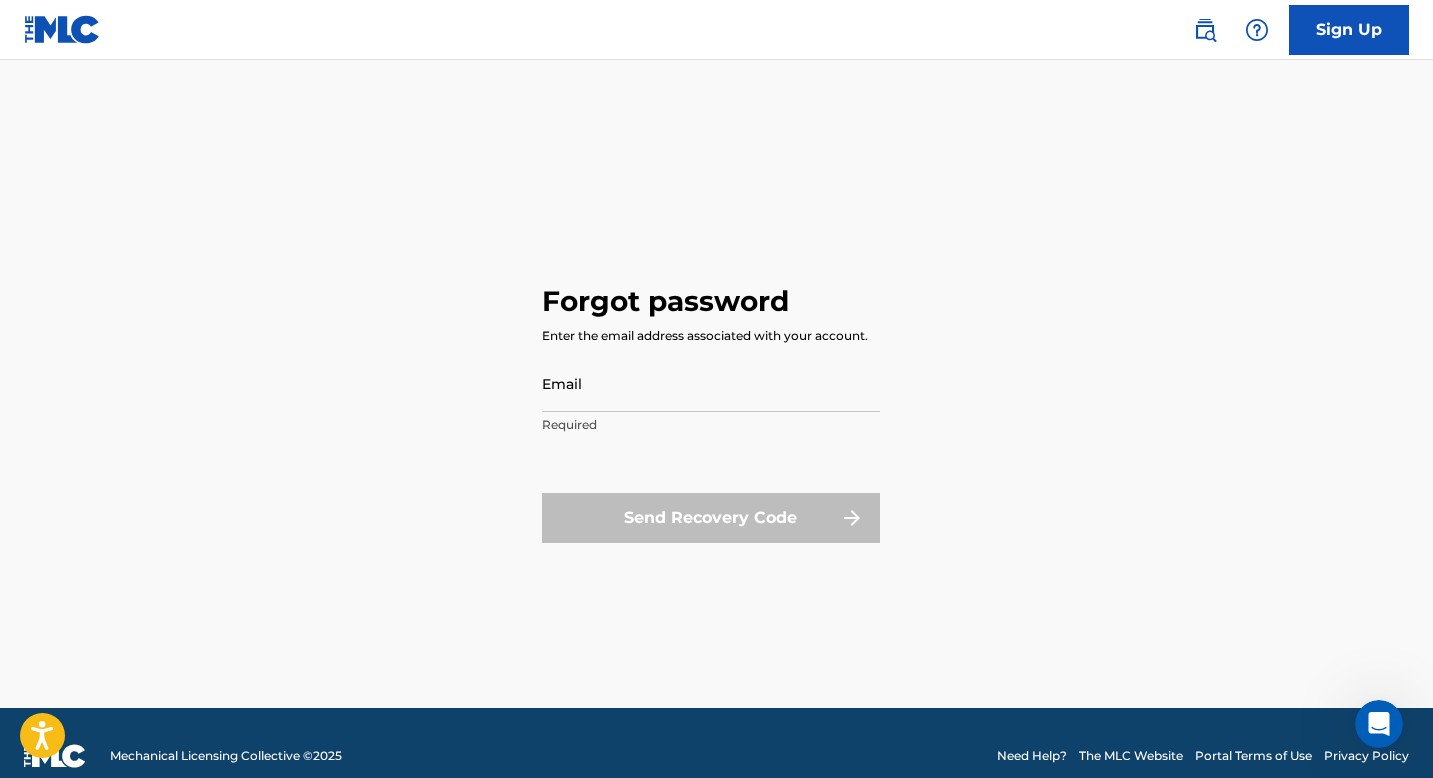 click on "Email" at bounding box center (711, 383) 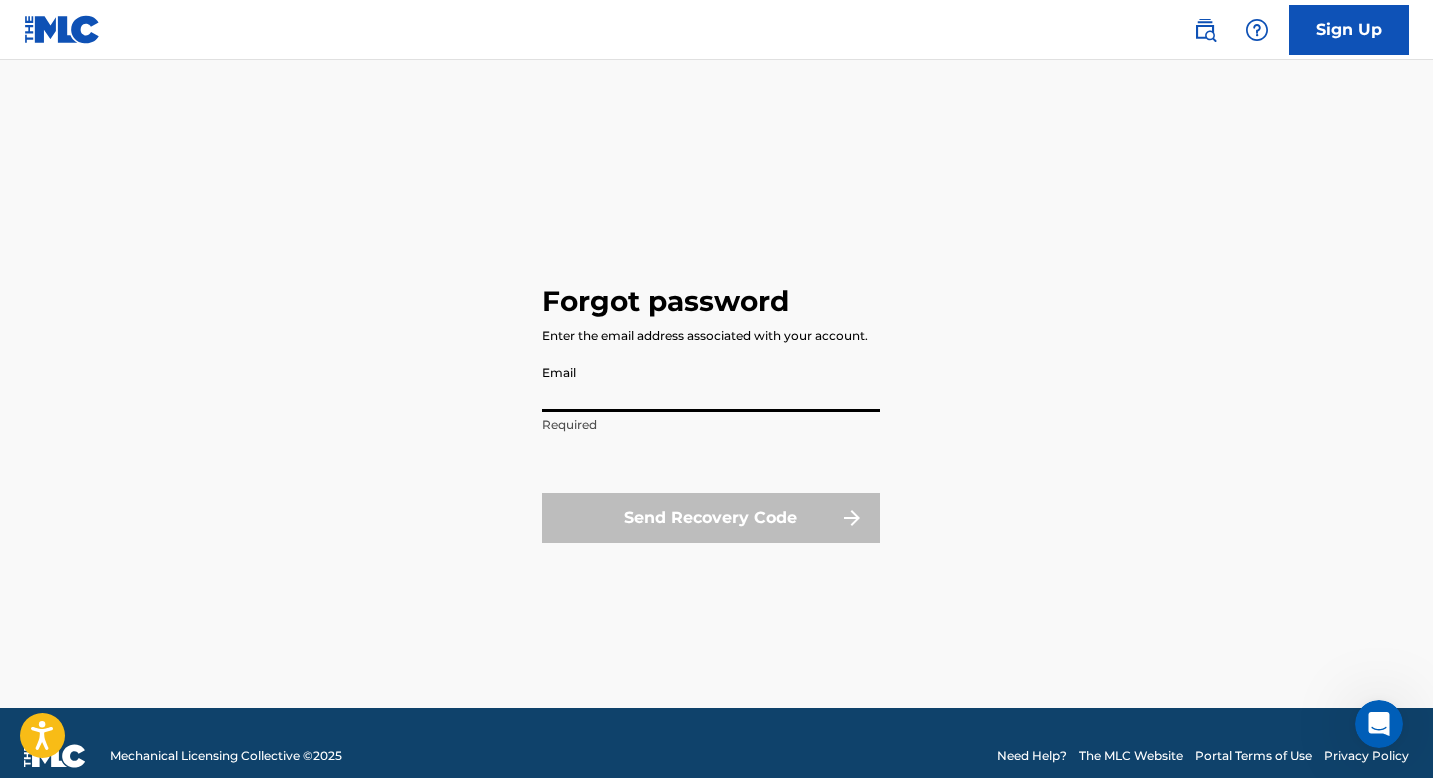 type on "jacobcademusic@gmail.com" 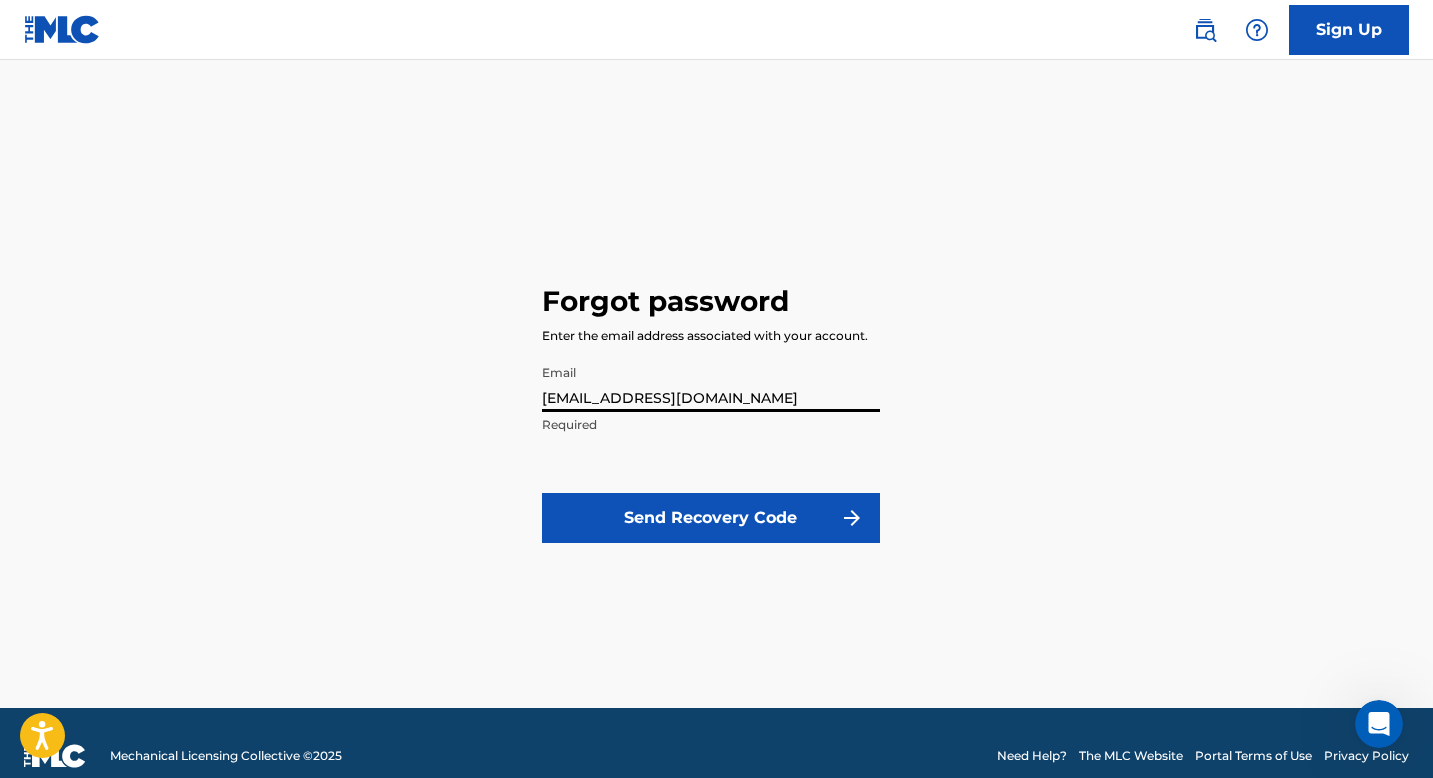 click on "Send Recovery Code" at bounding box center [711, 518] 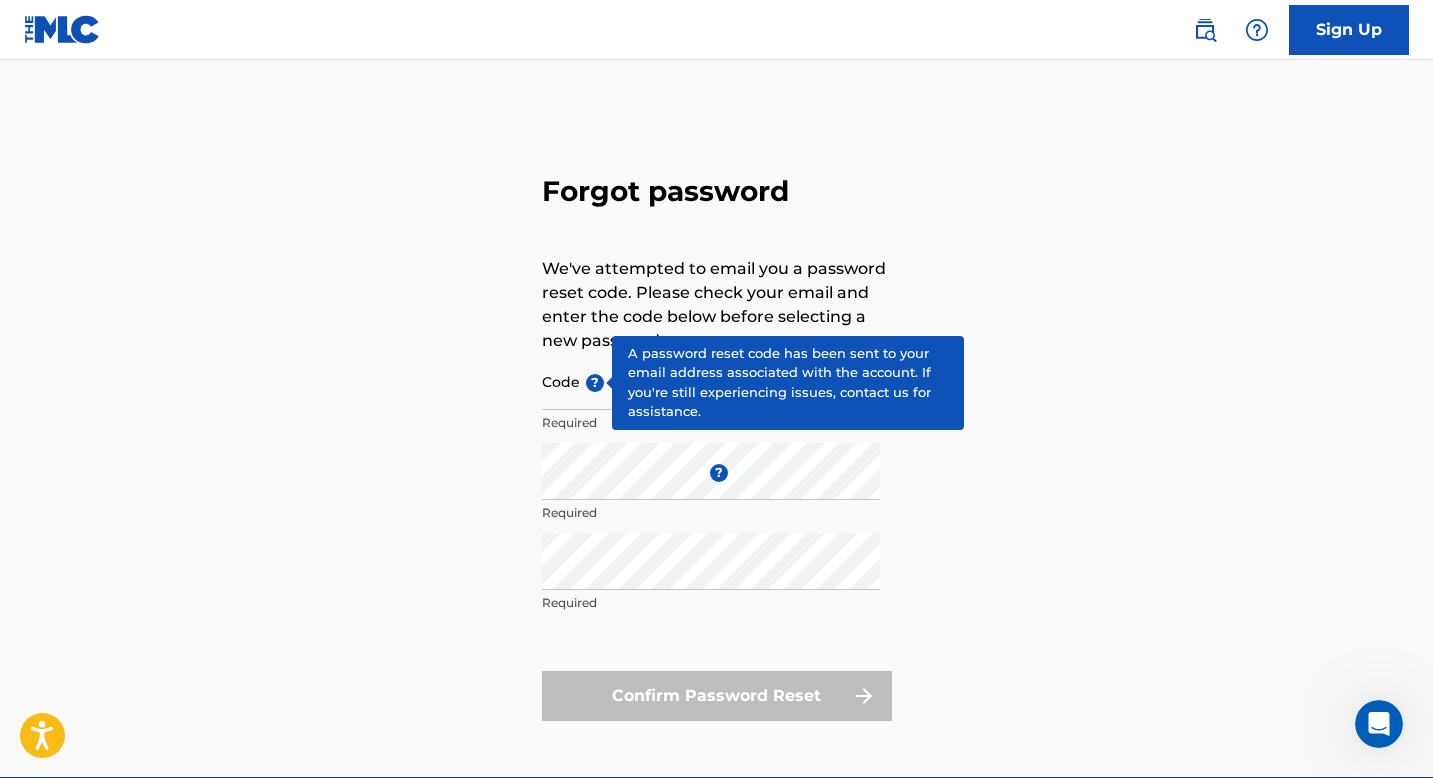 click on "?" at bounding box center (595, 383) 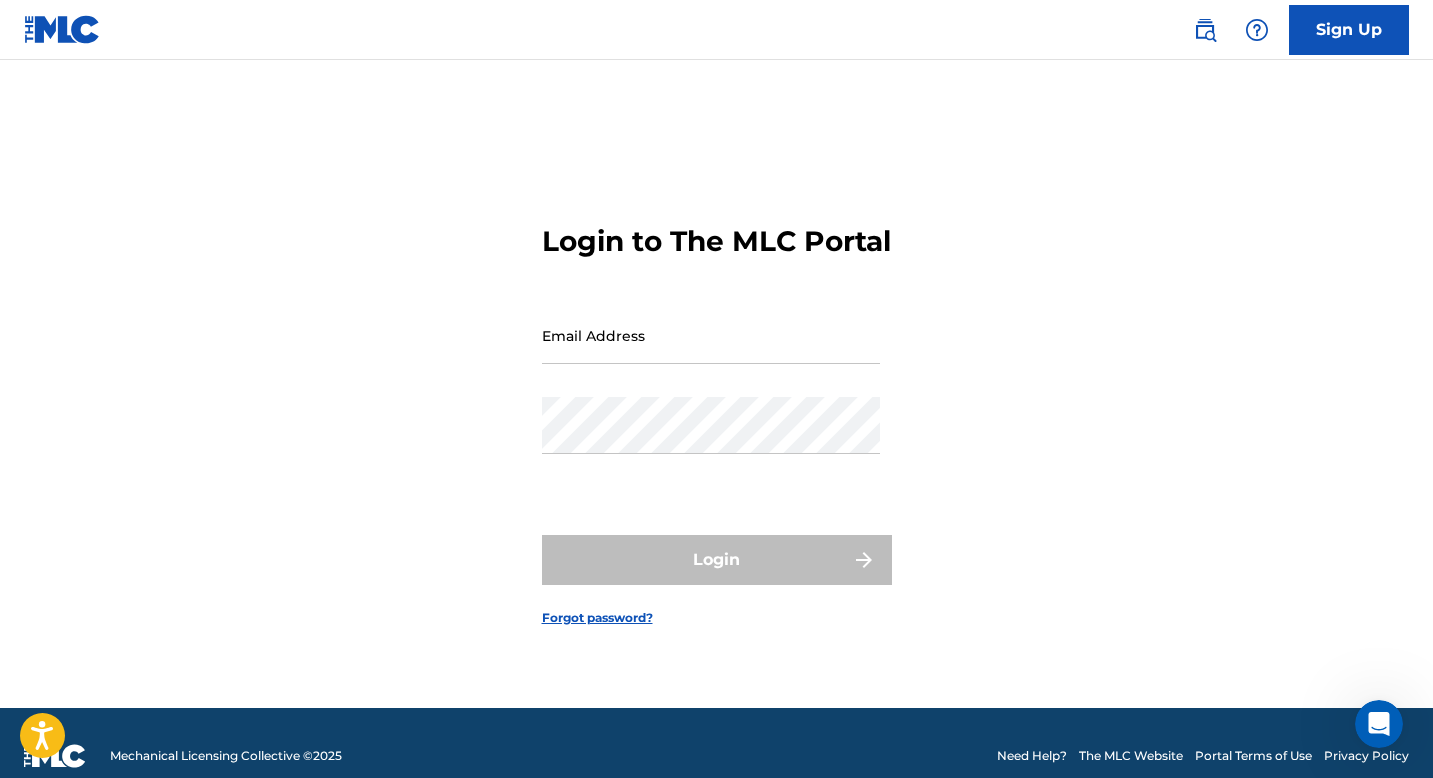 scroll, scrollTop: 612, scrollLeft: 0, axis: vertical 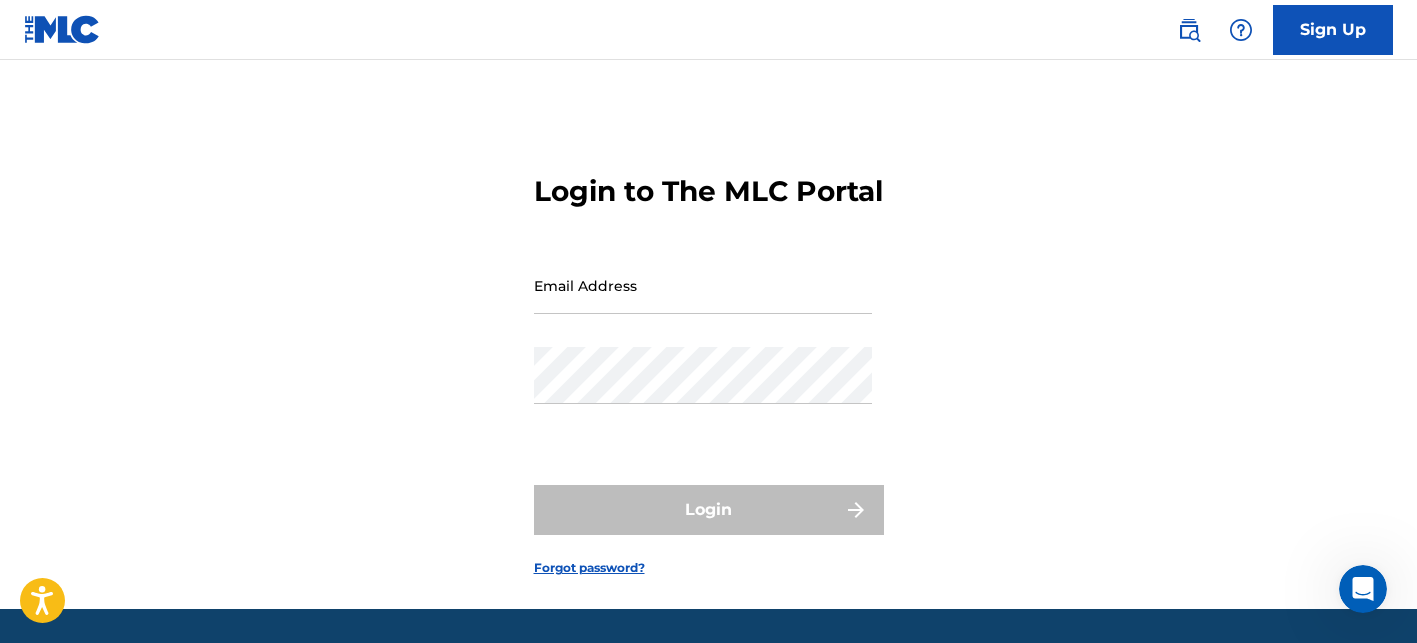 click on "Email Address" at bounding box center [703, 285] 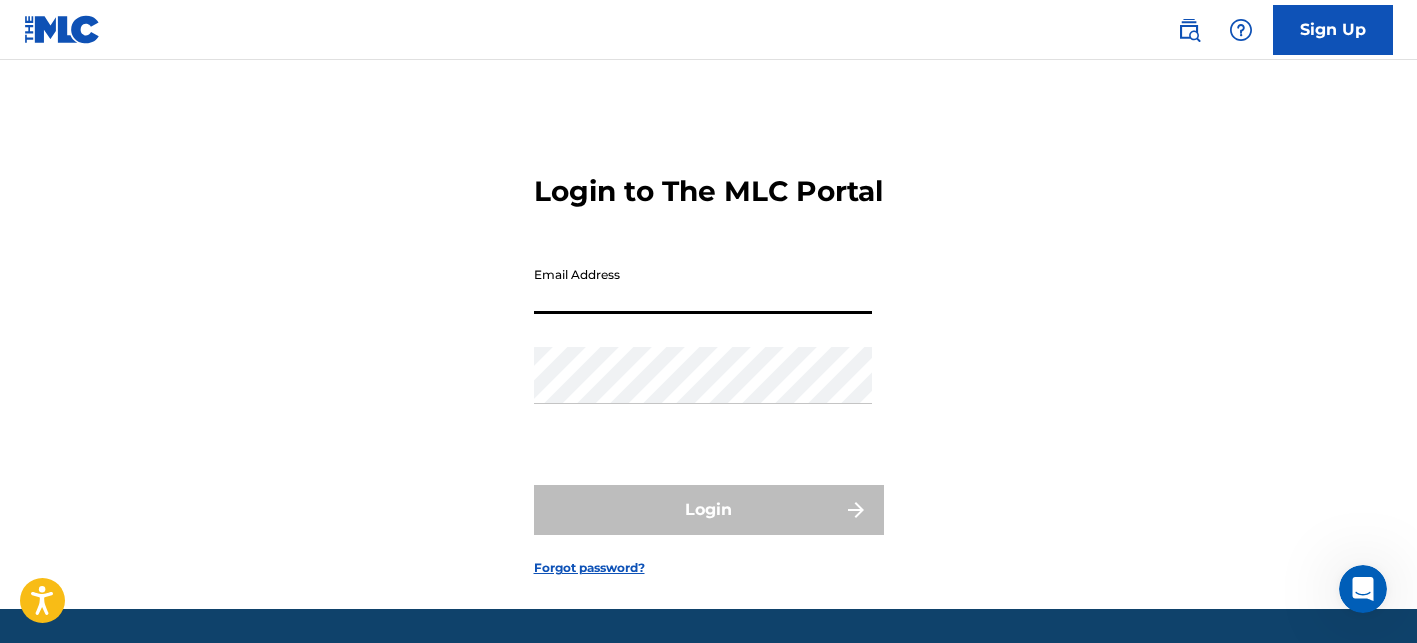type on "jacobcademusic@gmail.com" 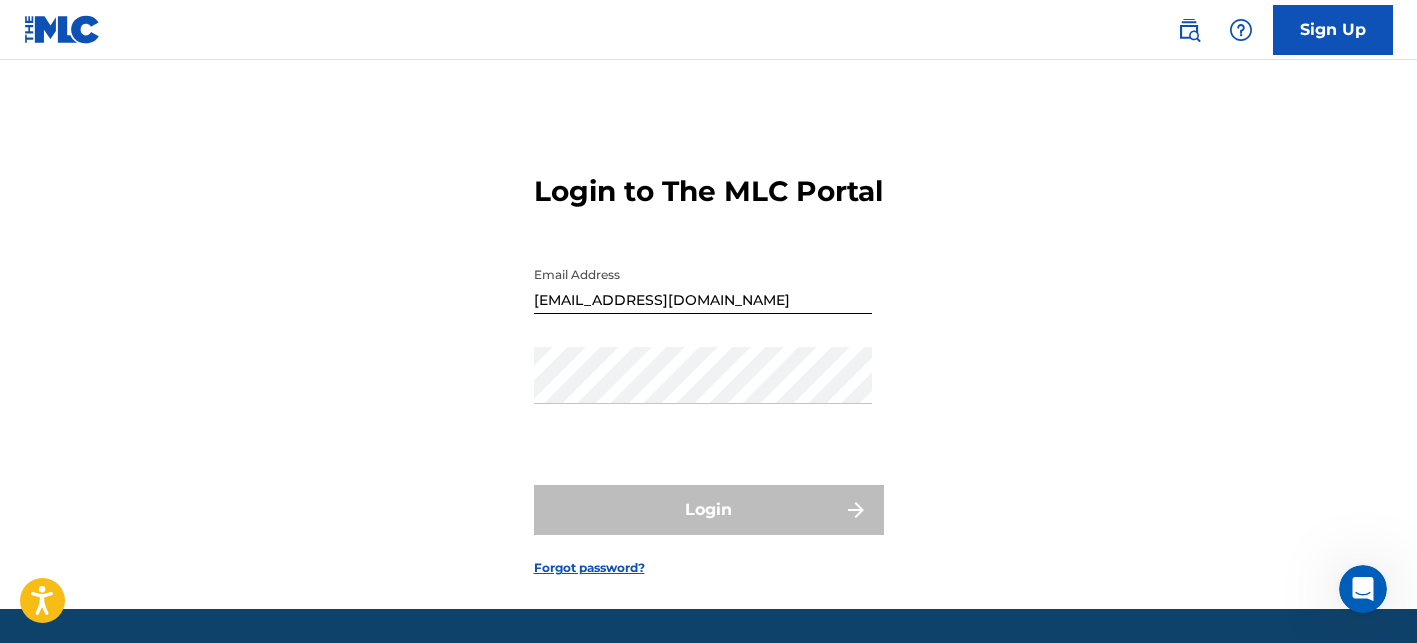 click on "Forgot password?" at bounding box center (589, 568) 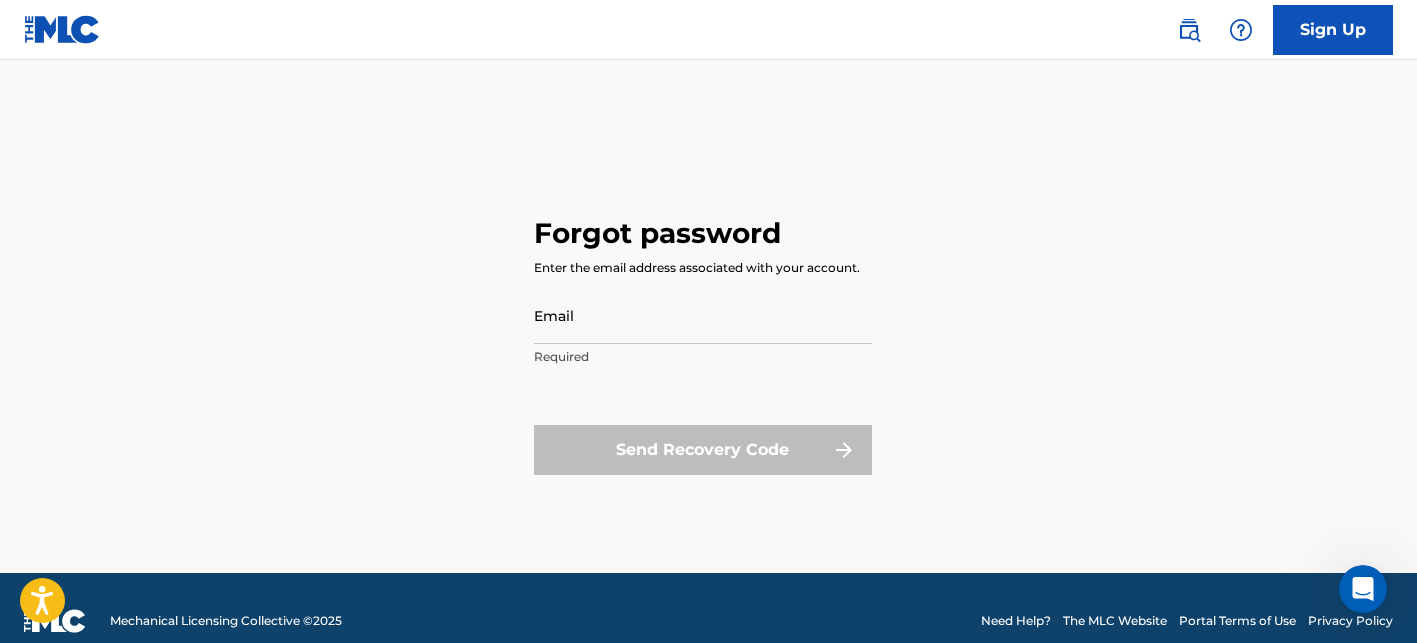 click on "Email" at bounding box center (703, 315) 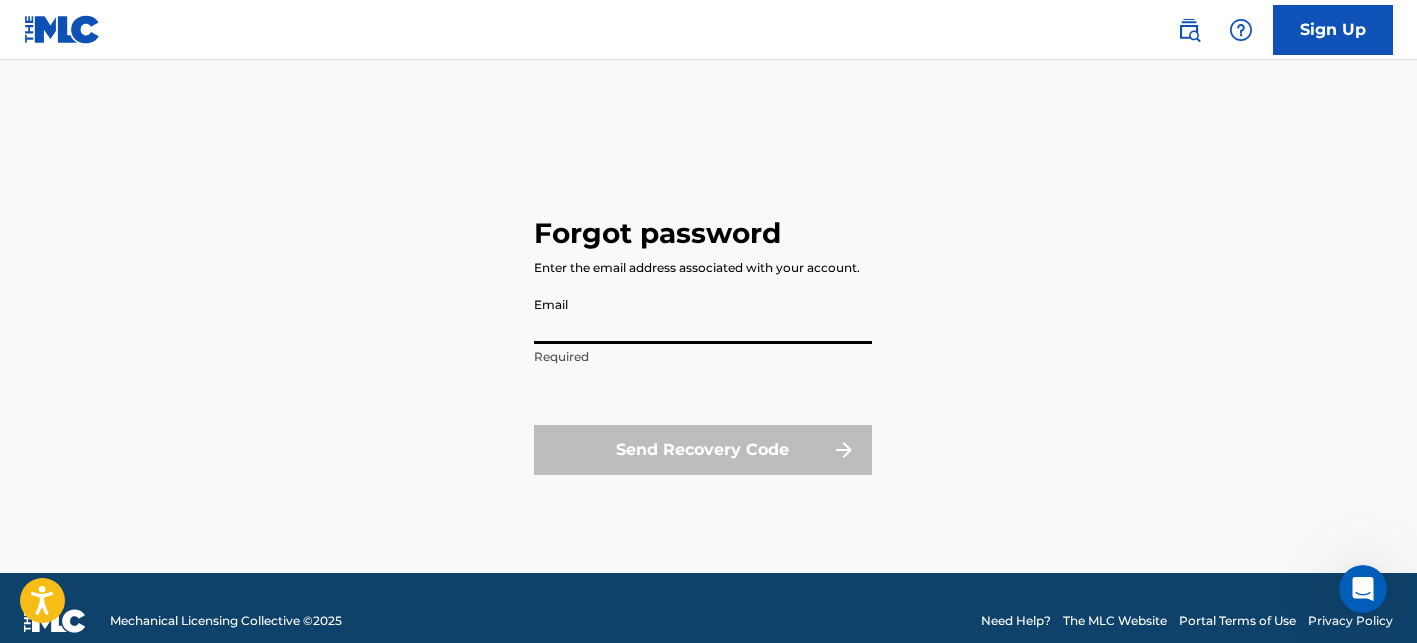 type on "jacobcademusic@gmail.com" 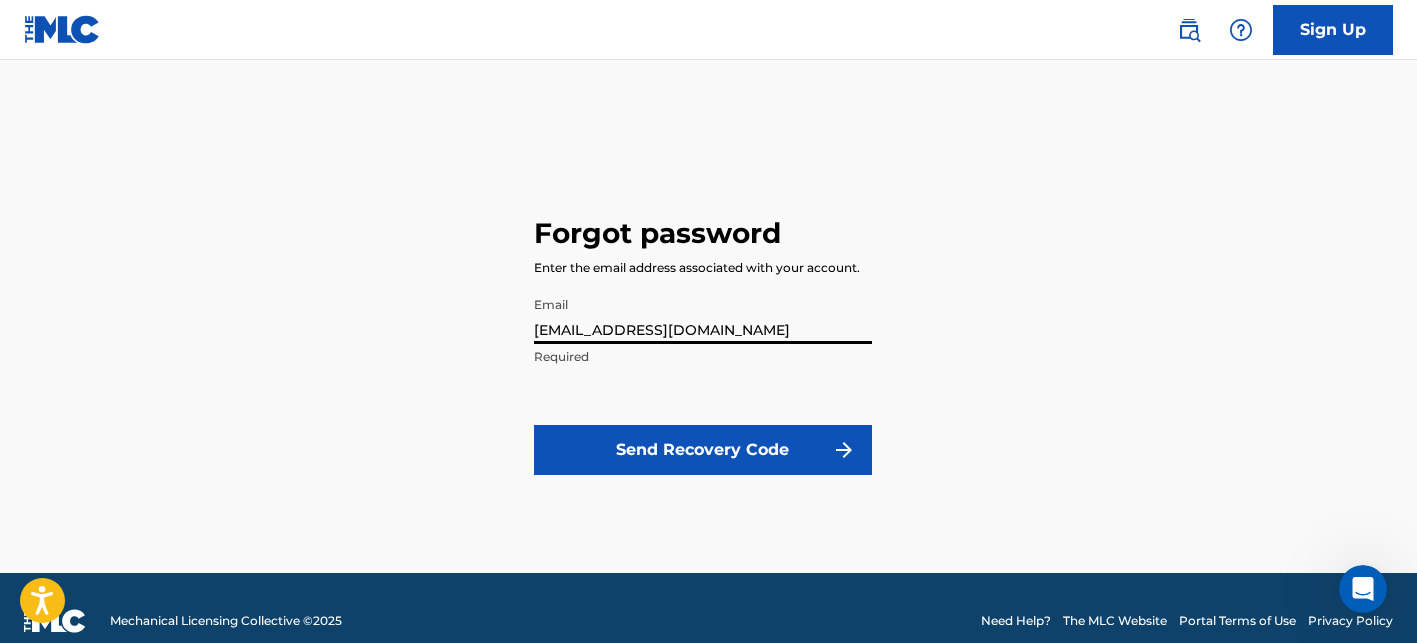 click on "Send Recovery Code" at bounding box center [703, 450] 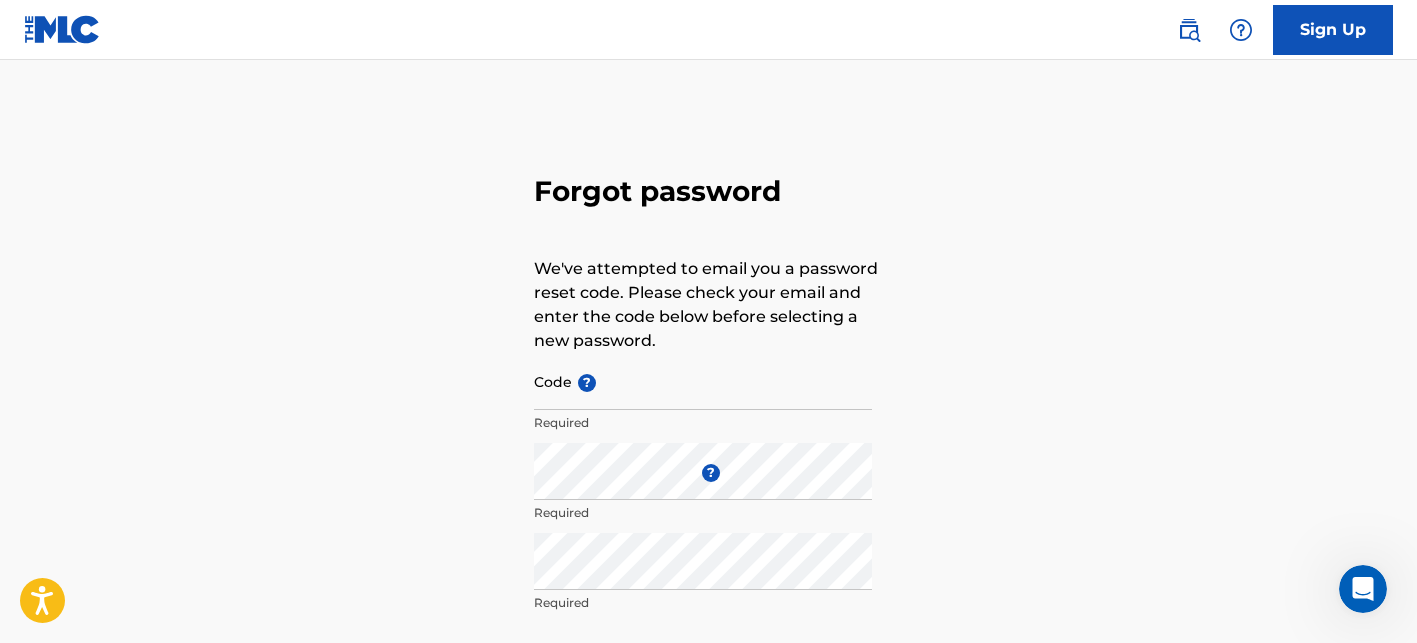 click on "Code ?" at bounding box center (703, 381) 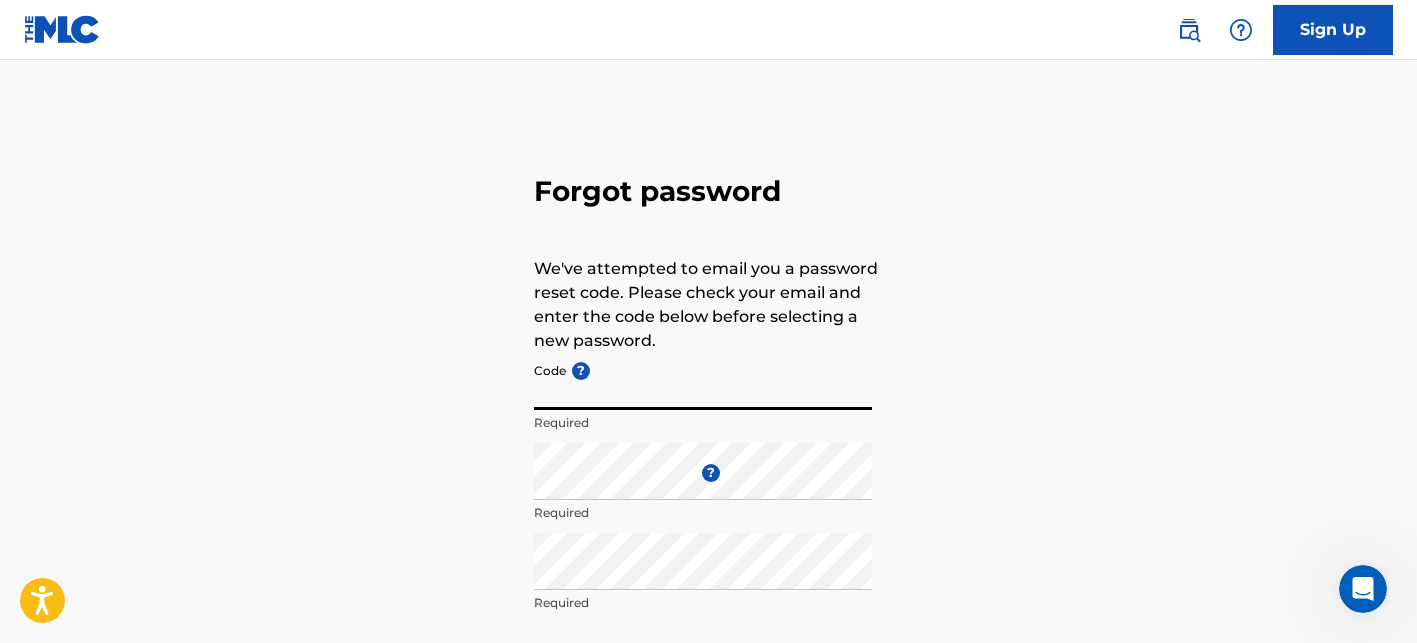 click on "Forgot password We've attempted to email you a password reset code. Please check your email and enter the code below before selecting a new password. Code ? Required Enter a new password ? Required Repeat the password Required Confirm Password Reset" at bounding box center [709, 443] 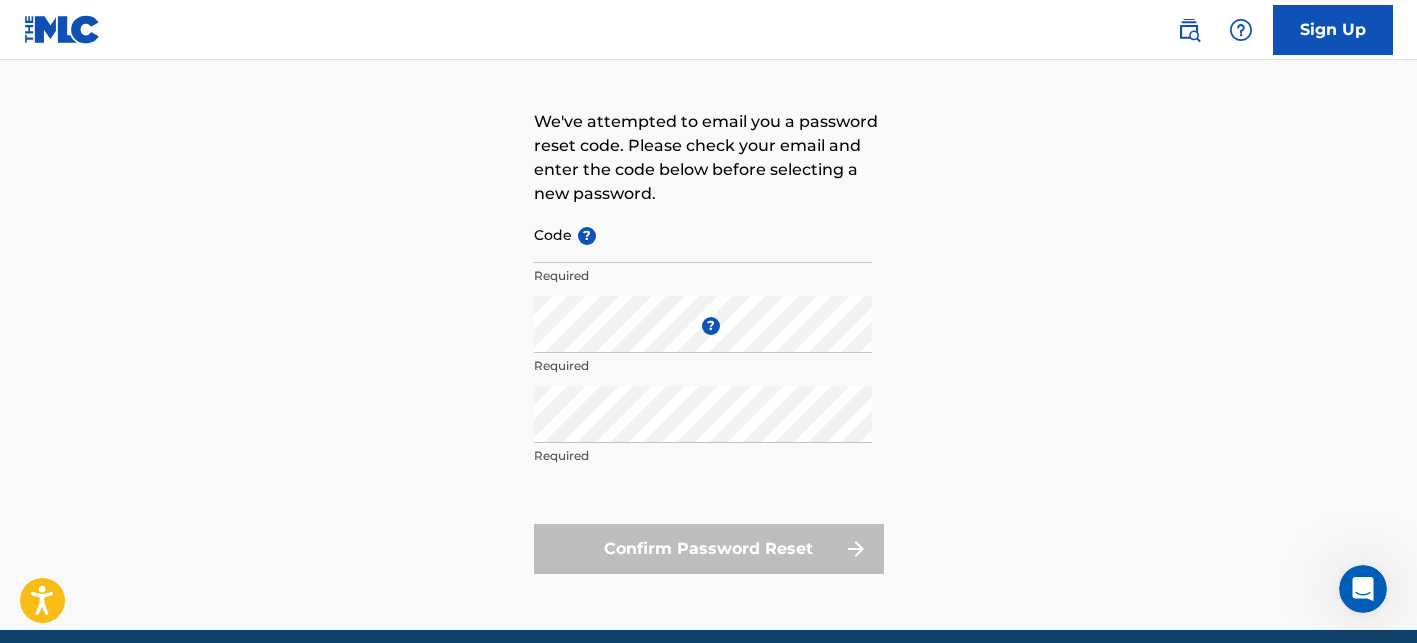 scroll, scrollTop: 148, scrollLeft: 0, axis: vertical 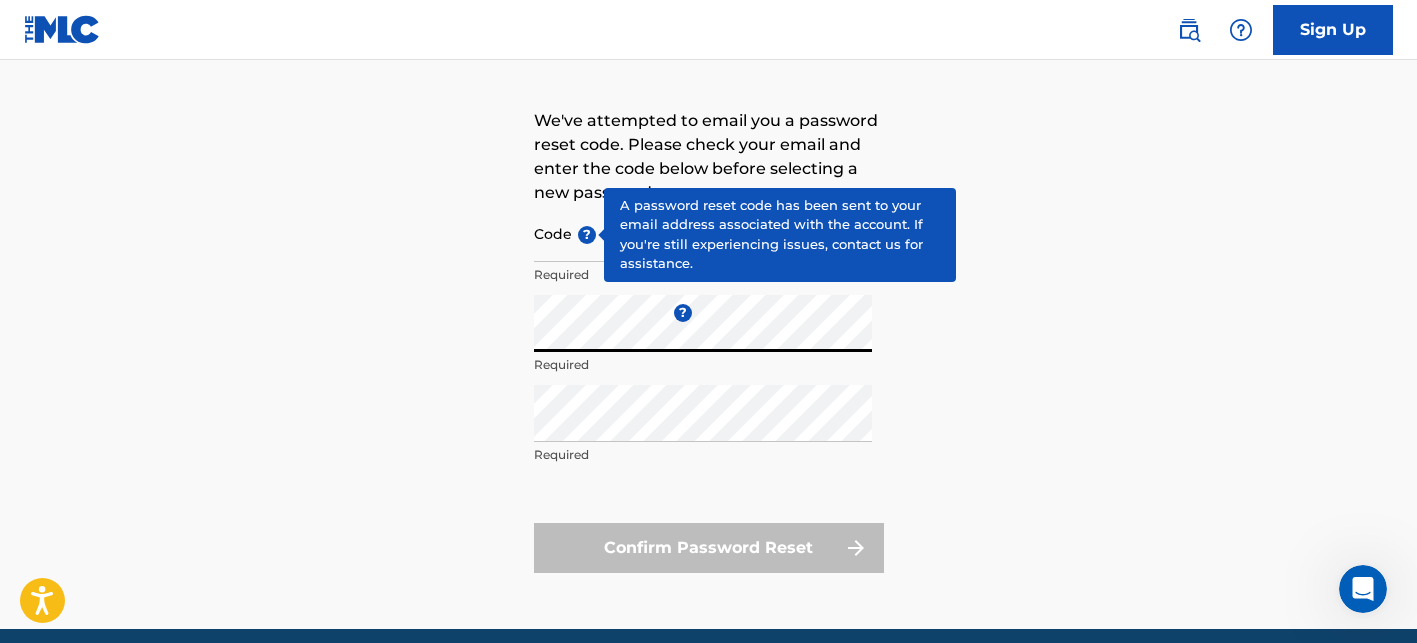 click on "?" at bounding box center [587, 235] 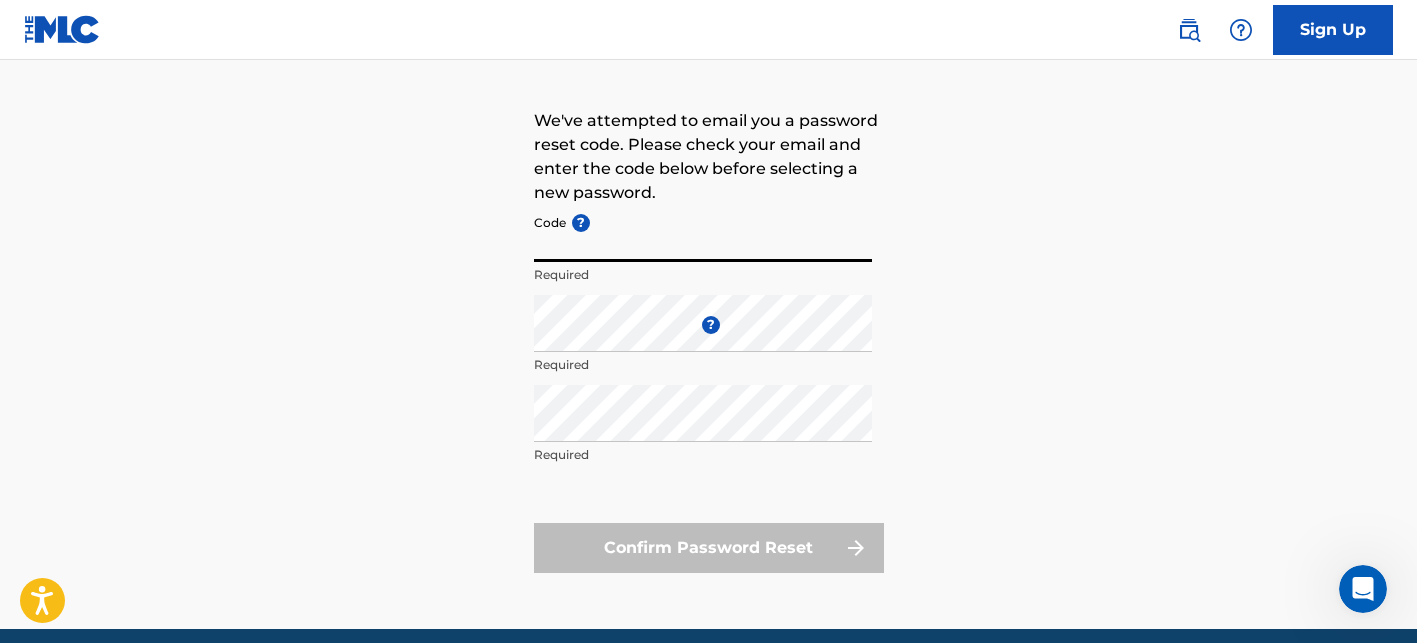 paste on "FP_9f3903ba5dba27e1f9a071f271e5" 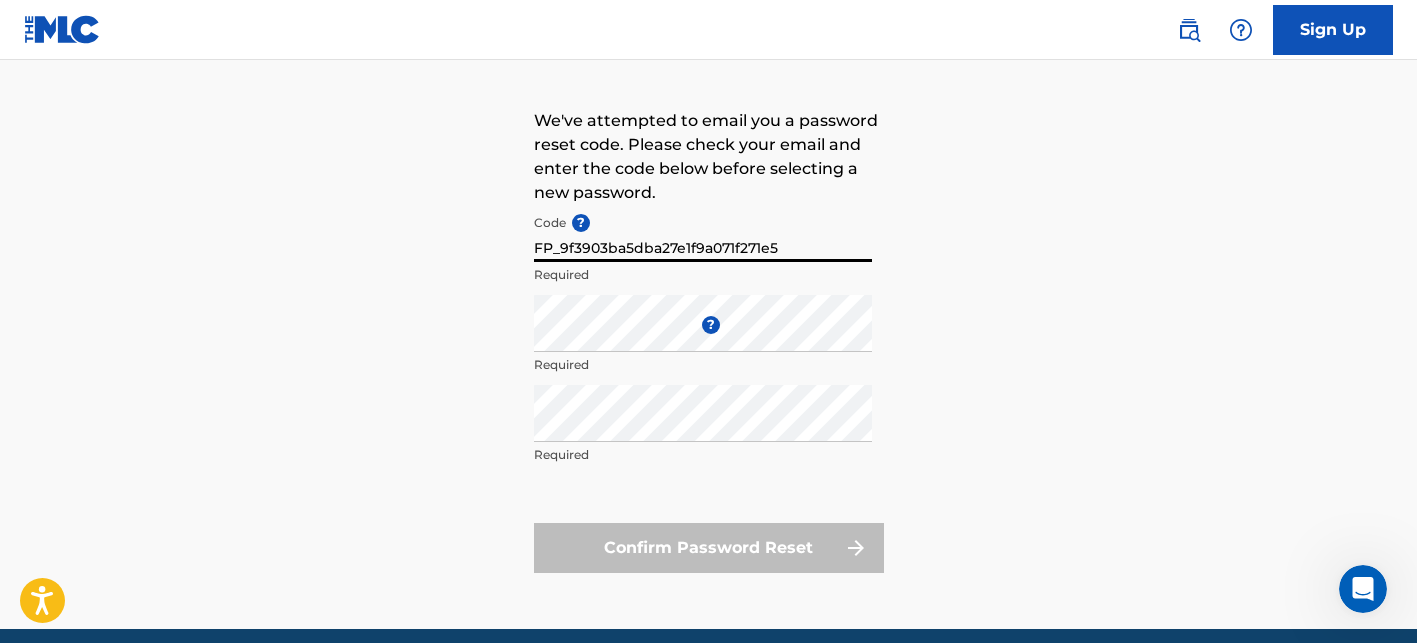 type on "FP_9f3903ba5dba27e1f9a071f271e5" 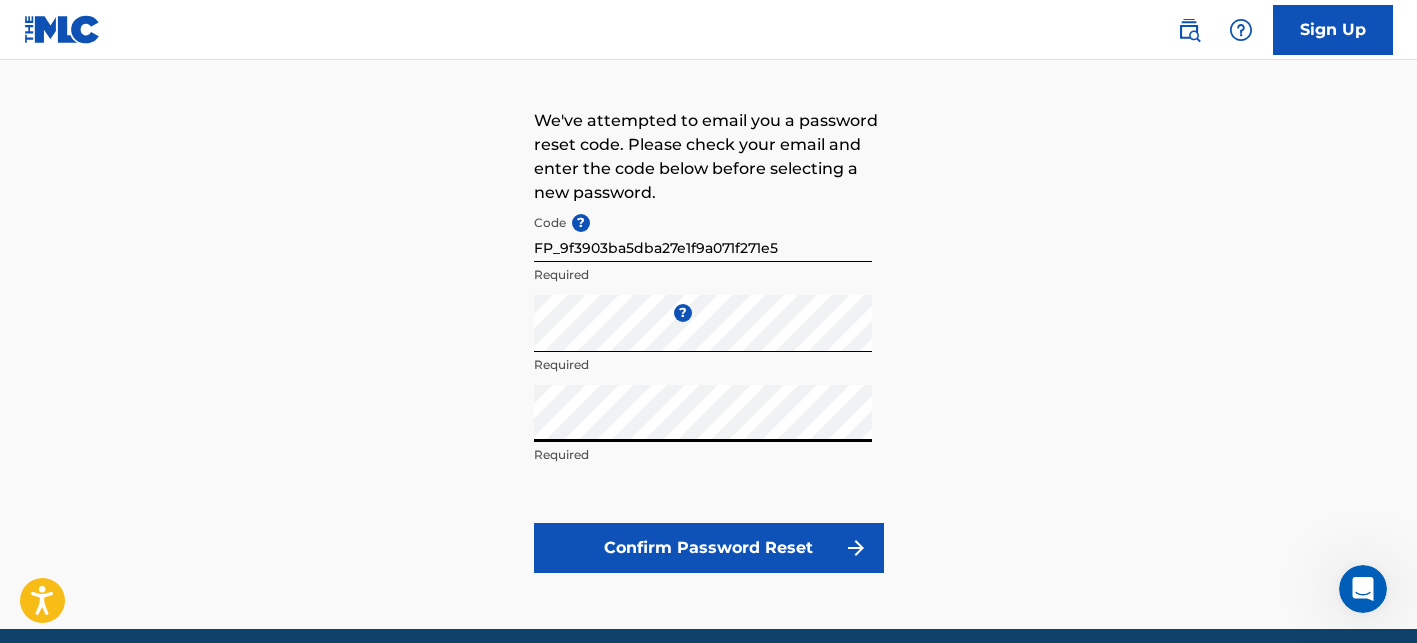 click on "Confirm Password Reset" at bounding box center (709, 548) 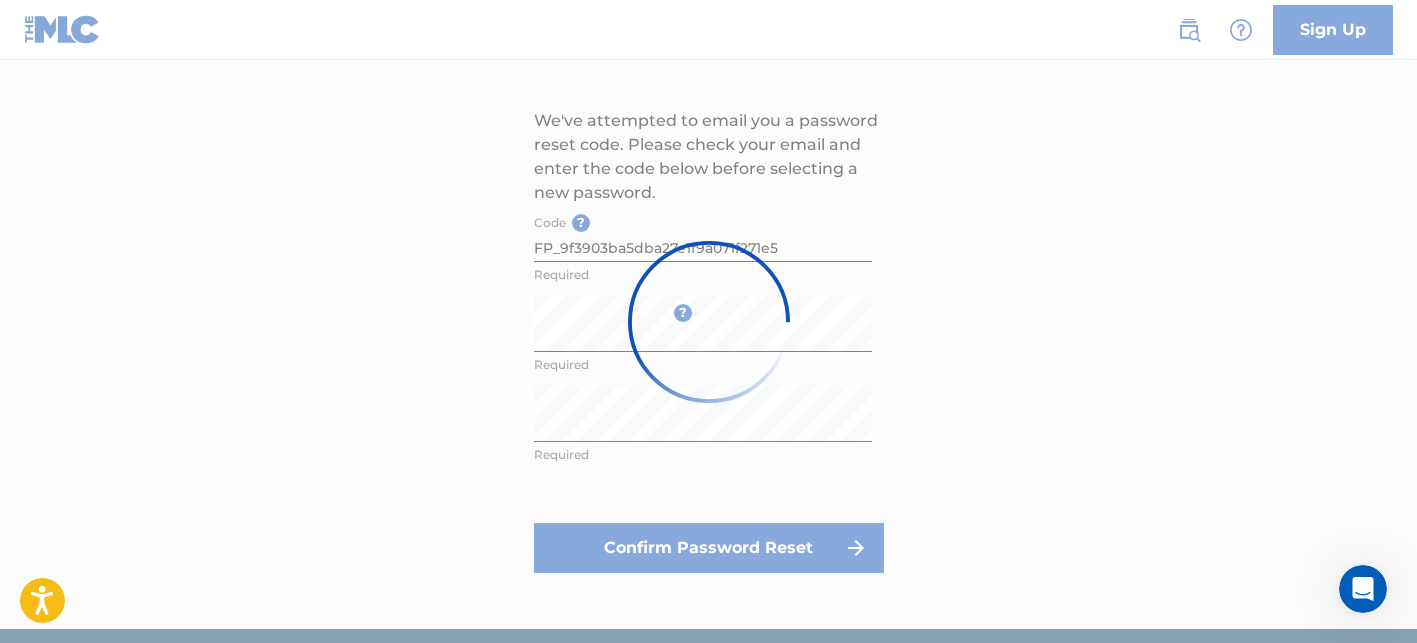 scroll, scrollTop: 0, scrollLeft: 0, axis: both 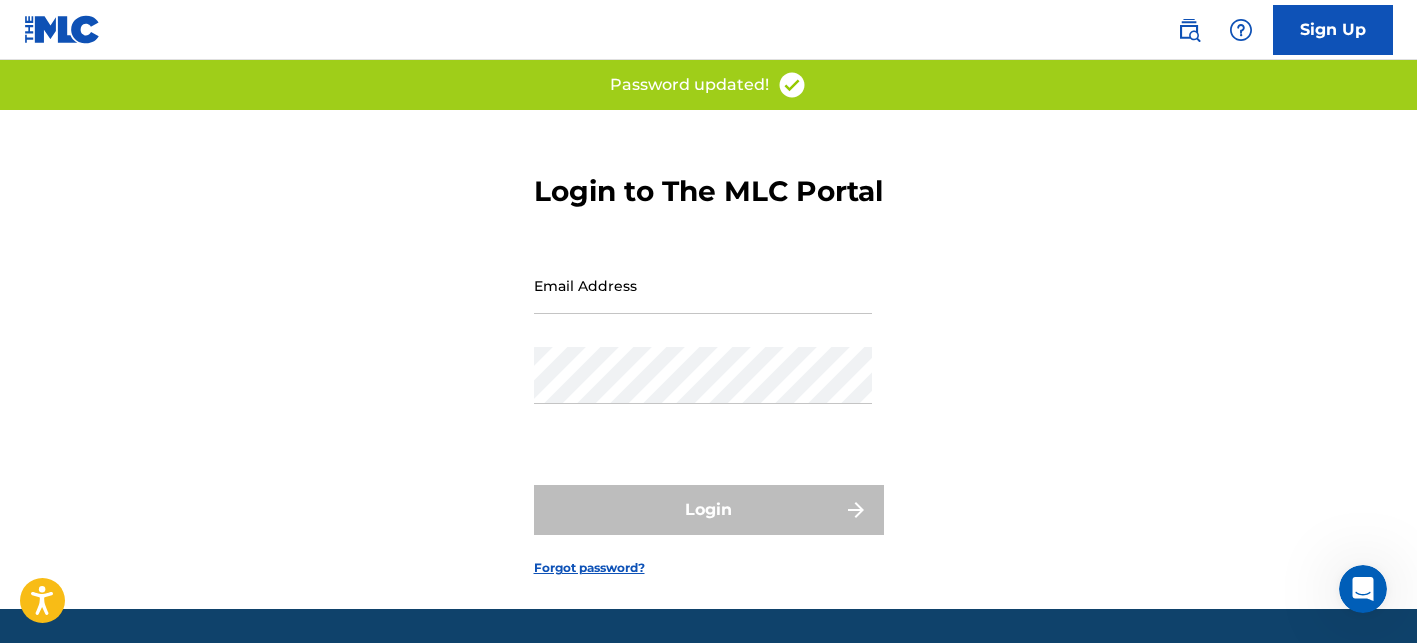 click on "Email Address" at bounding box center [703, 285] 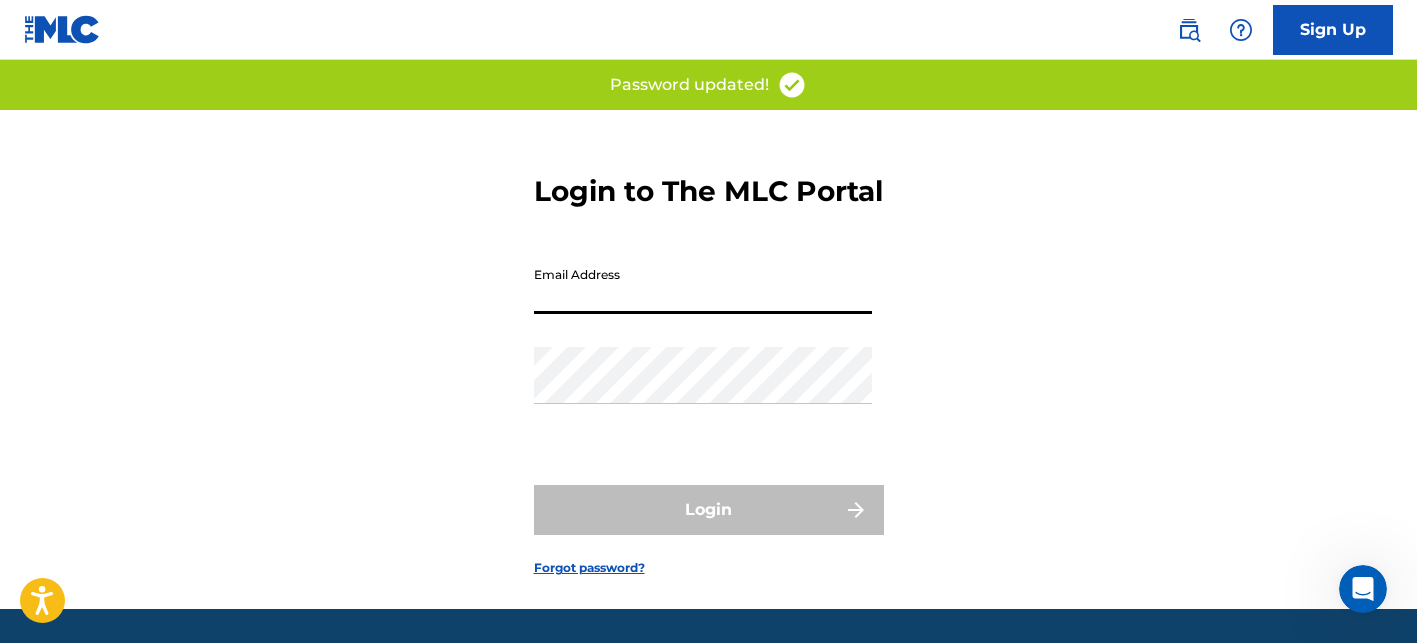 type on "jacobcademusic@gmail.com" 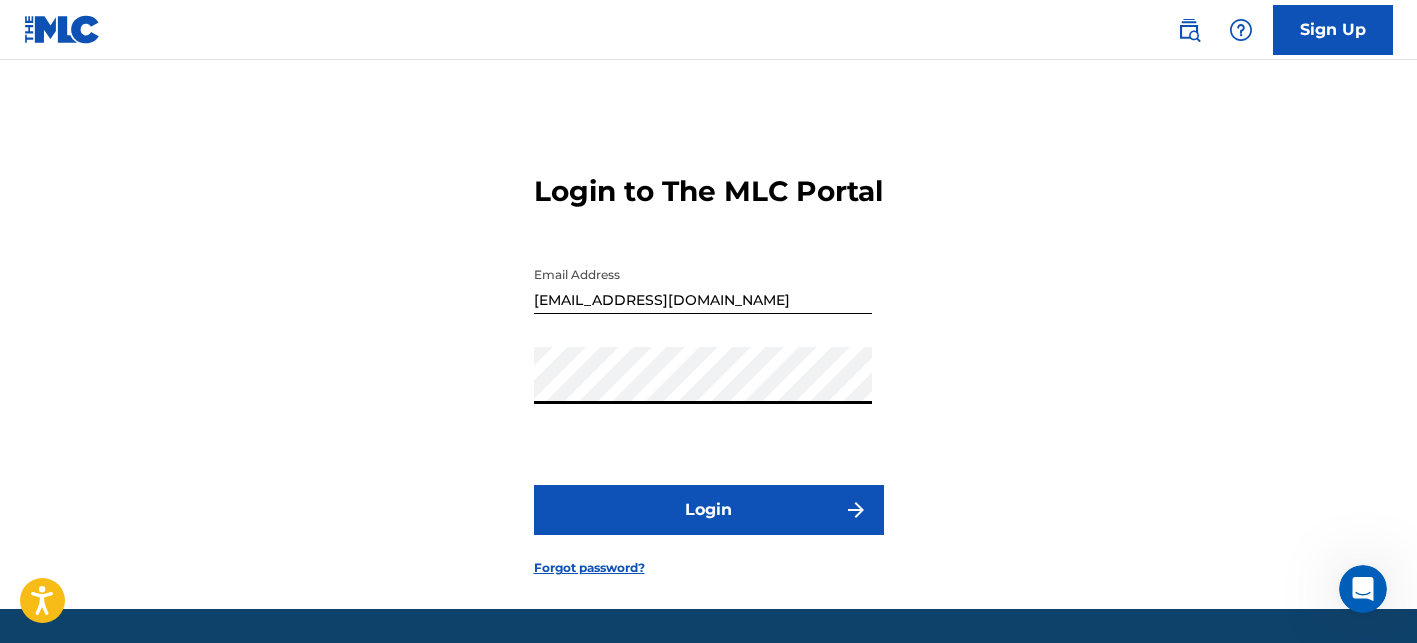 click on "Login" at bounding box center [709, 510] 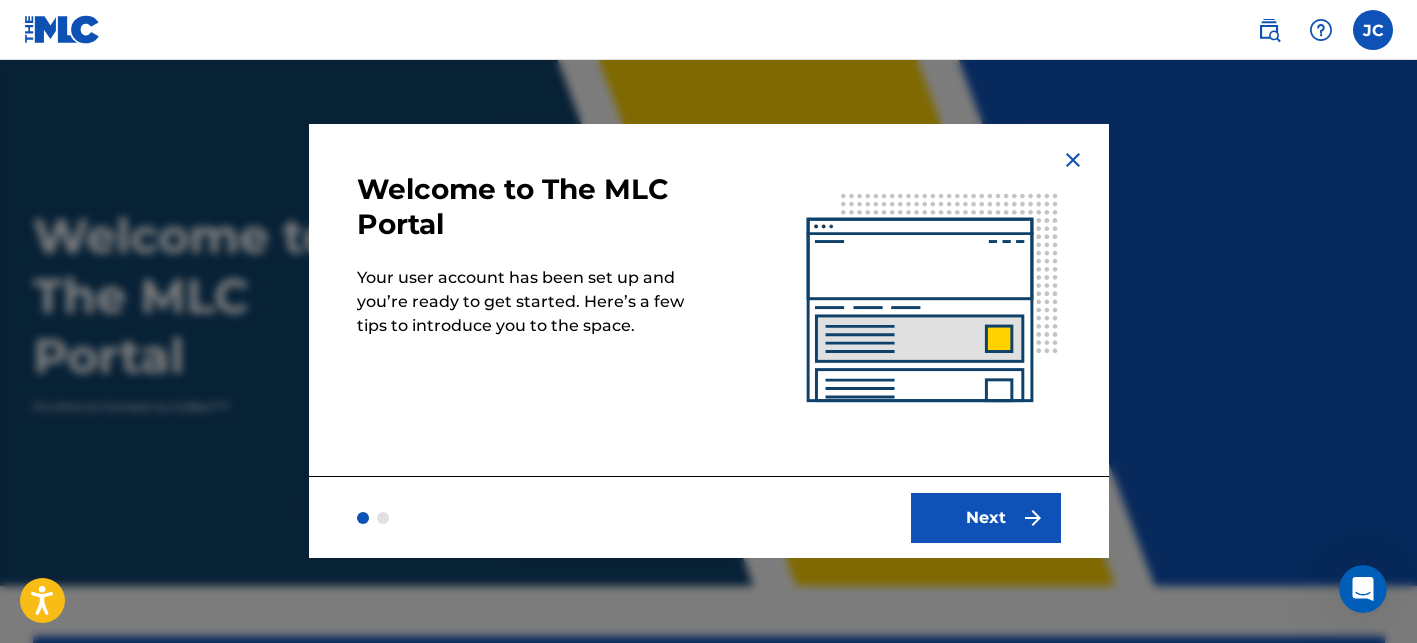 scroll, scrollTop: 0, scrollLeft: 0, axis: both 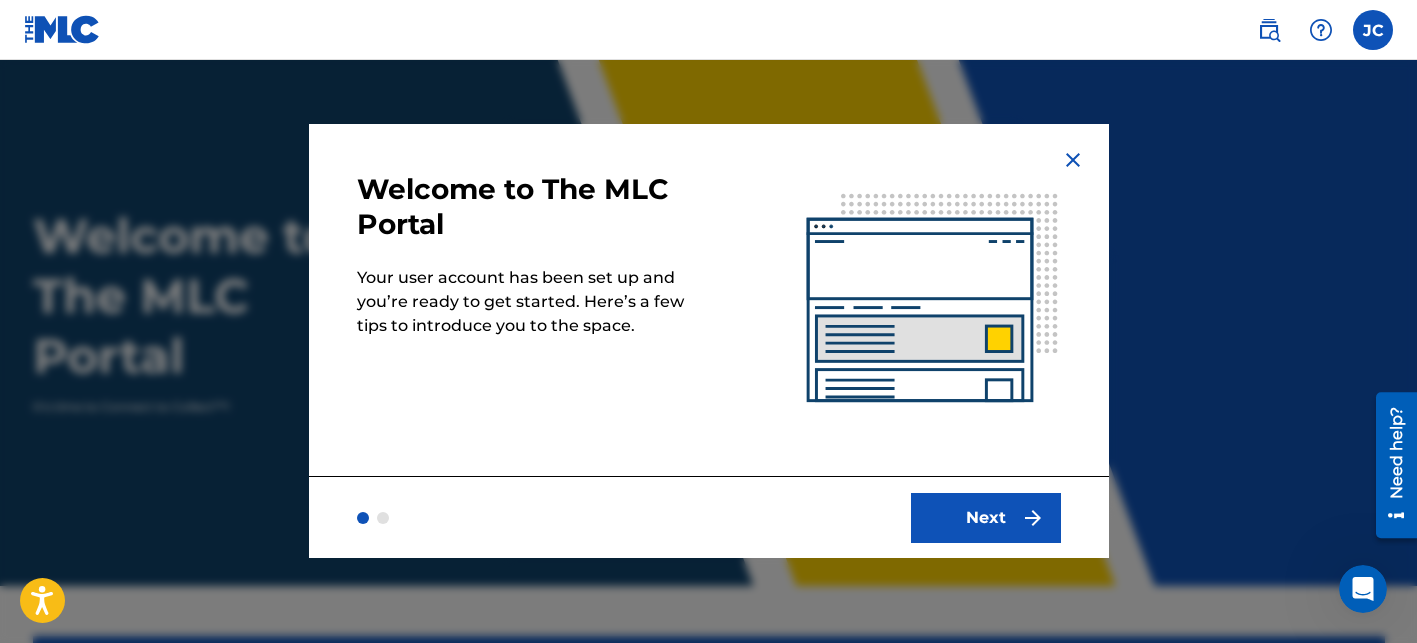click on "Next" at bounding box center (986, 518) 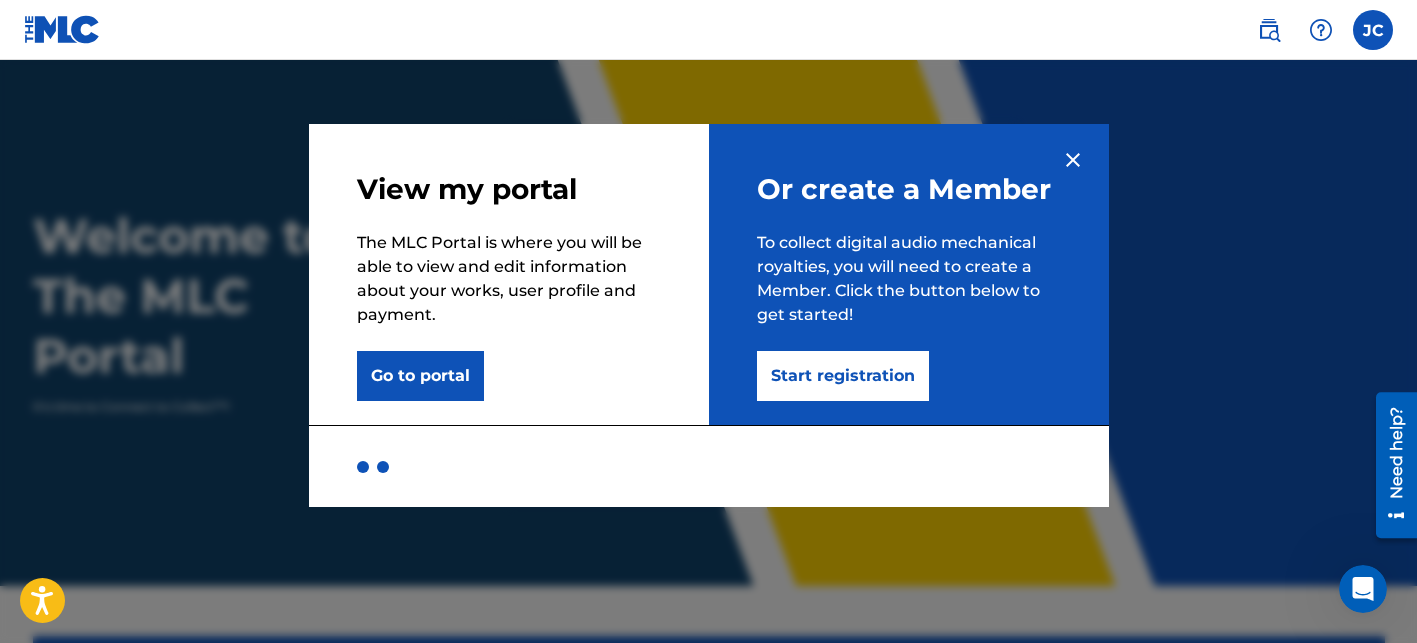 click on "Go to portal" at bounding box center [420, 376] 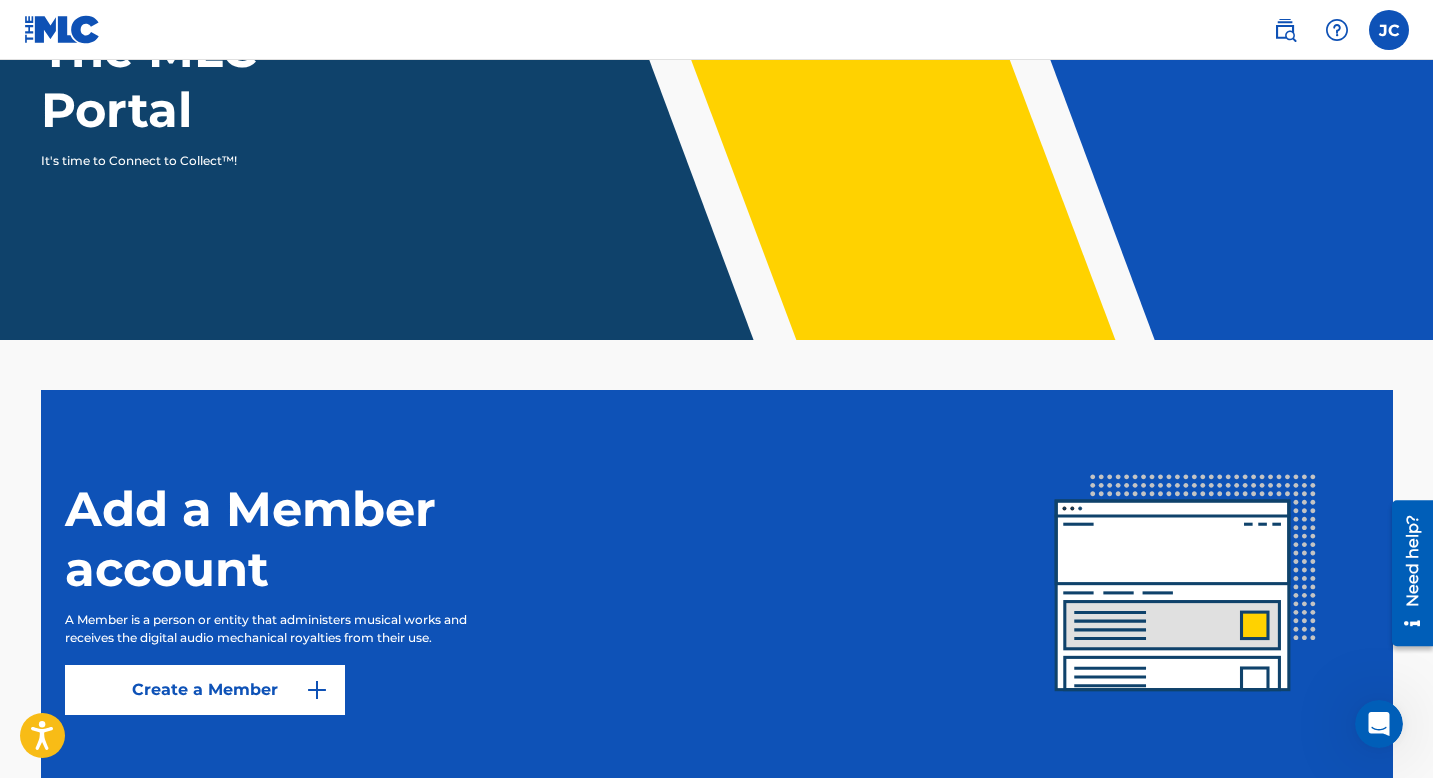 scroll, scrollTop: 368, scrollLeft: 0, axis: vertical 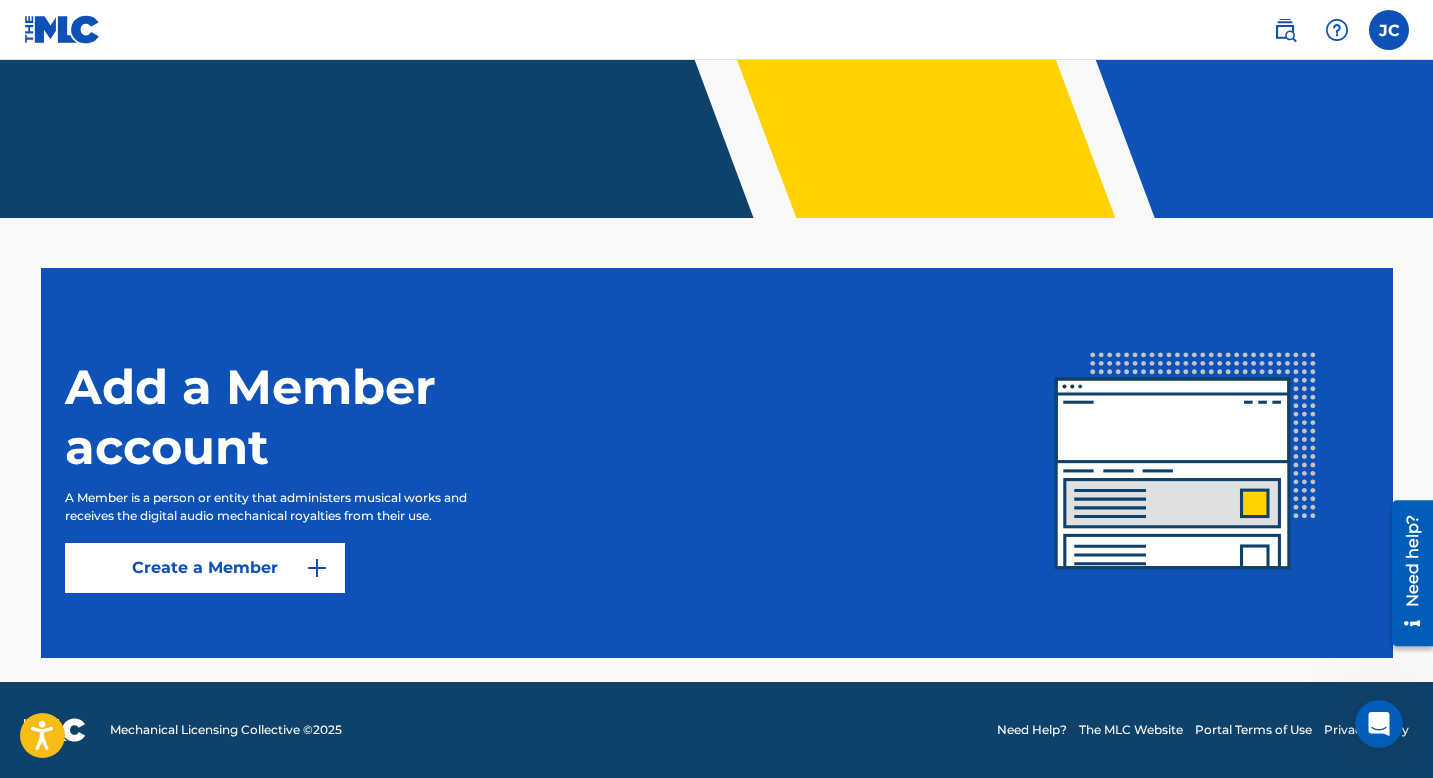 click on "Create a Member" at bounding box center (205, 568) 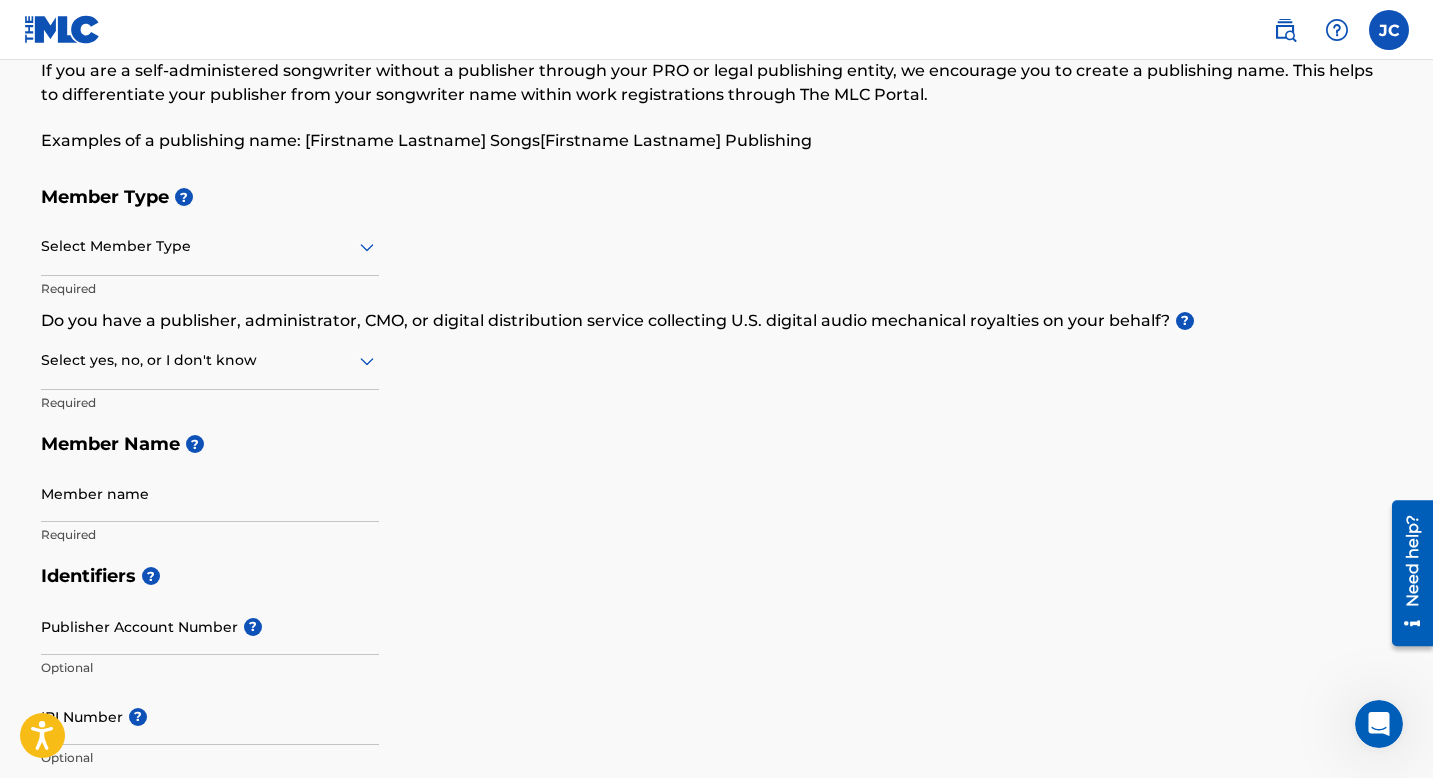 scroll, scrollTop: 129, scrollLeft: 0, axis: vertical 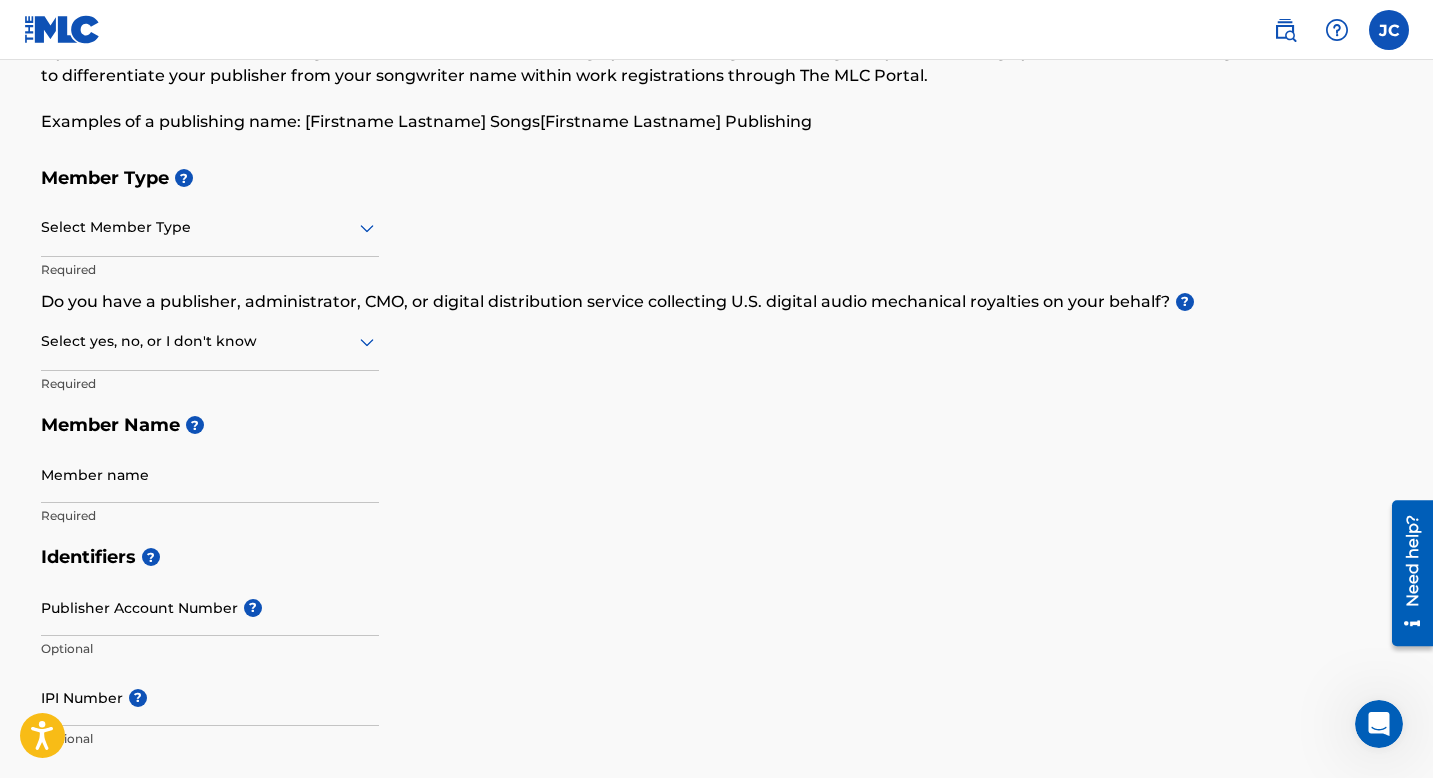 click on "Select Member Type" at bounding box center (210, 228) 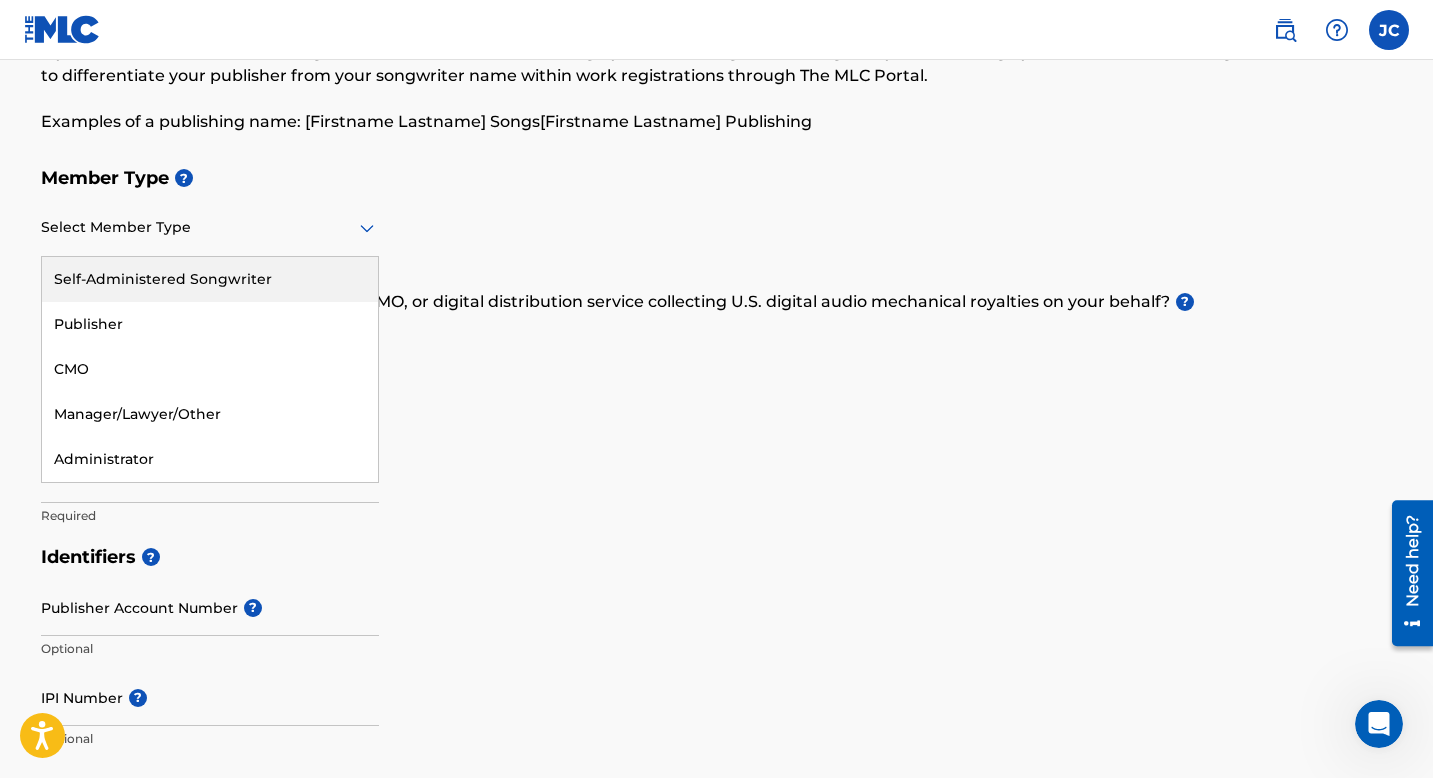 click on "Self-Administered Songwriter" at bounding box center [210, 279] 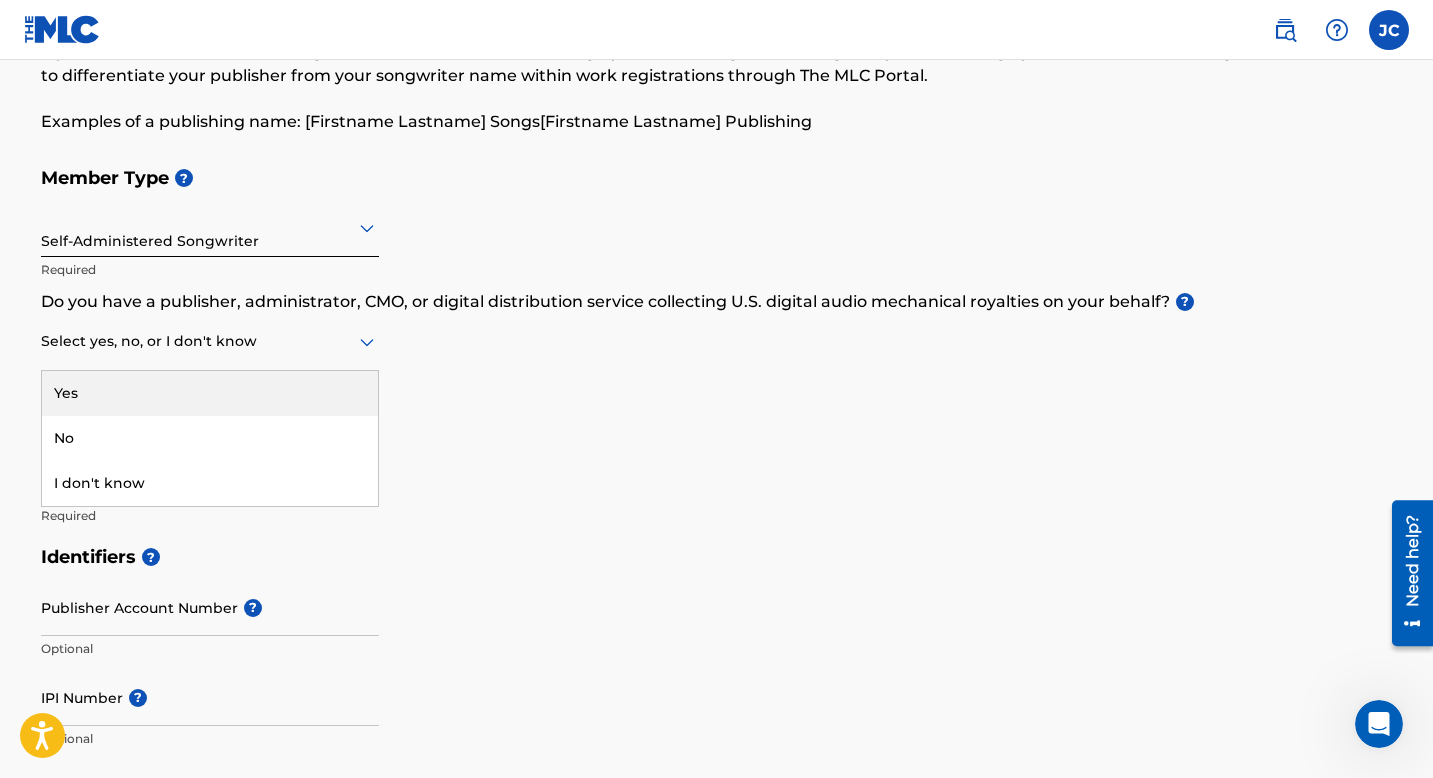 click at bounding box center (210, 341) 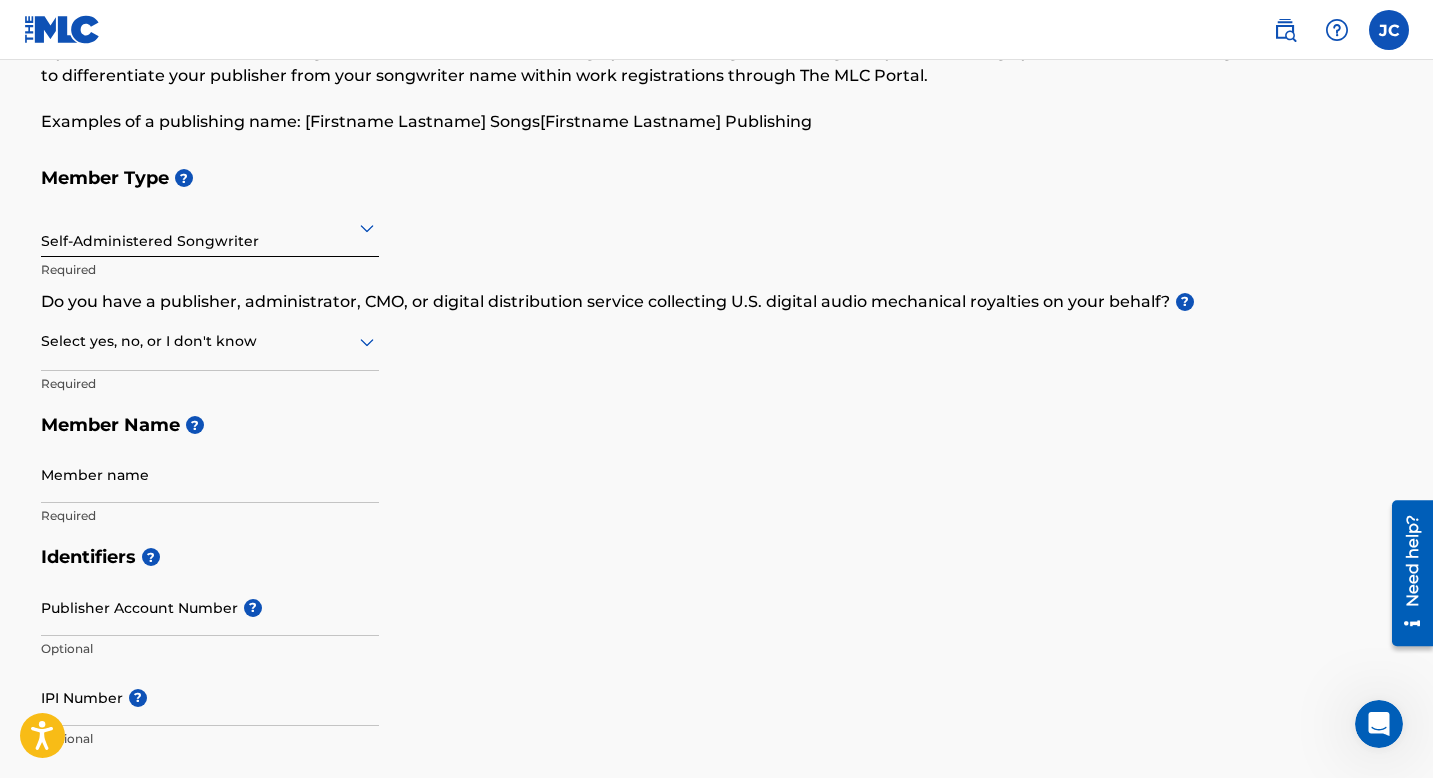 click at bounding box center (210, 341) 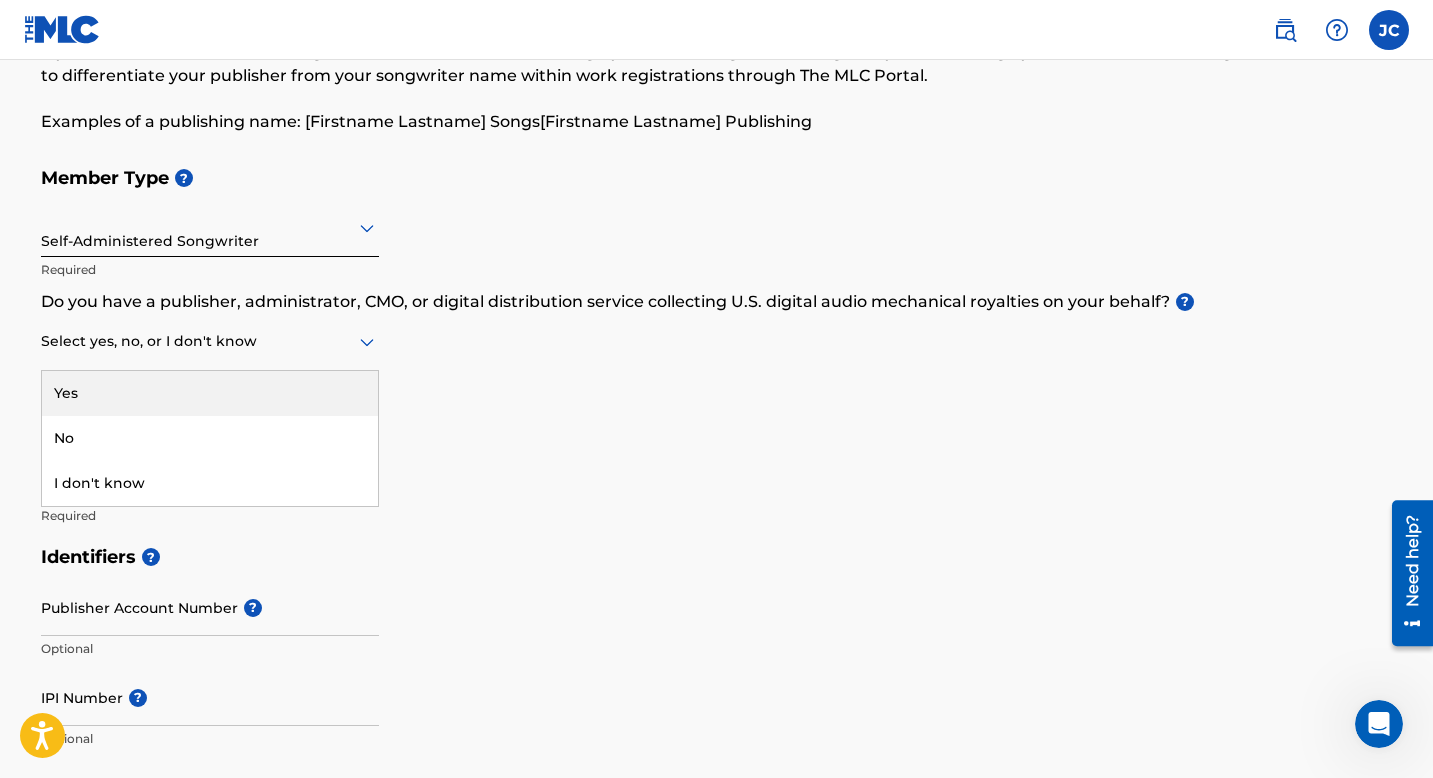 click at bounding box center (210, 341) 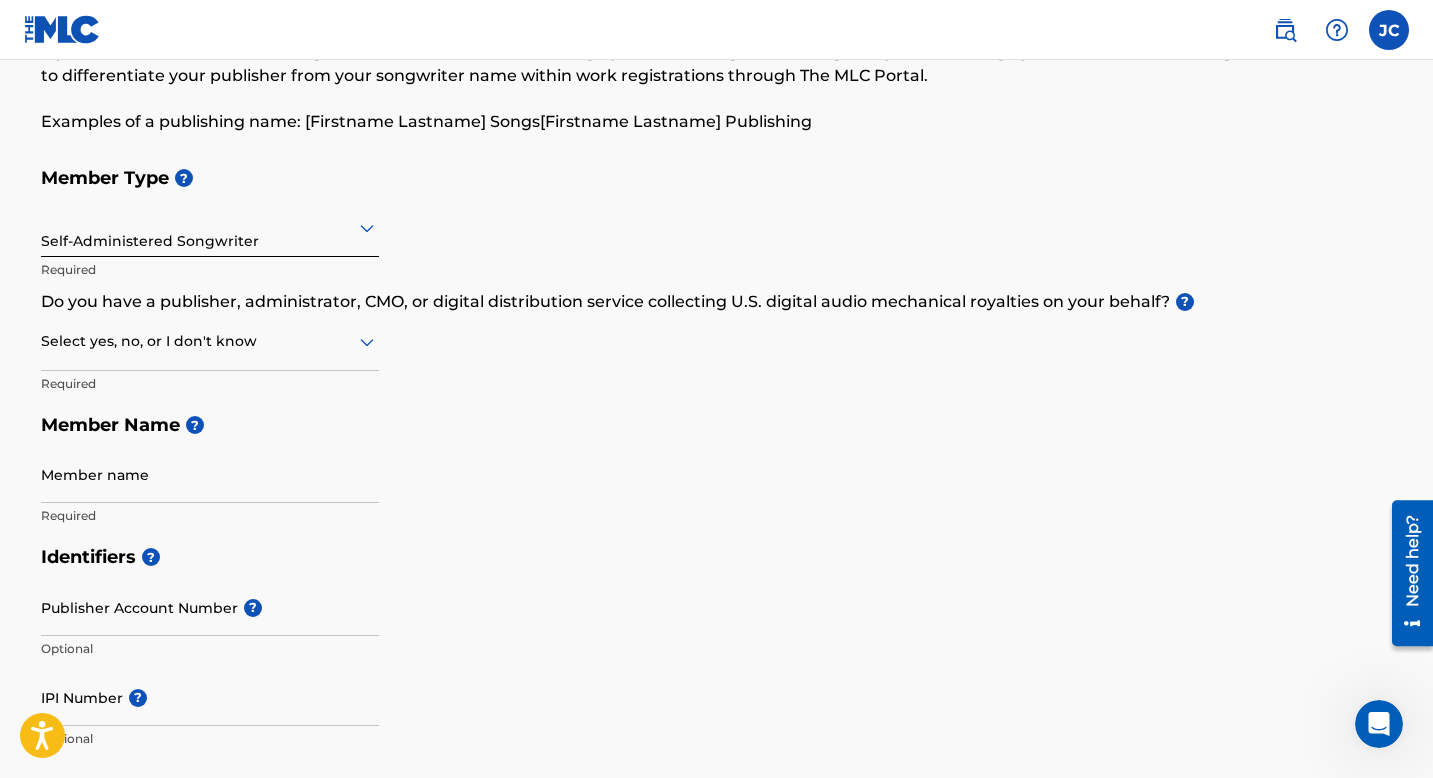 click at bounding box center [210, 341] 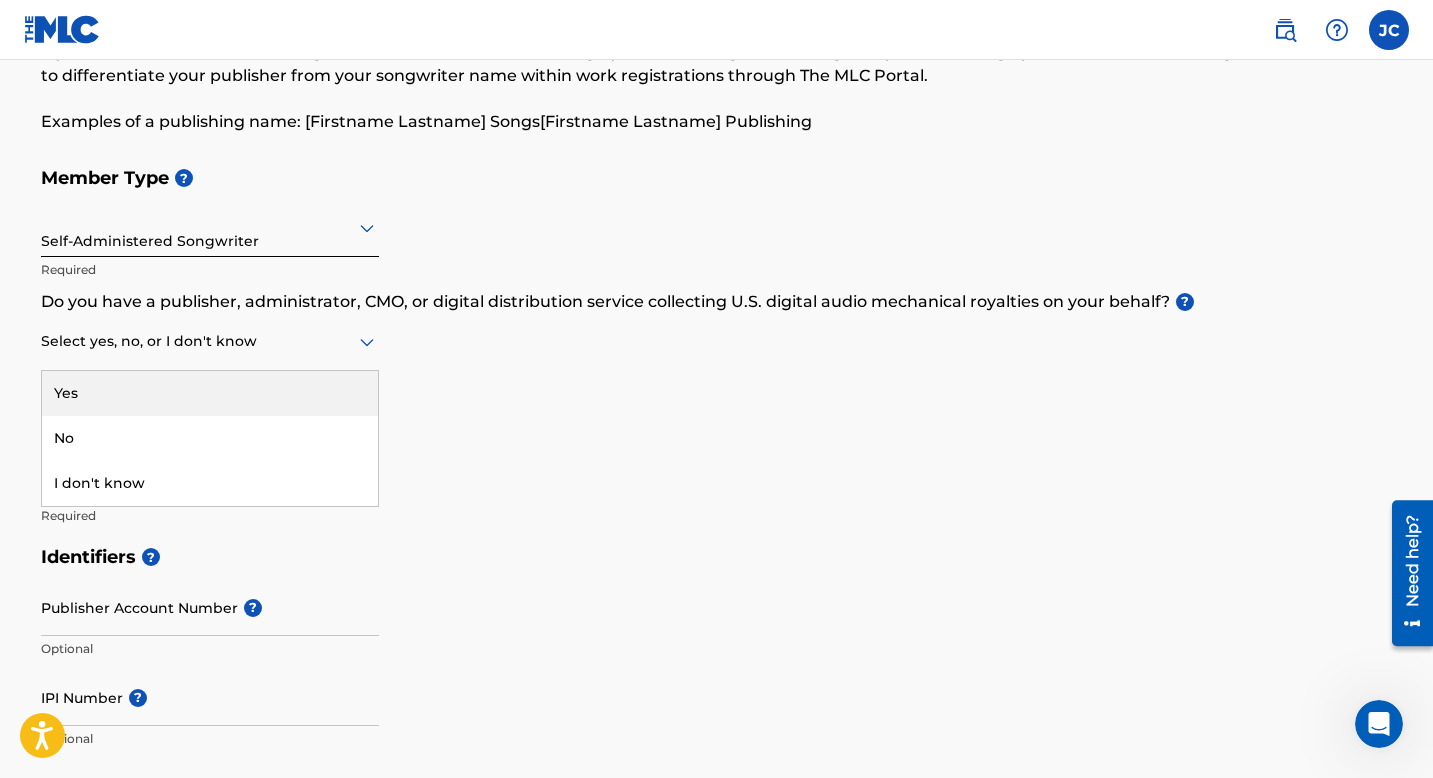 click on "Yes" at bounding box center (210, 393) 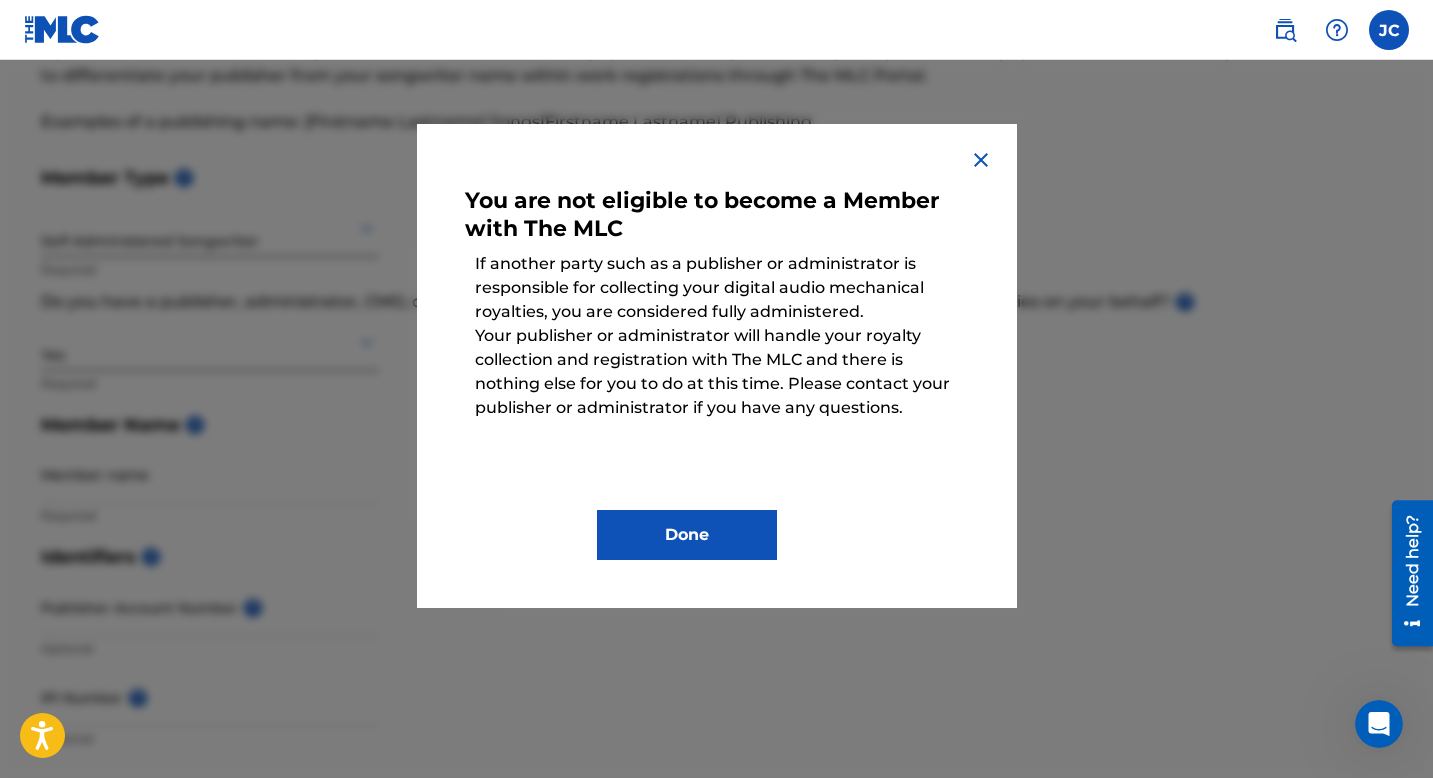 click at bounding box center [981, 160] 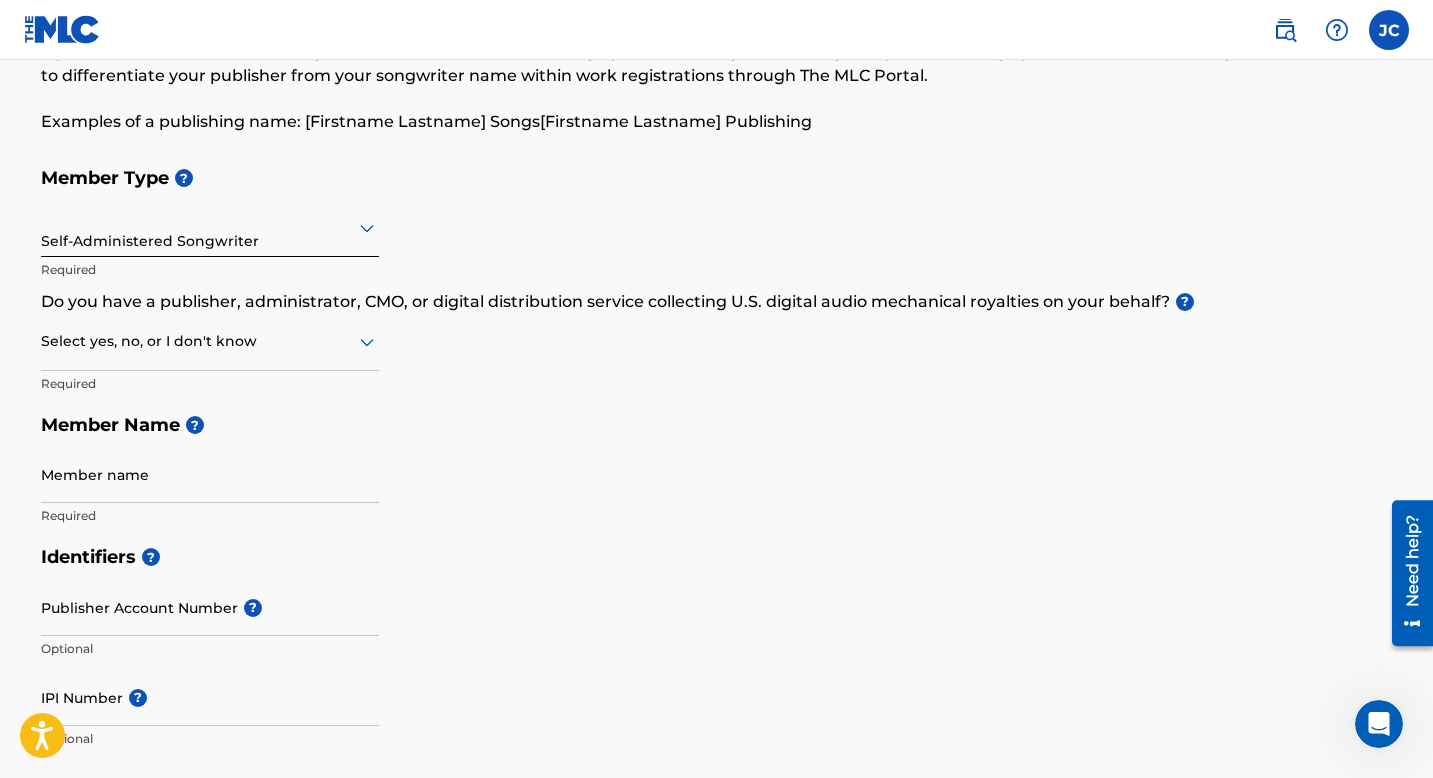 click at bounding box center (210, 341) 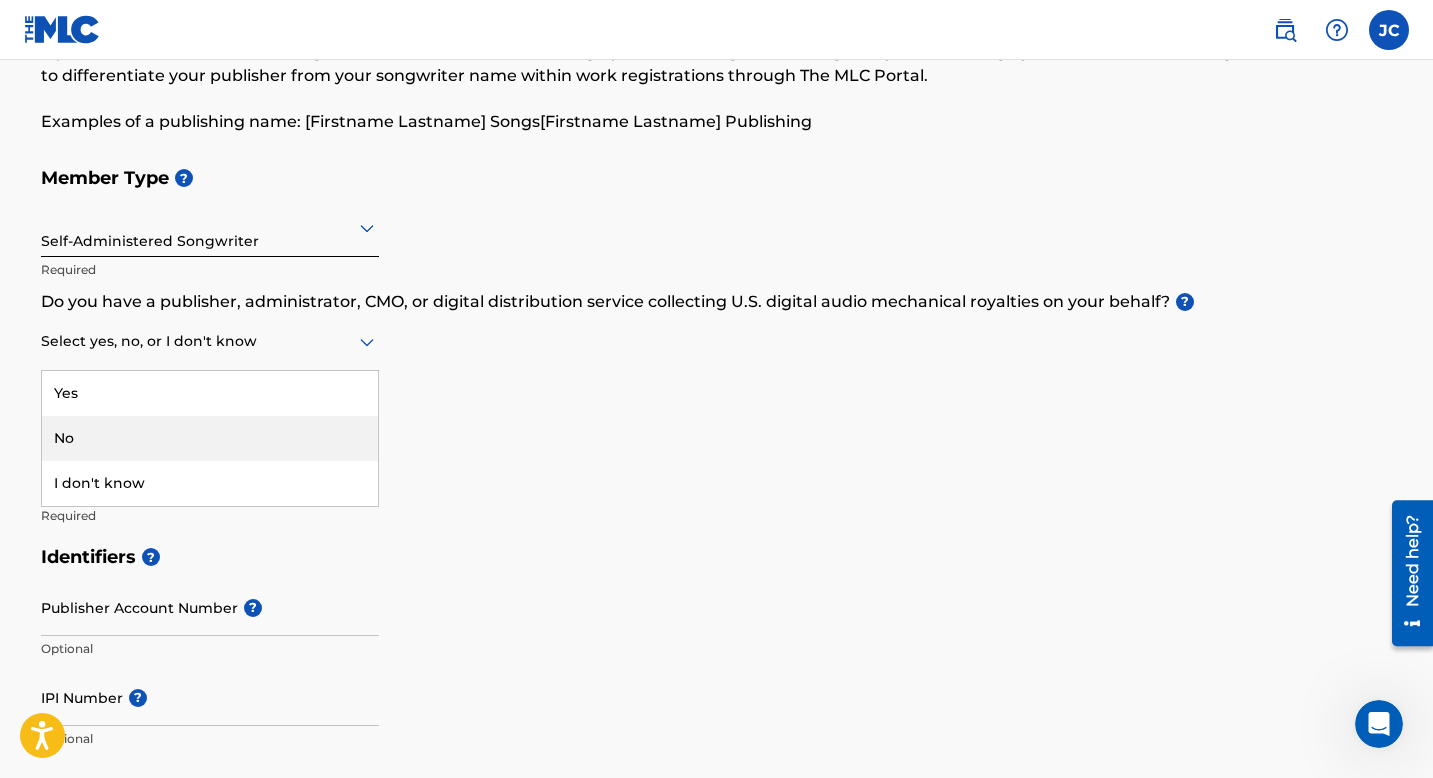 click on "No" at bounding box center [210, 438] 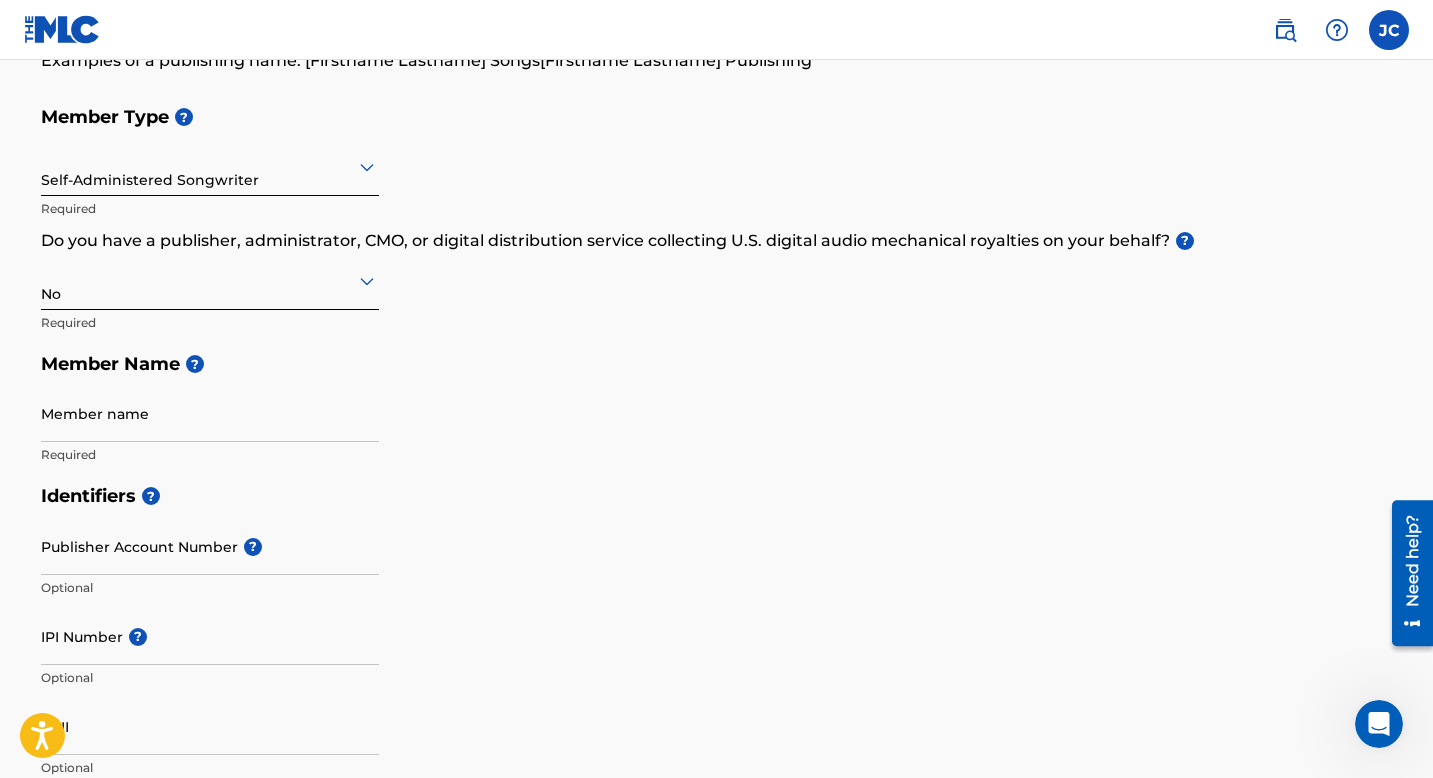 scroll, scrollTop: 201, scrollLeft: 0, axis: vertical 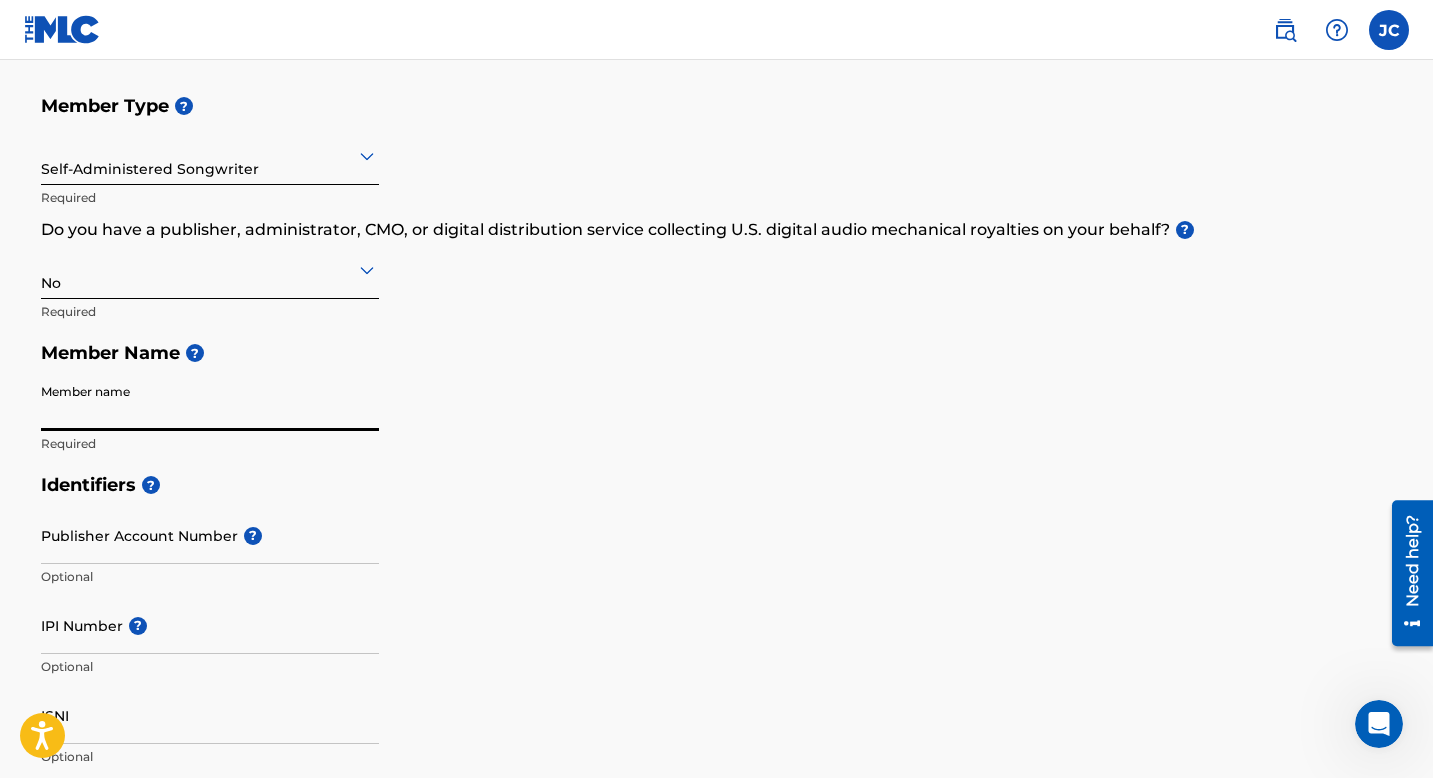 click on "Member name" at bounding box center [210, 402] 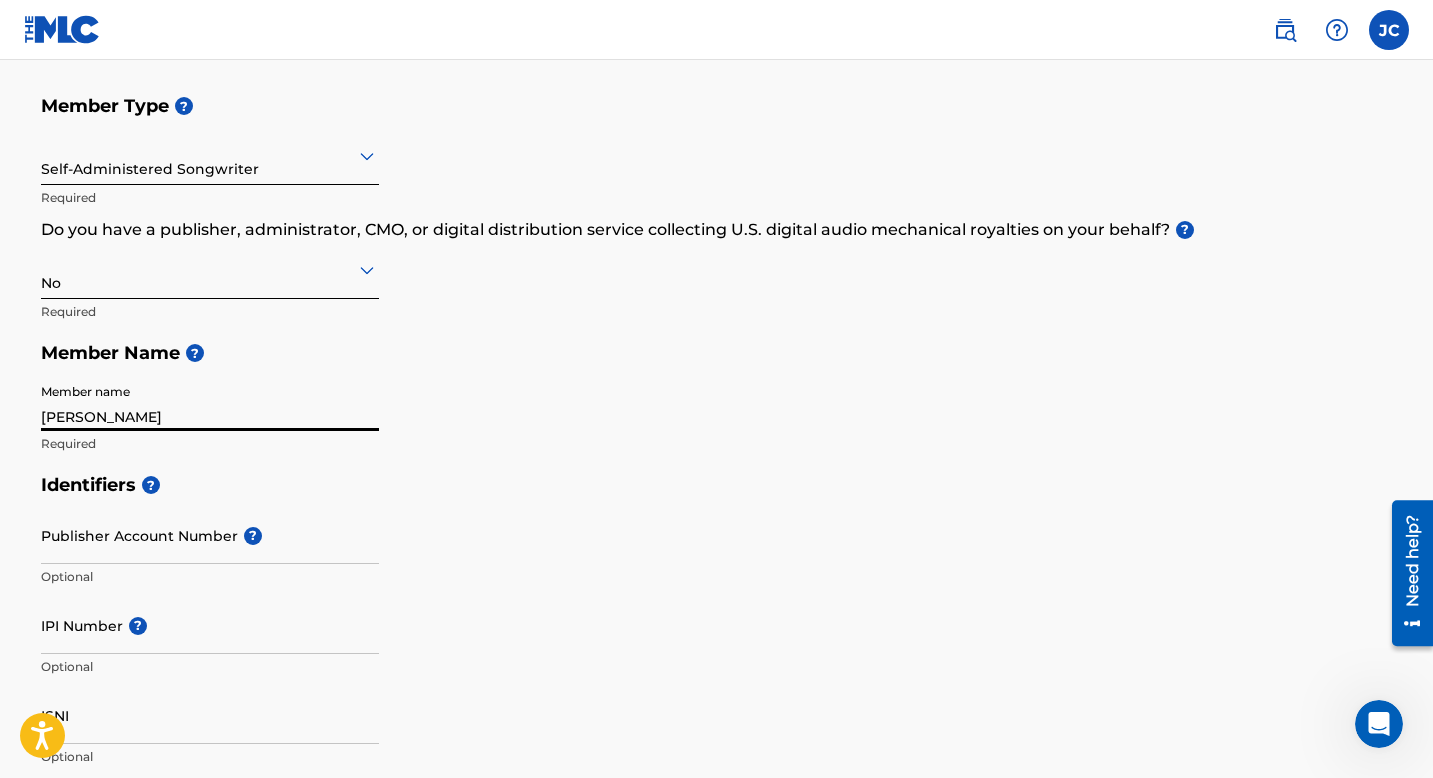 type on "1516 Smoketree Rd" 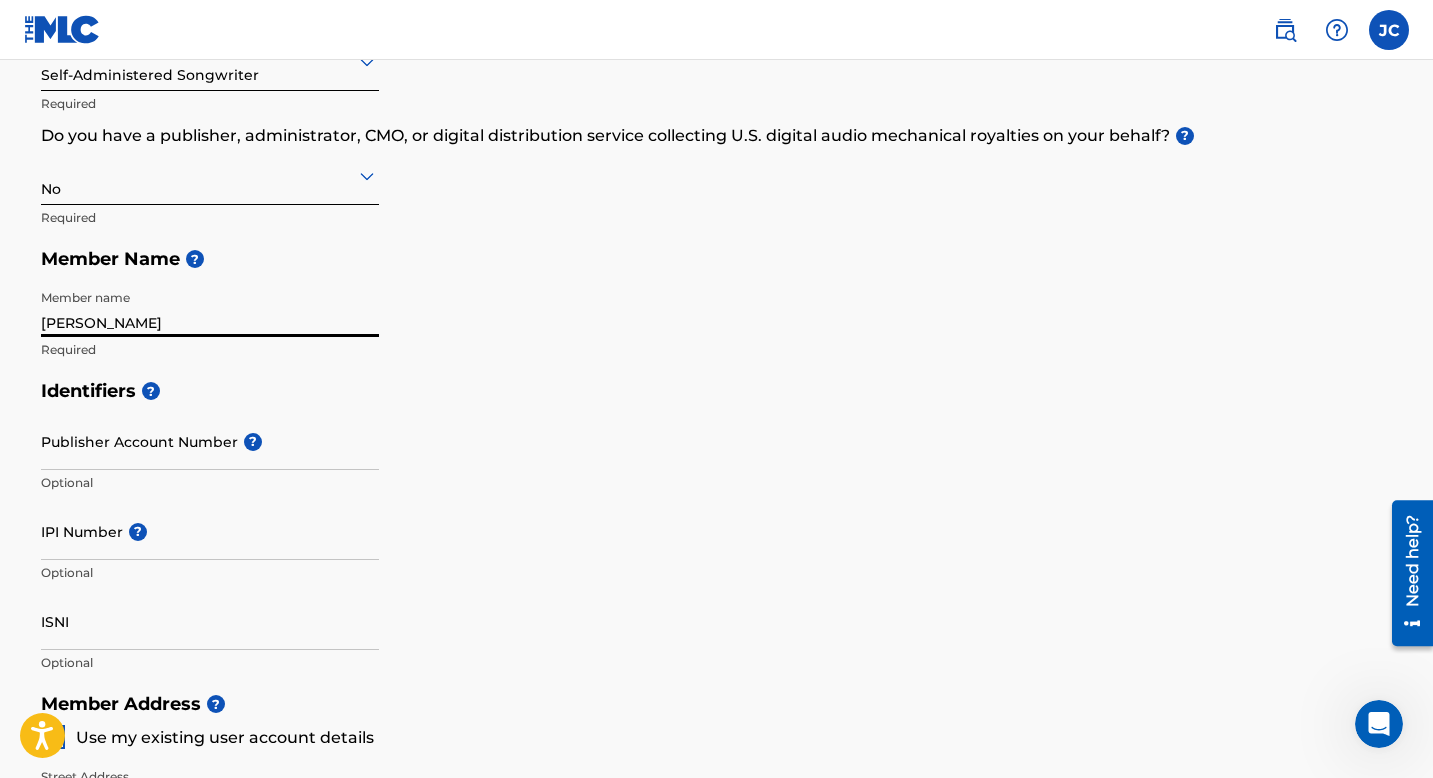 scroll, scrollTop: 307, scrollLeft: 0, axis: vertical 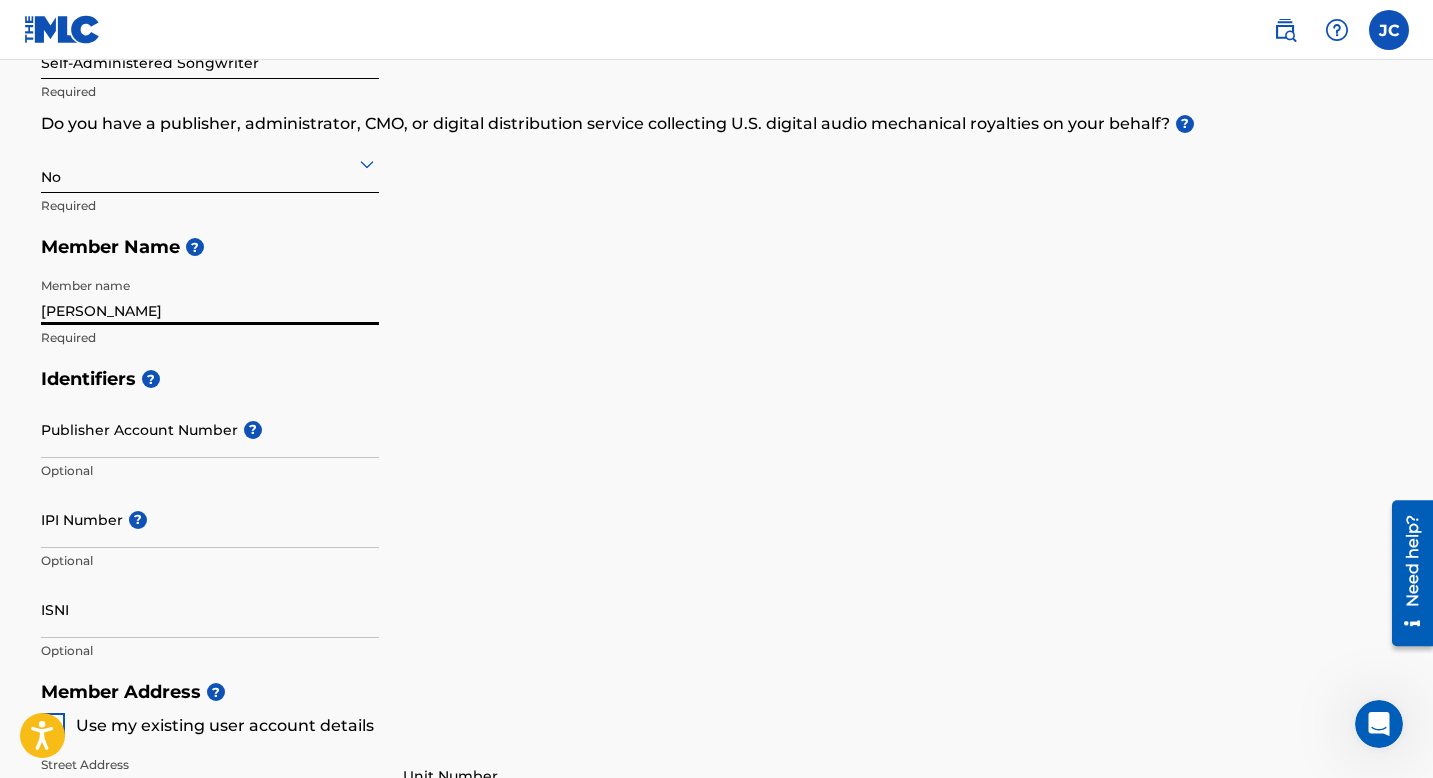 click on "Publisher Account Number ?" at bounding box center [210, 429] 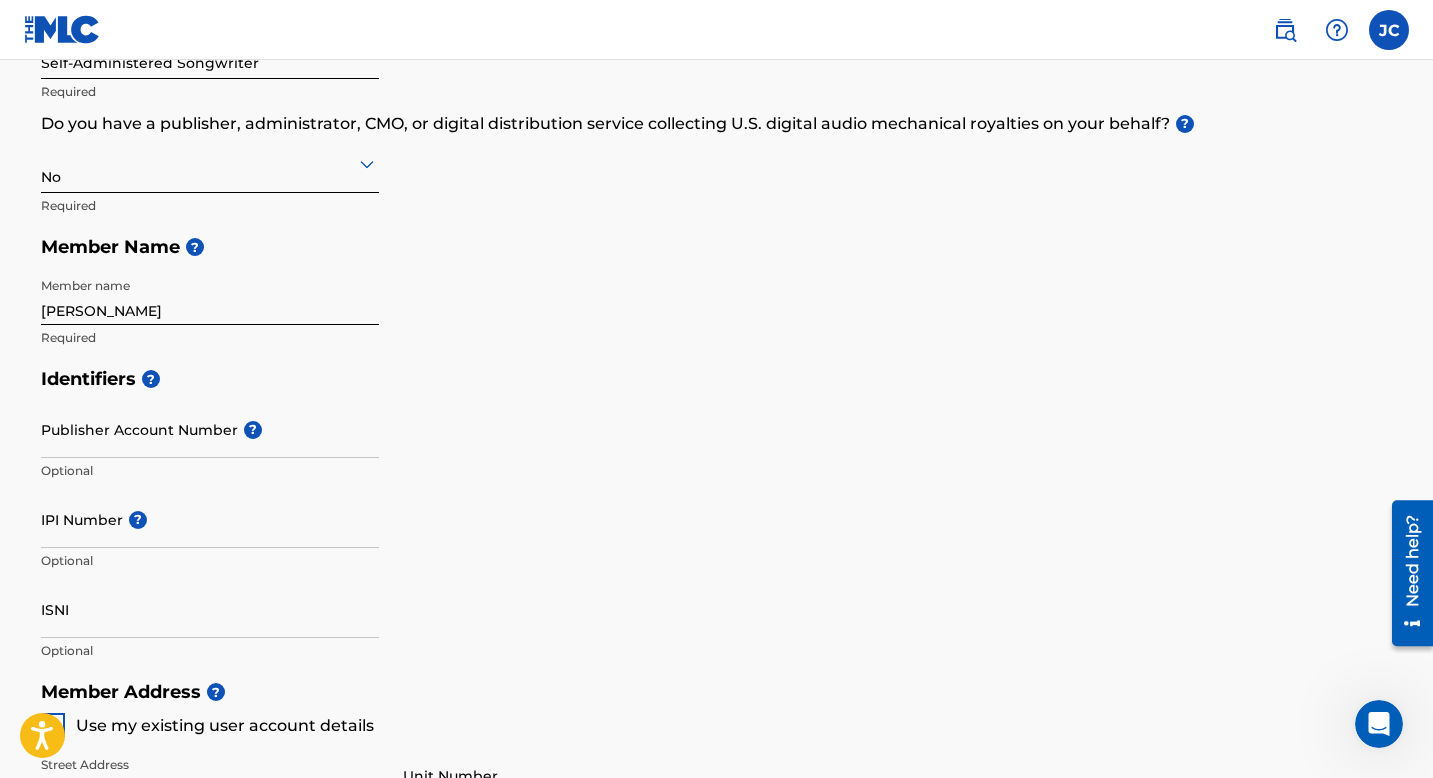 click on "Identifiers ? Publisher Account Number ? Optional IPI Number ? Optional ISNI Optional" at bounding box center (717, 514) 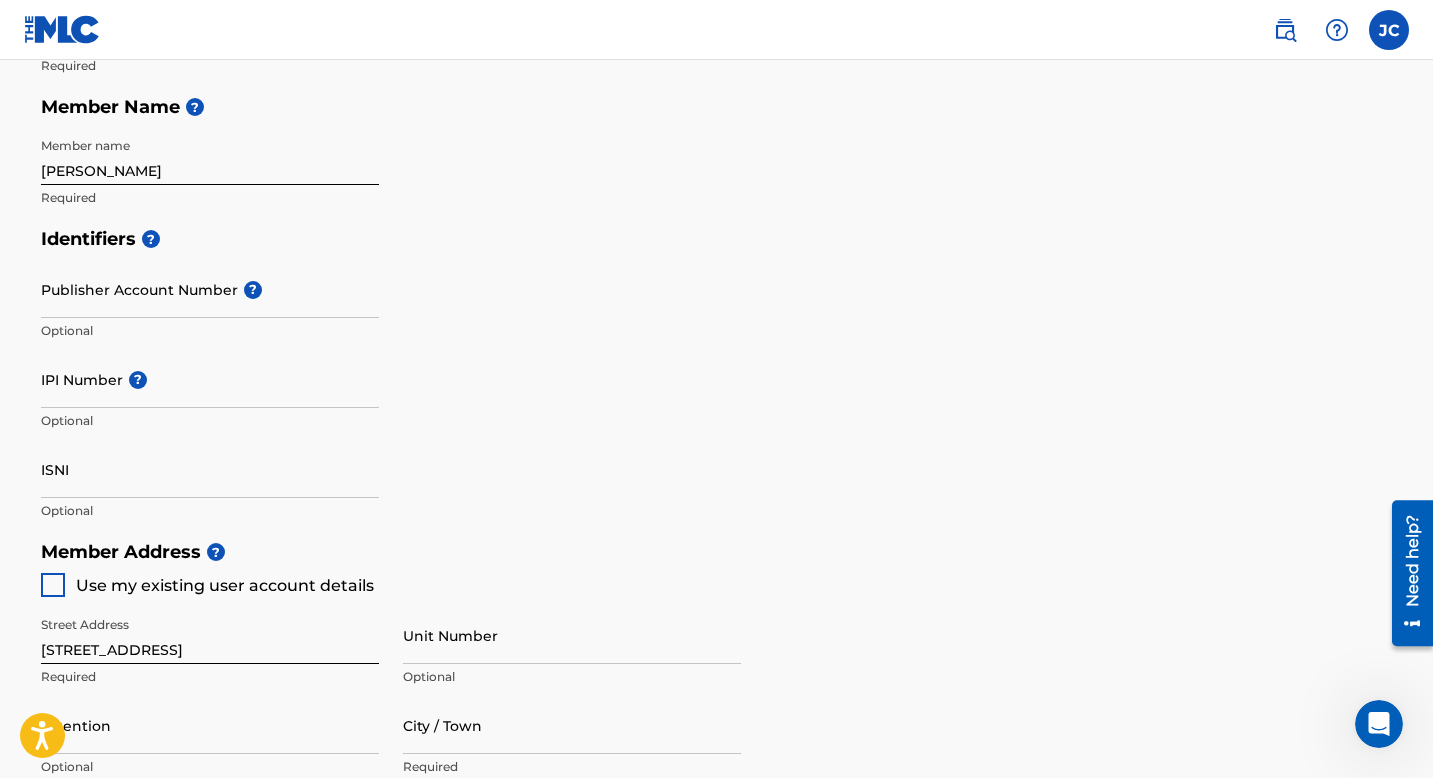 scroll, scrollTop: 459, scrollLeft: 0, axis: vertical 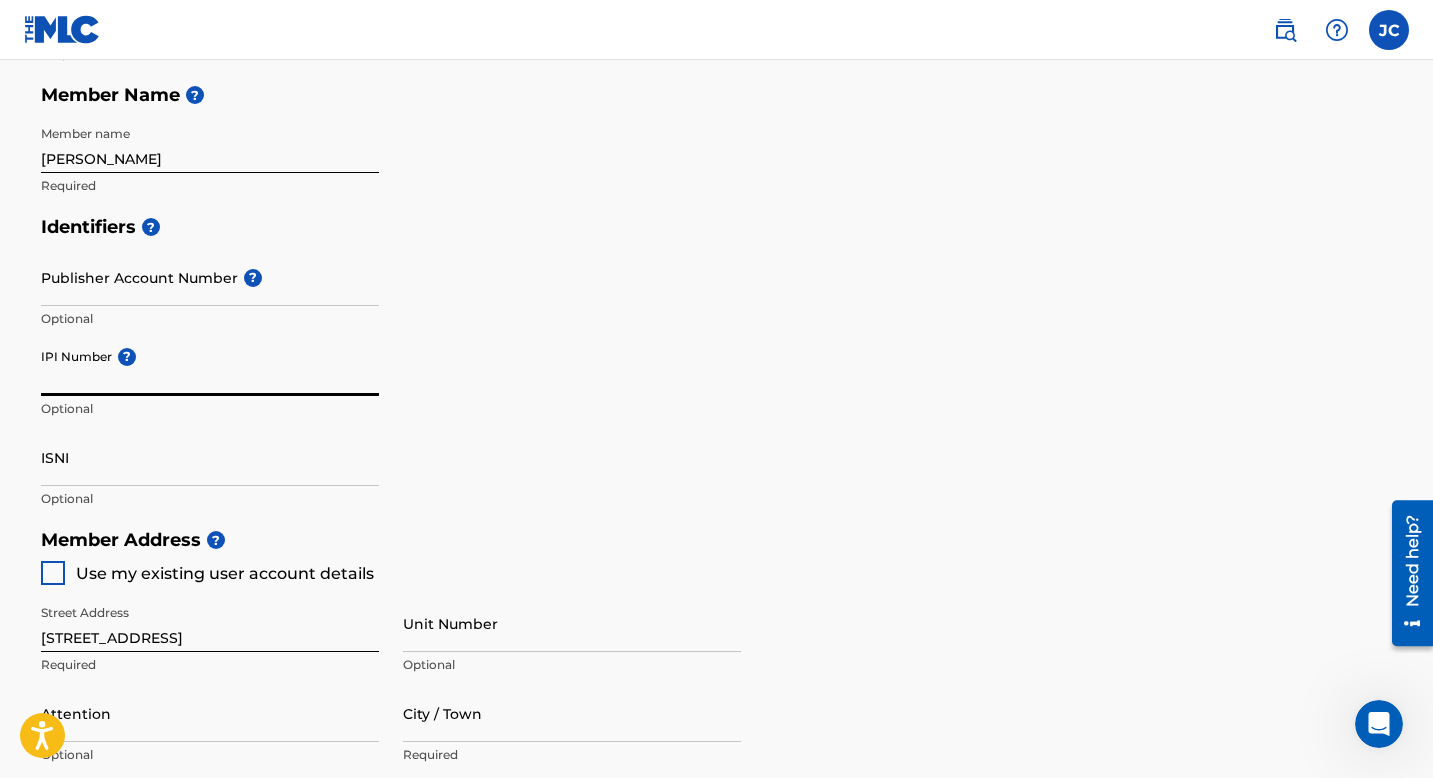 click on "IPI Number ?" at bounding box center (210, 367) 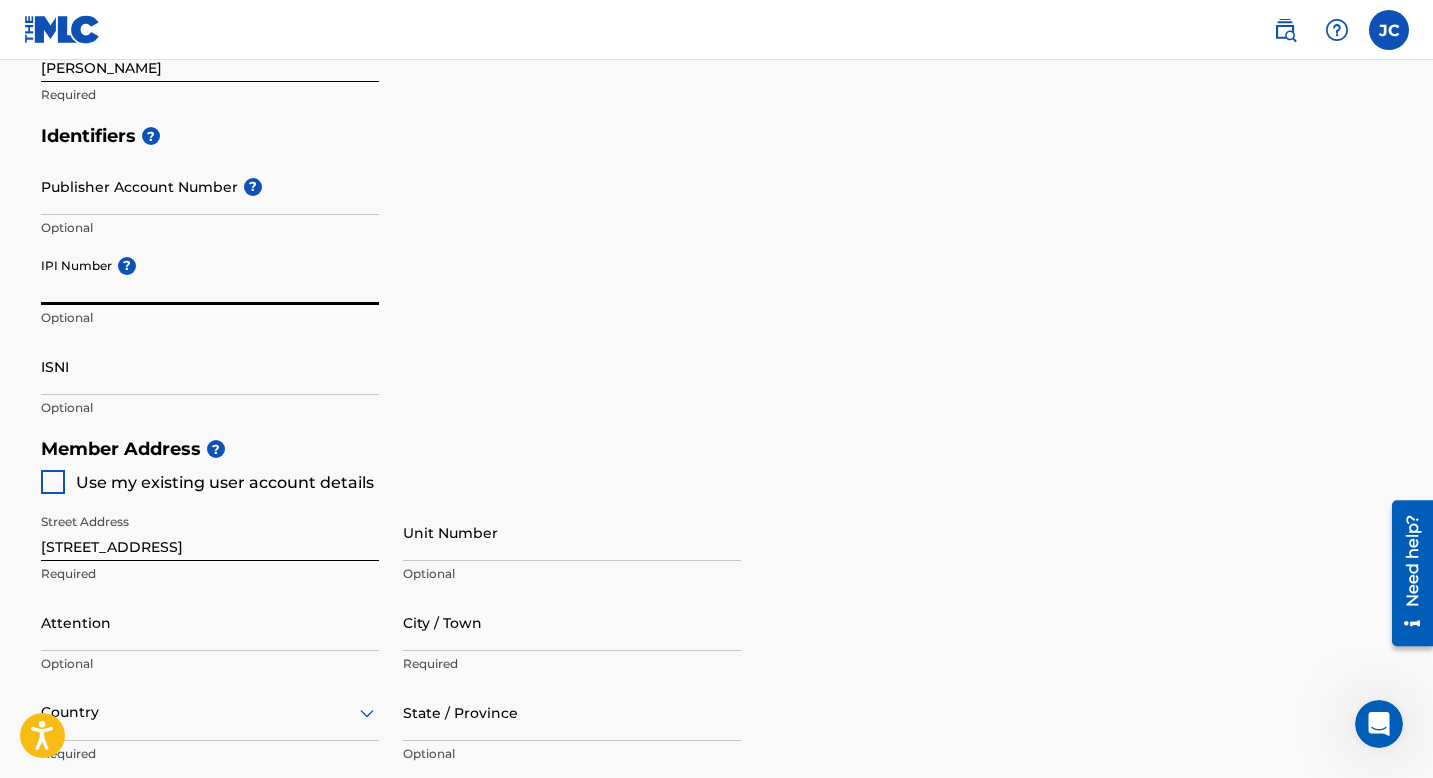 scroll, scrollTop: 552, scrollLeft: 0, axis: vertical 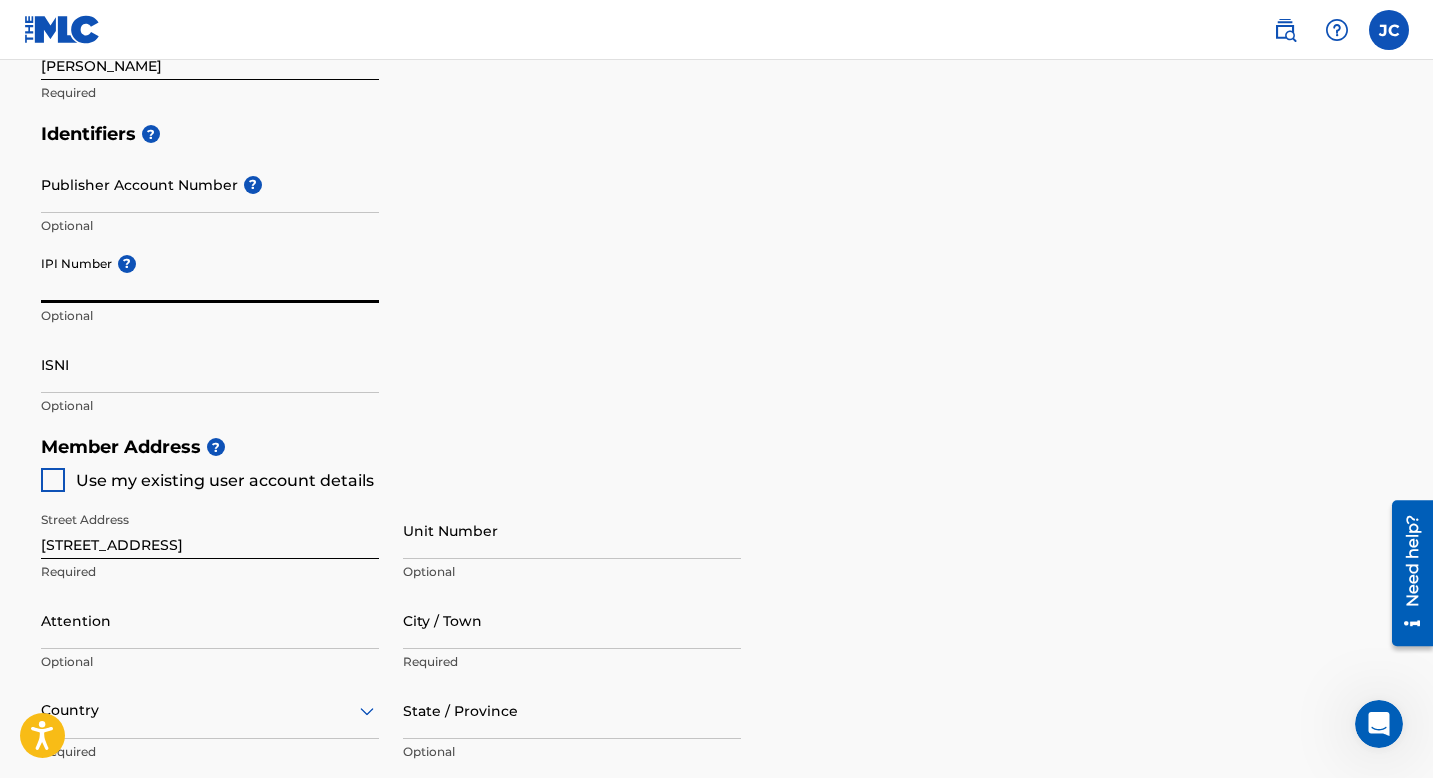 paste on "737721919" 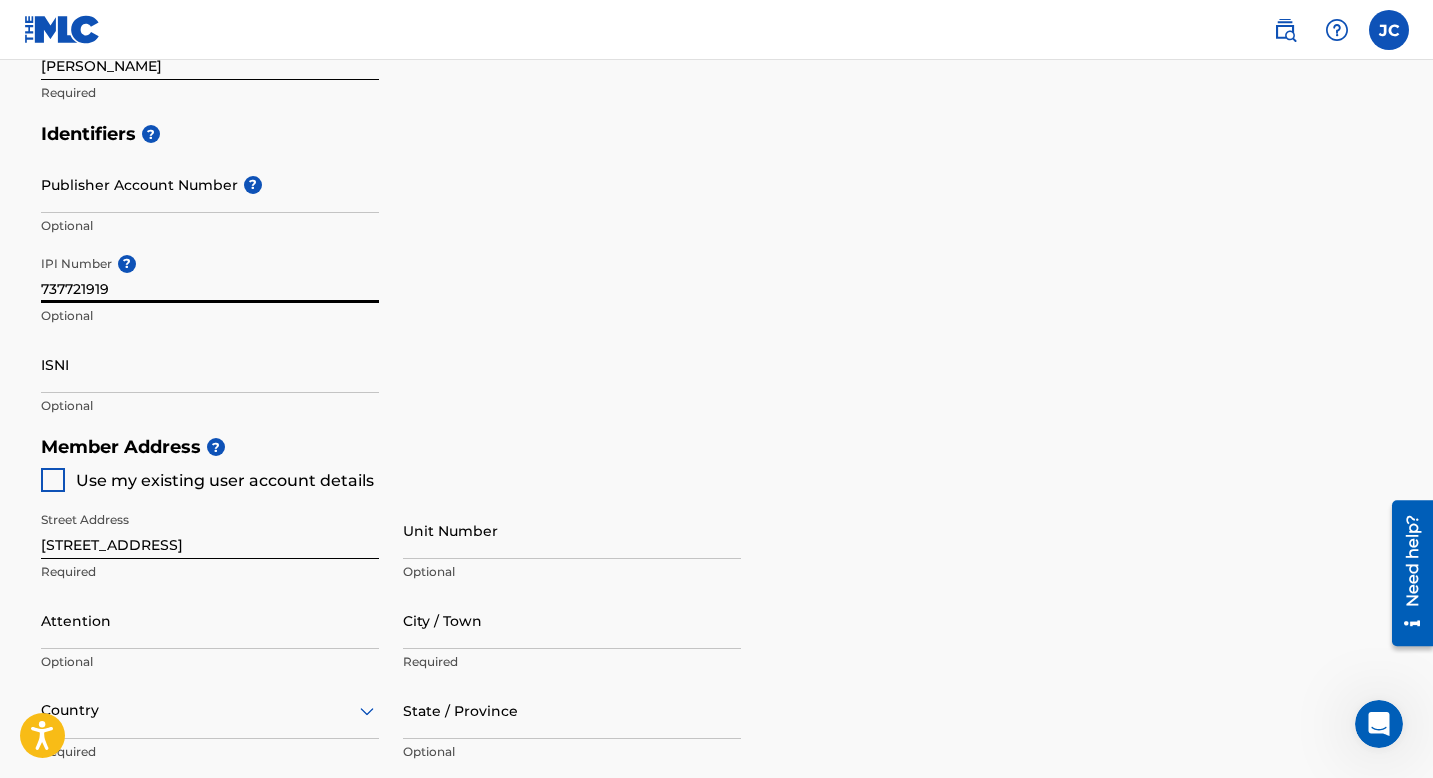 type on "737721919" 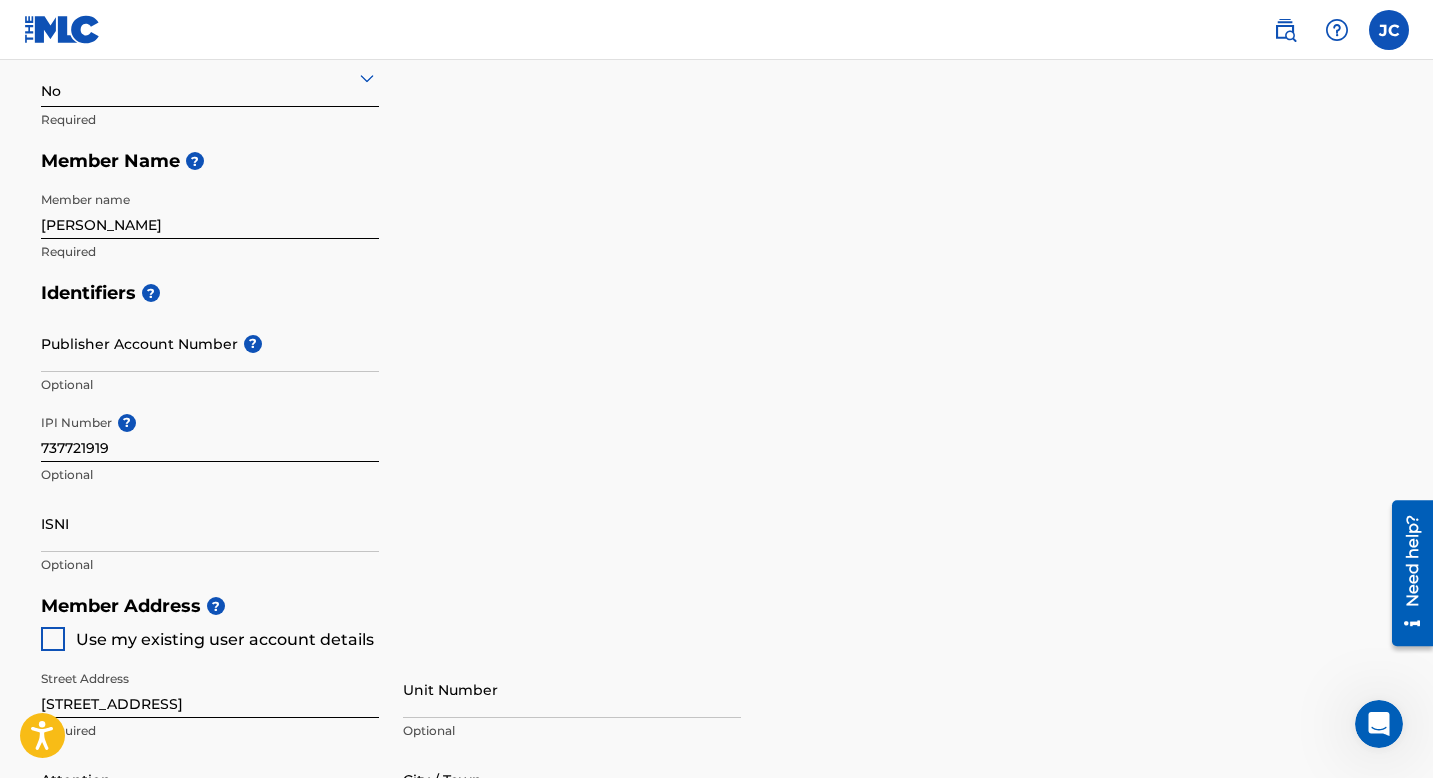 scroll, scrollTop: 367, scrollLeft: 0, axis: vertical 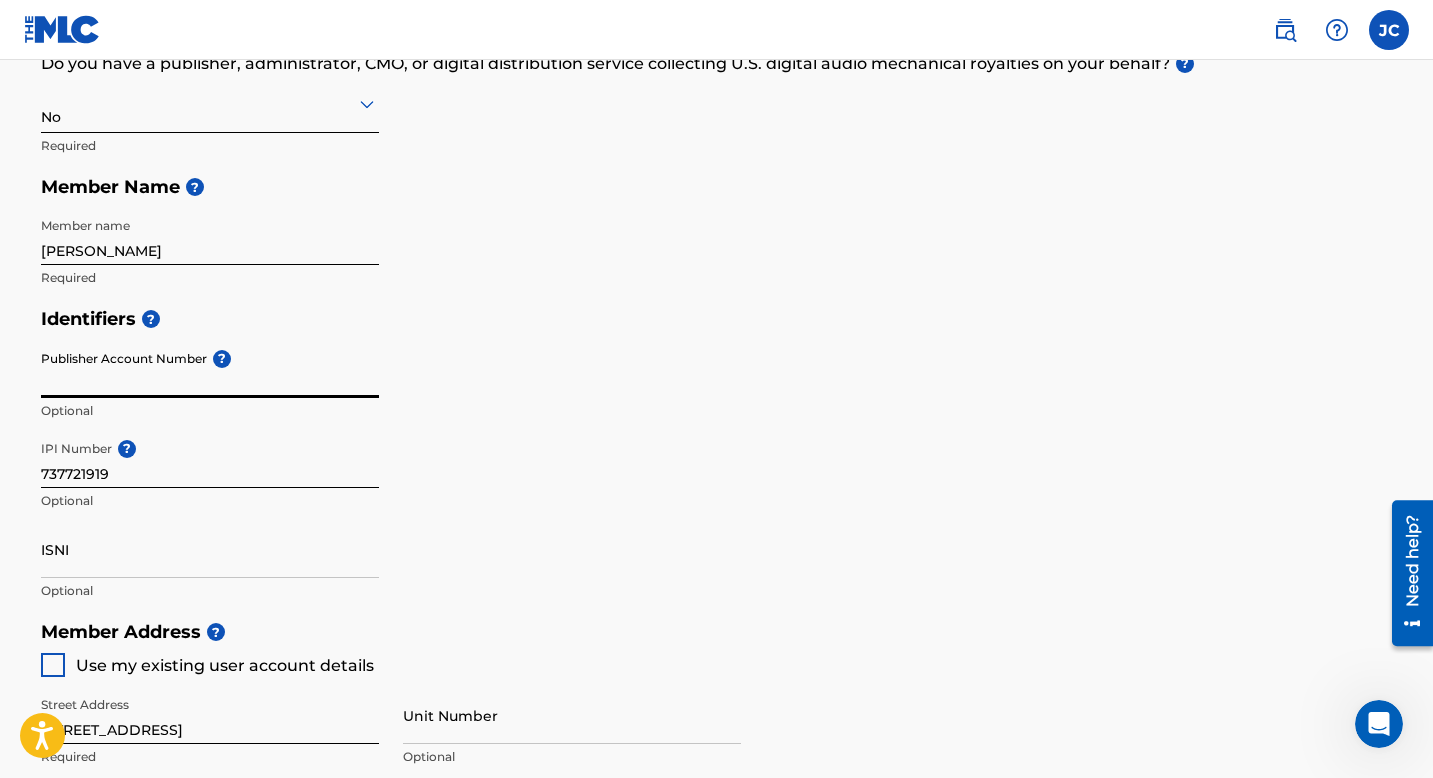click on "Publisher Account Number ?" at bounding box center (210, 369) 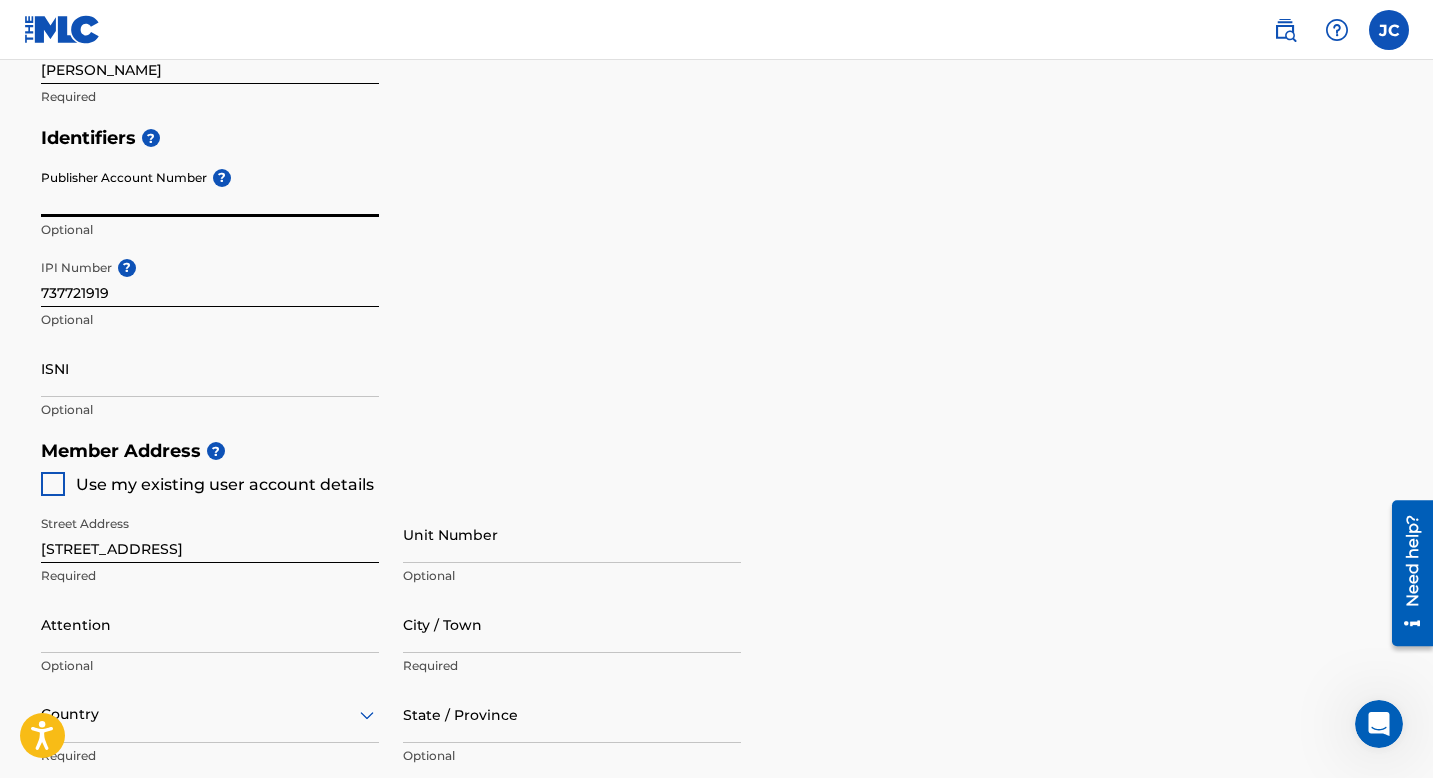 scroll, scrollTop: 549, scrollLeft: 0, axis: vertical 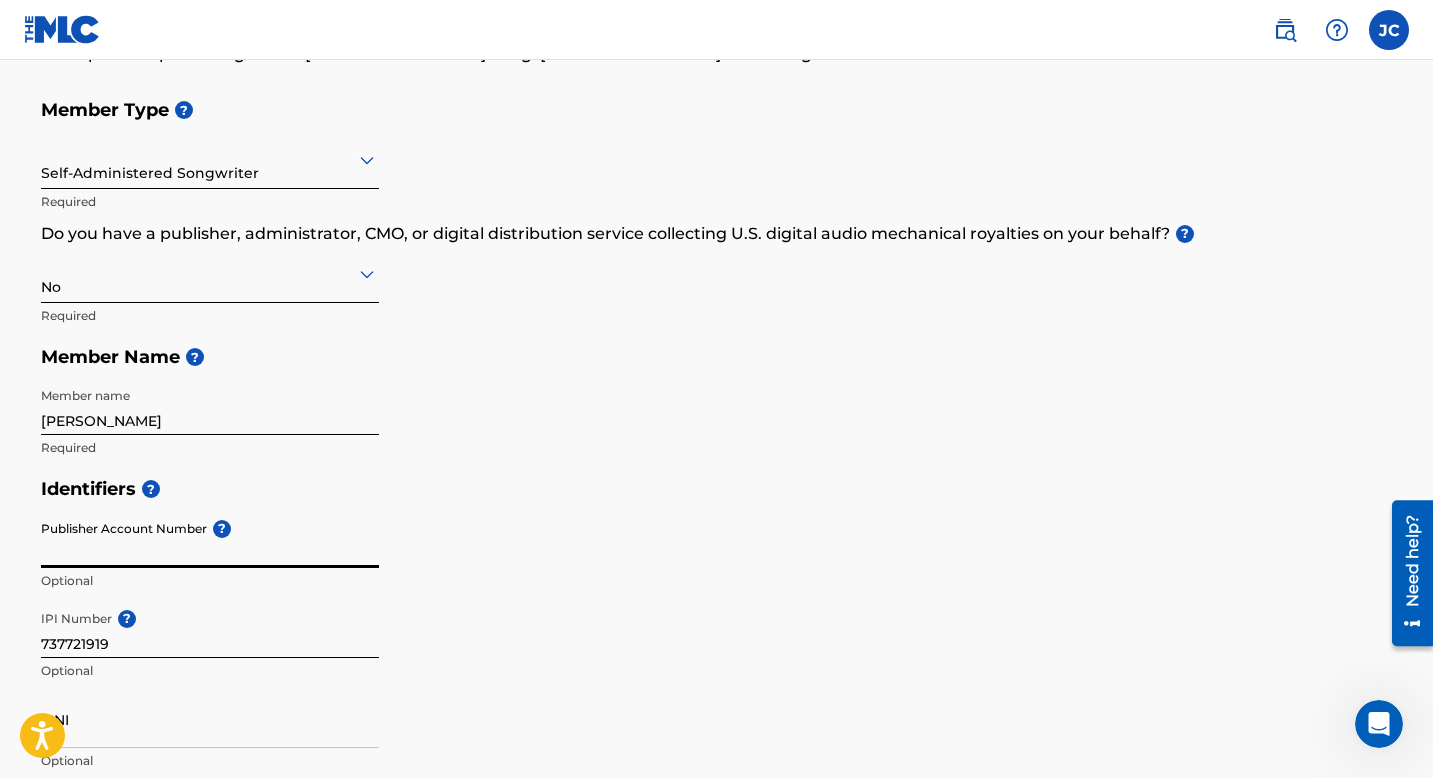 click on "Member Type ? Self-Administered Songwriter Required Do you have a publisher, administrator, CMO, or digital distribution service collecting U.S. digital audio mechanical royalties on your behalf? ? No Required Member Name ? Member name Jacob Cade Required" at bounding box center (717, 278) 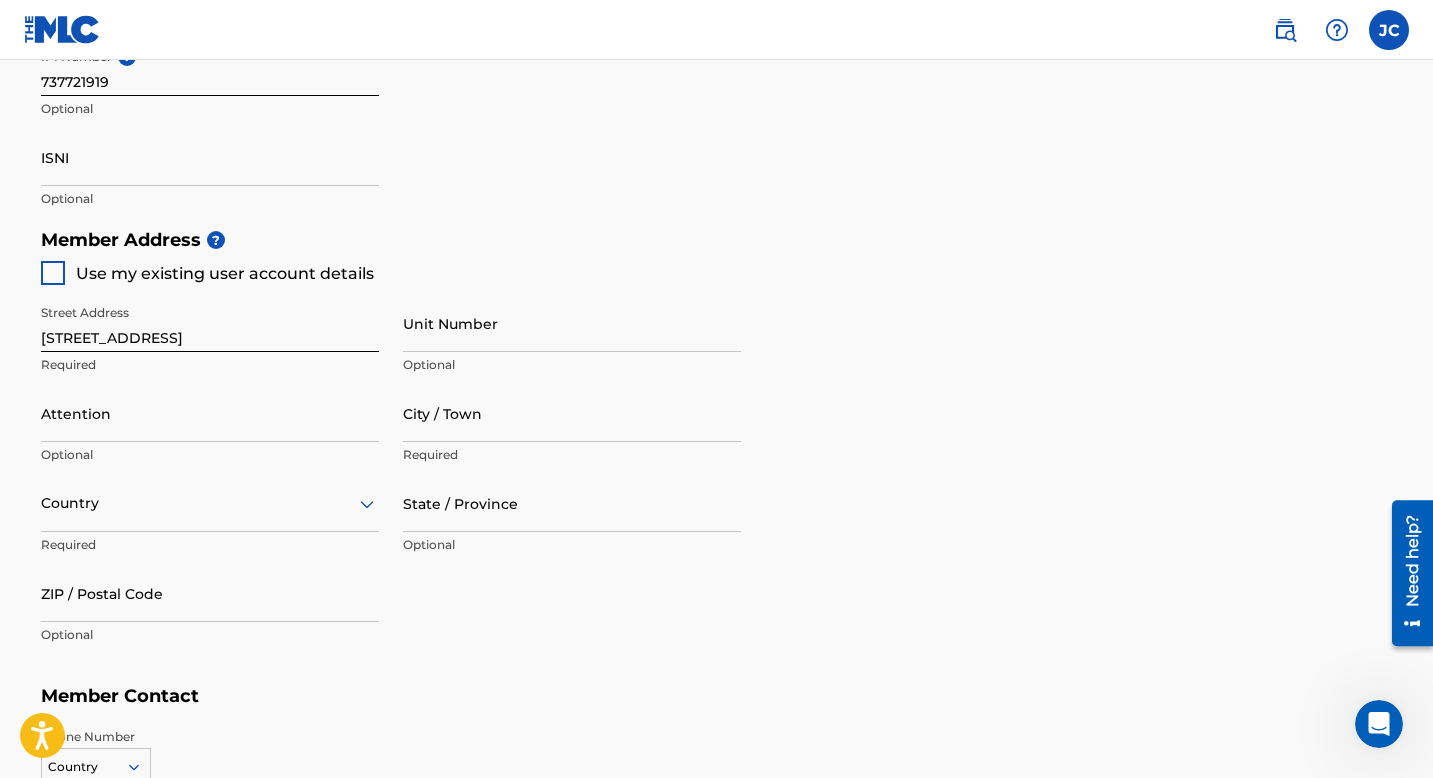 scroll, scrollTop: 778, scrollLeft: 0, axis: vertical 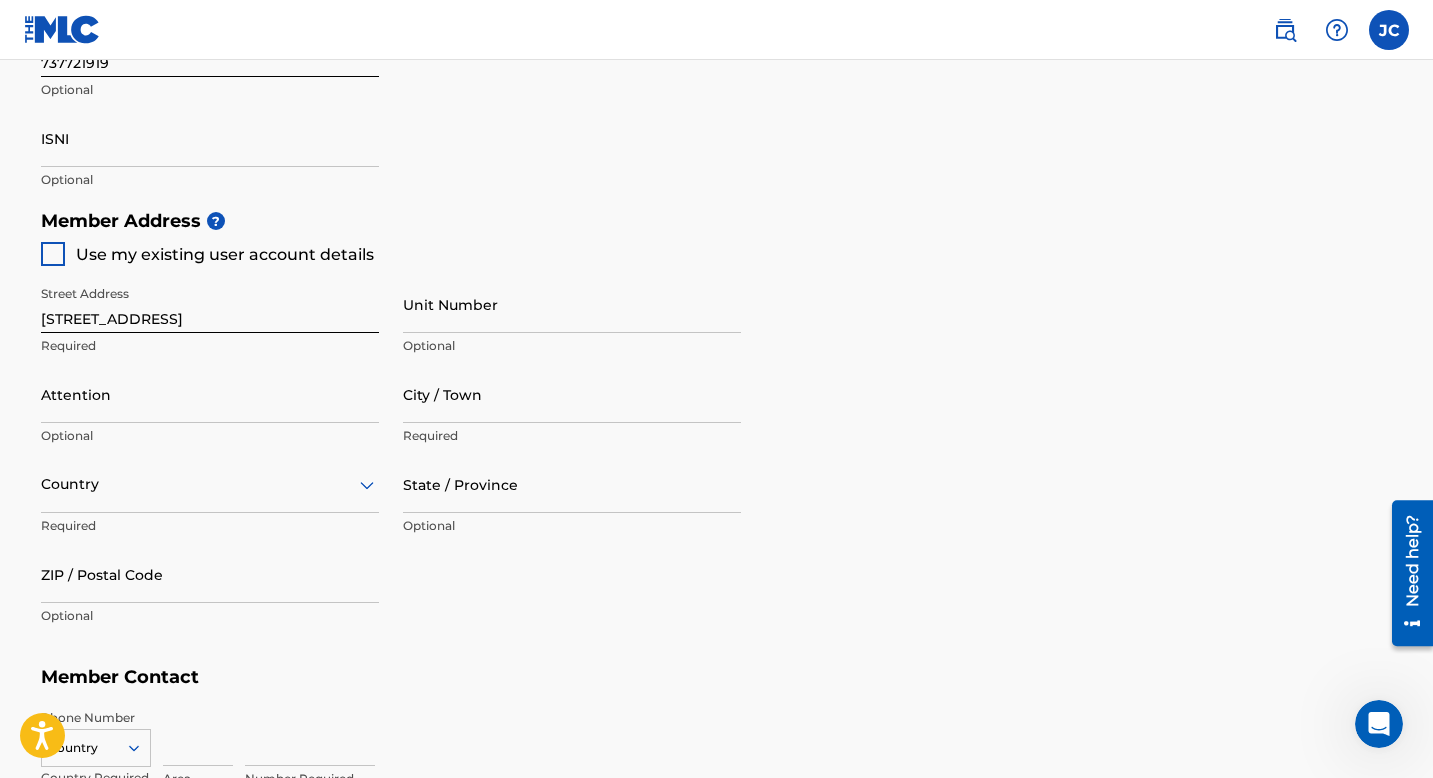 click on "City / Town" at bounding box center [572, 394] 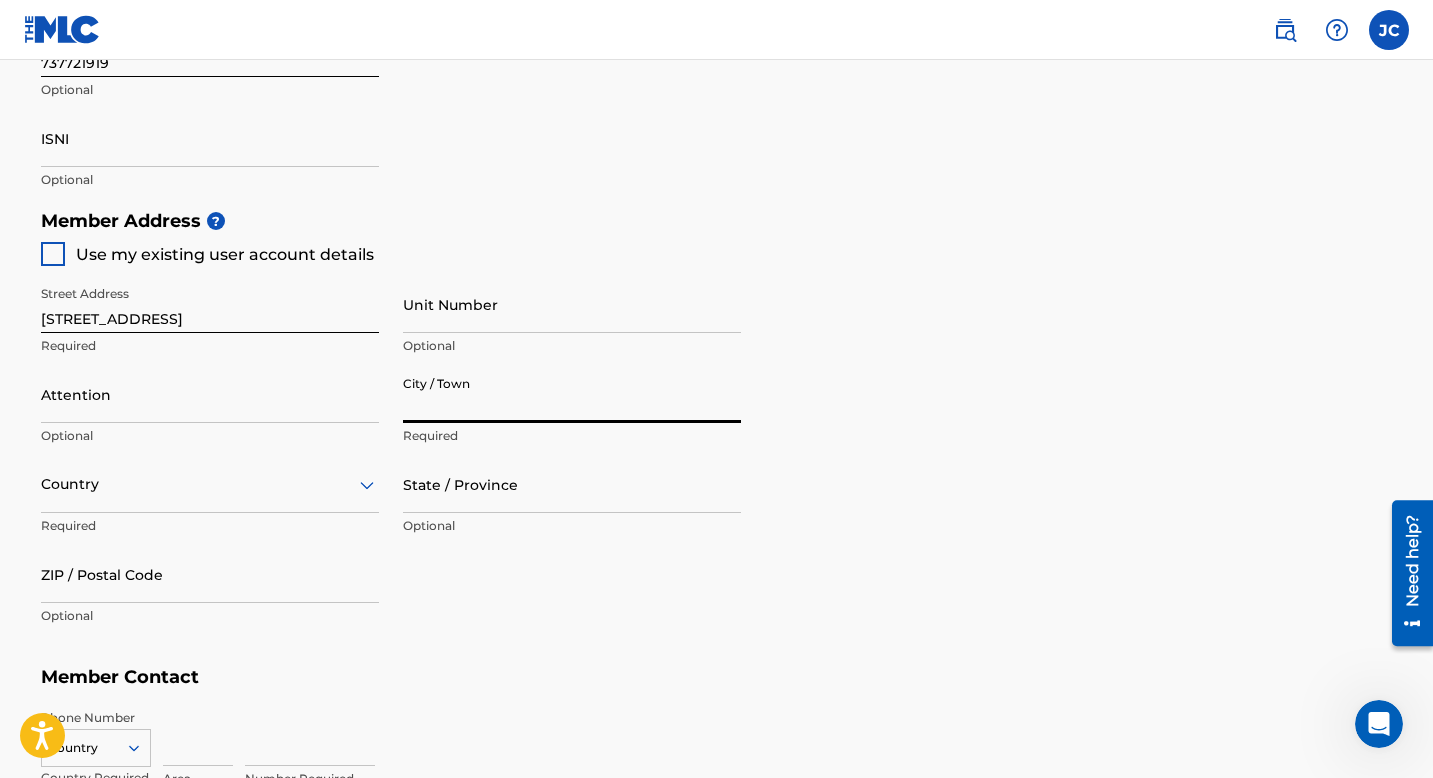 type on "Nashville" 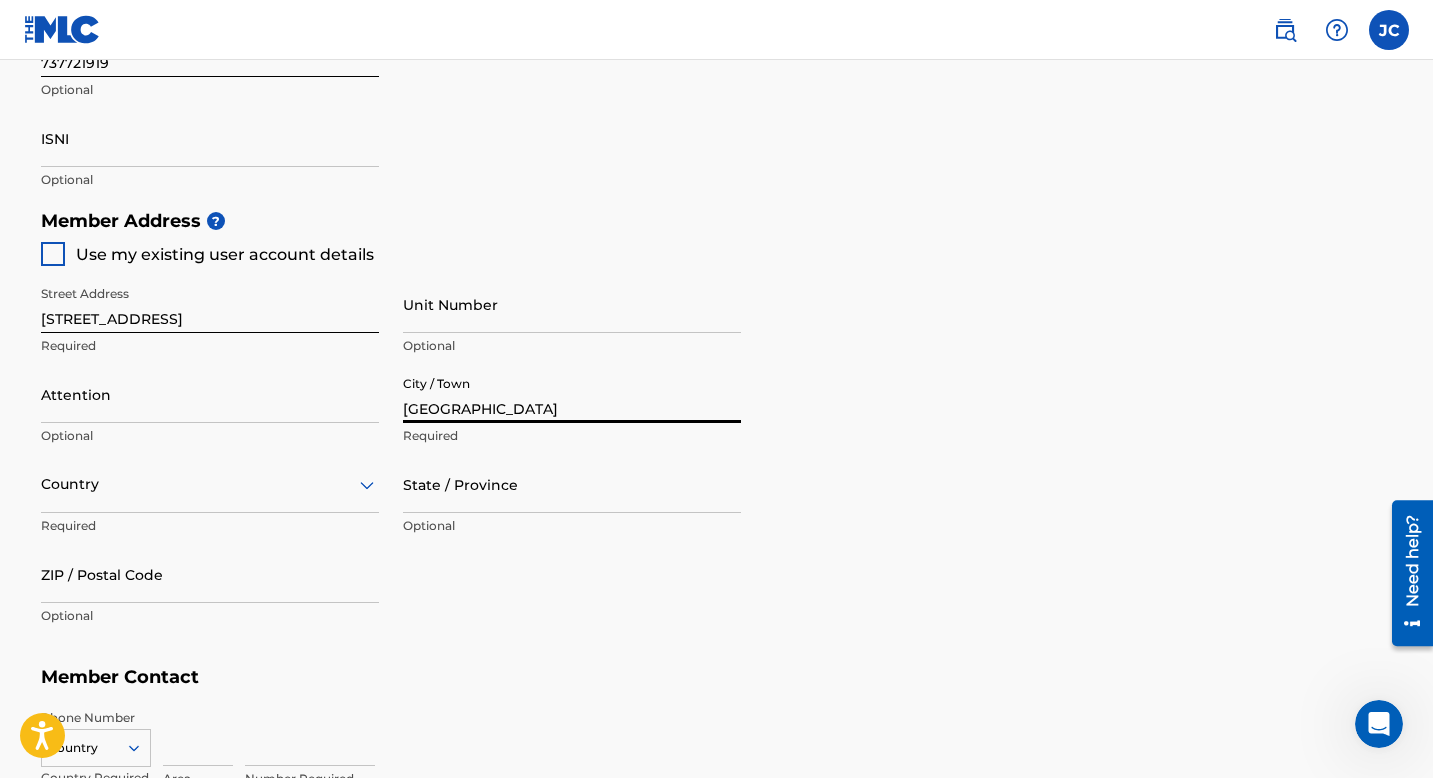 type on "Jacob Cade" 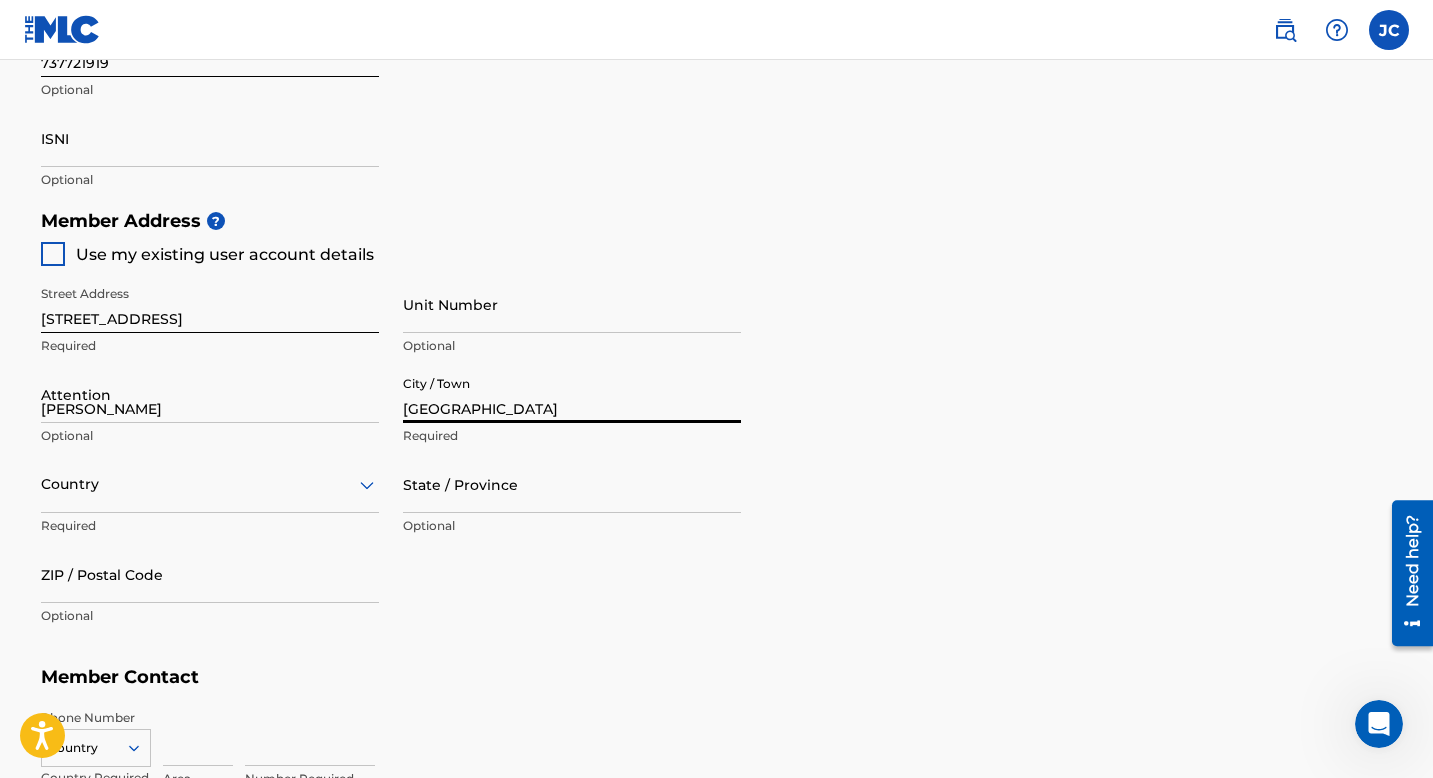 type on "United States" 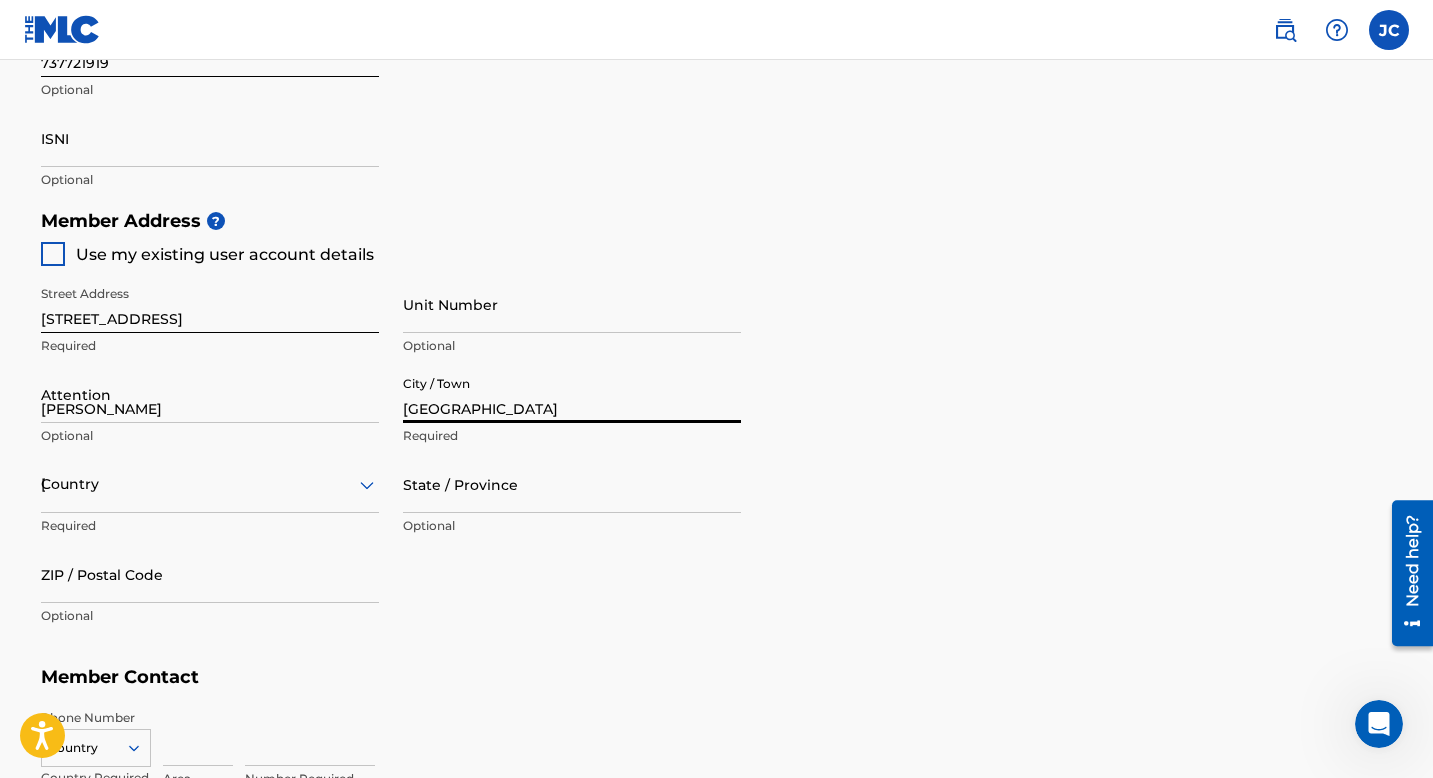 type on "Tennessee" 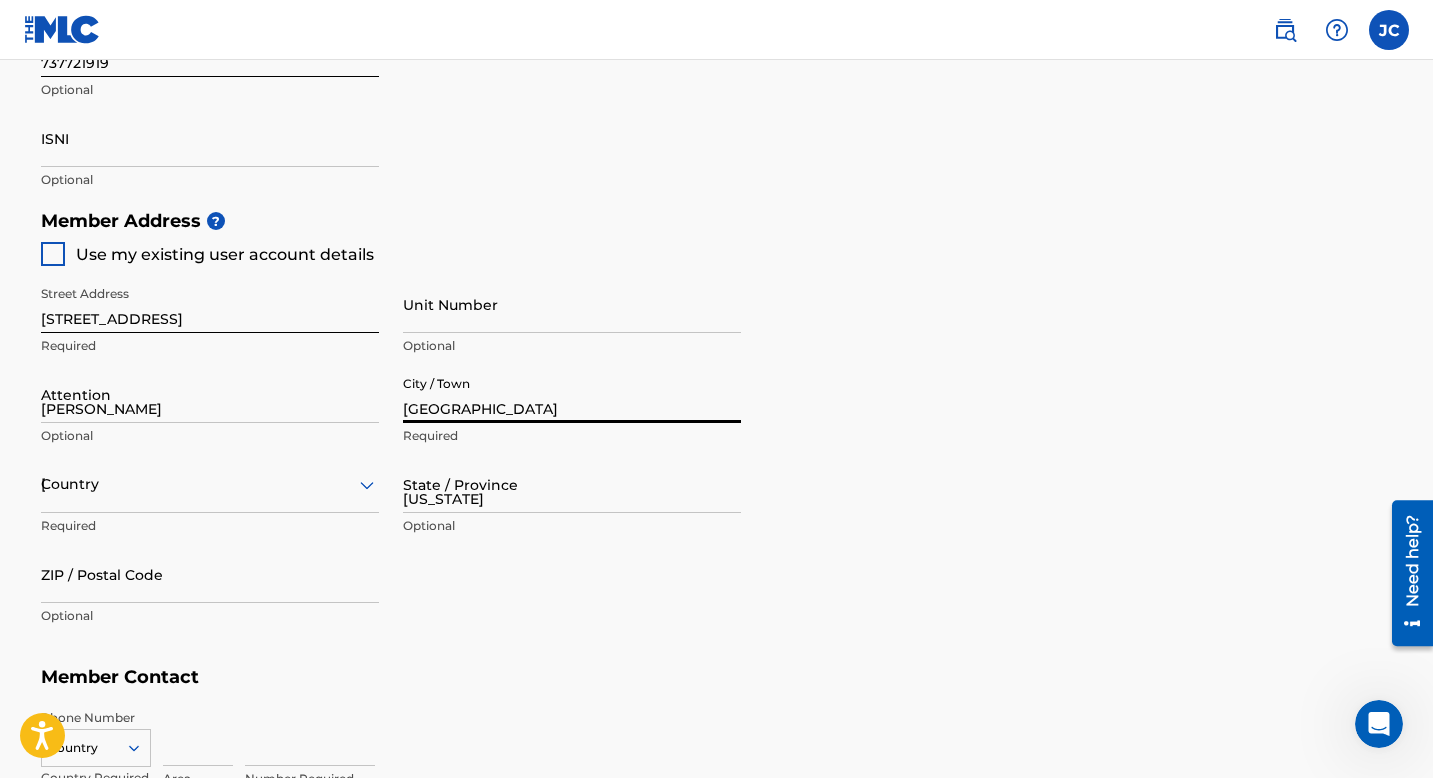 type on "37013" 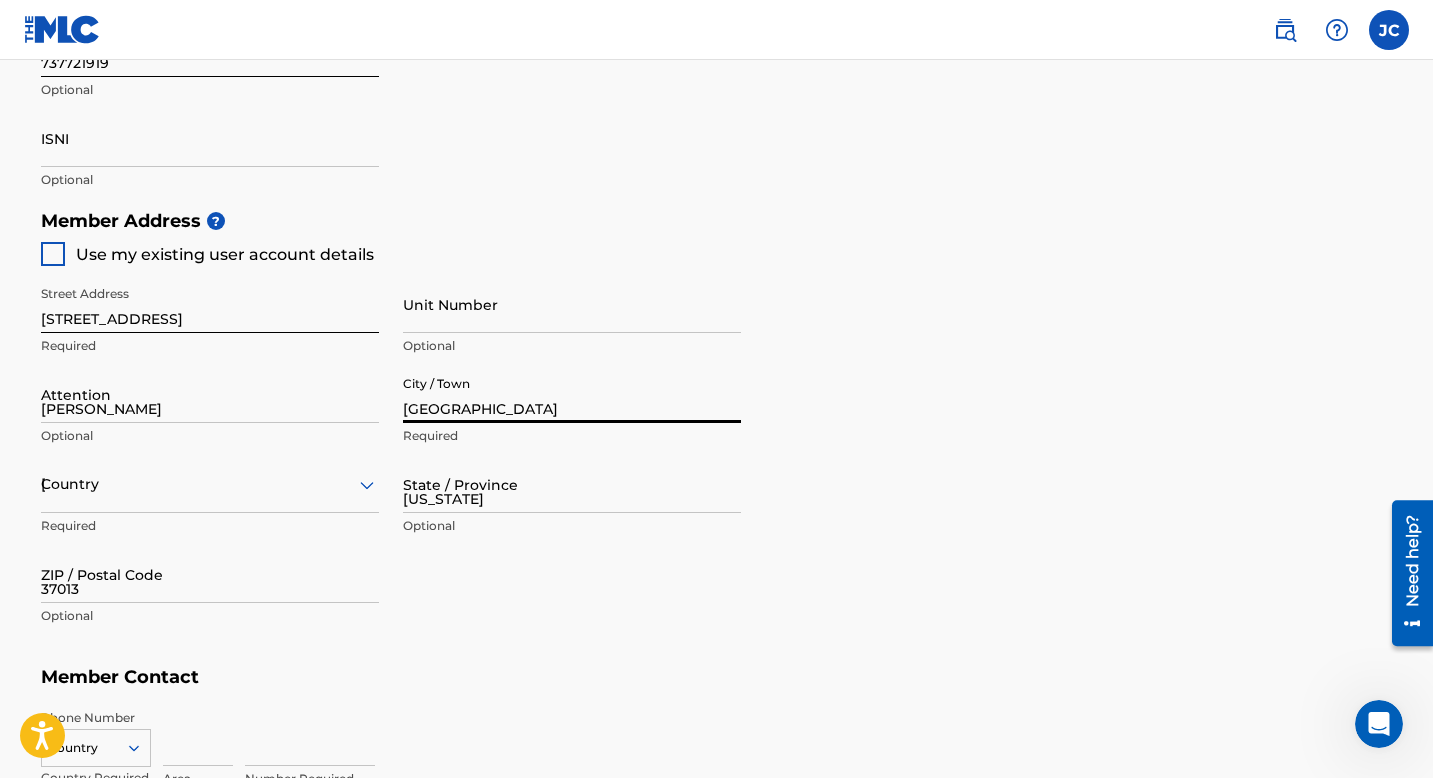 type on "1" 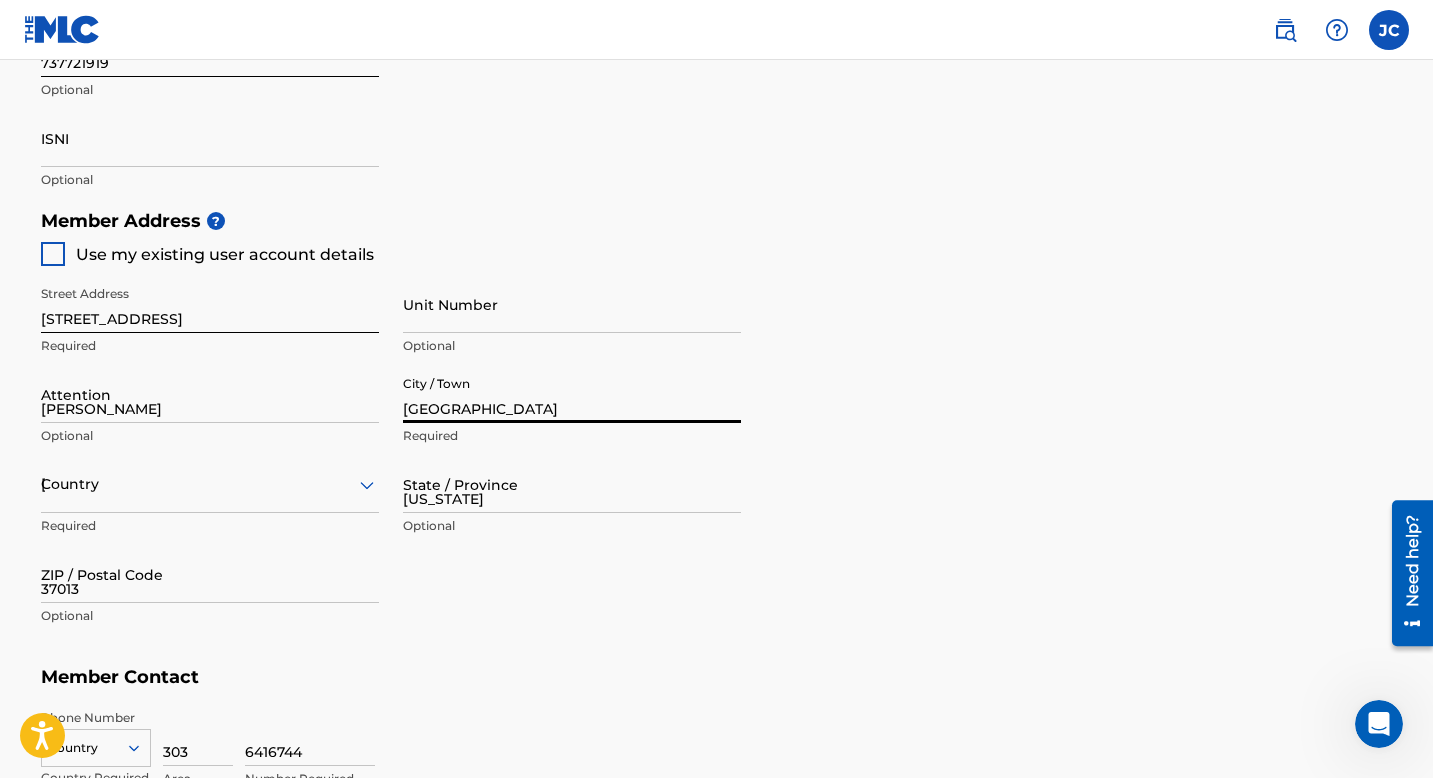 type on "jacobcademusic@gmail.com" 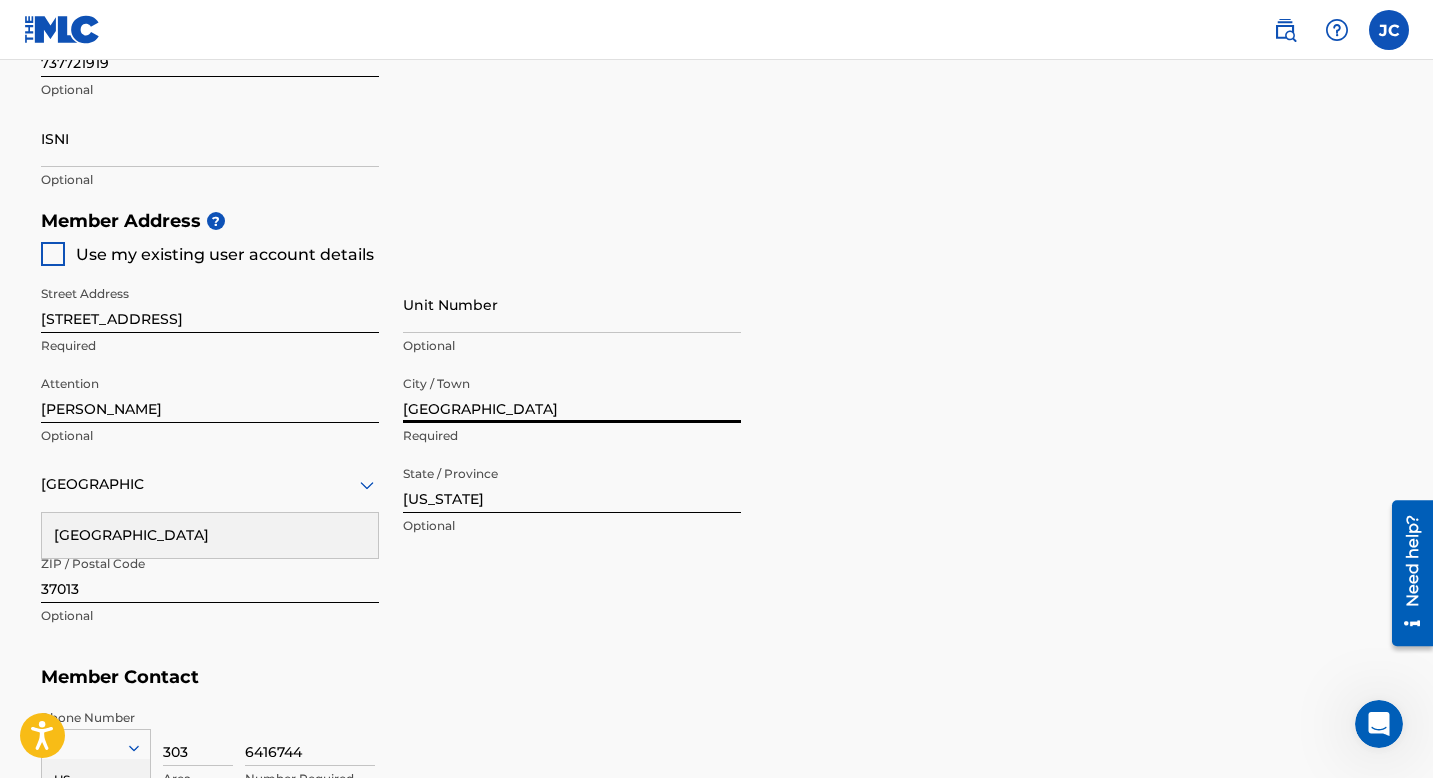 scroll, scrollTop: 1059, scrollLeft: 0, axis: vertical 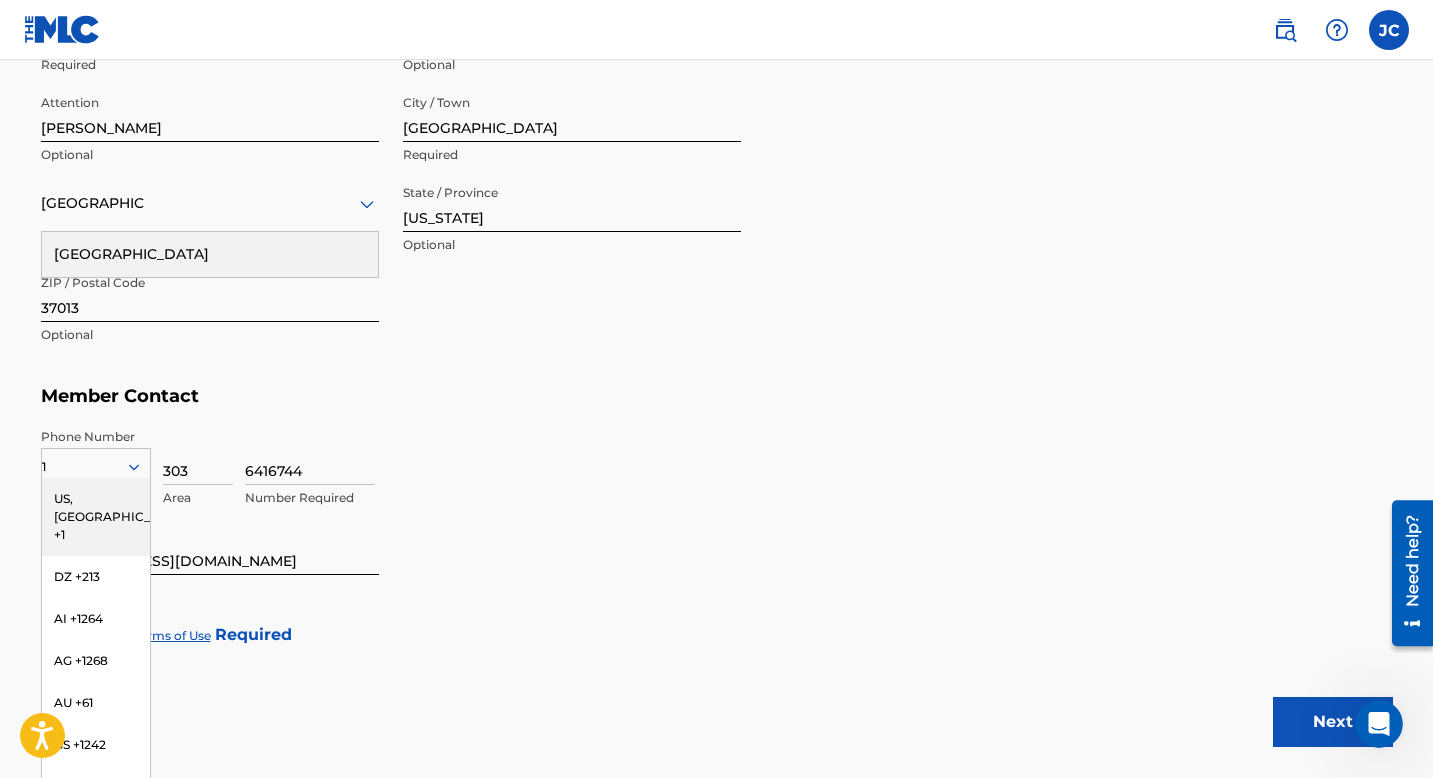 click on "Member Contact" at bounding box center [717, 396] 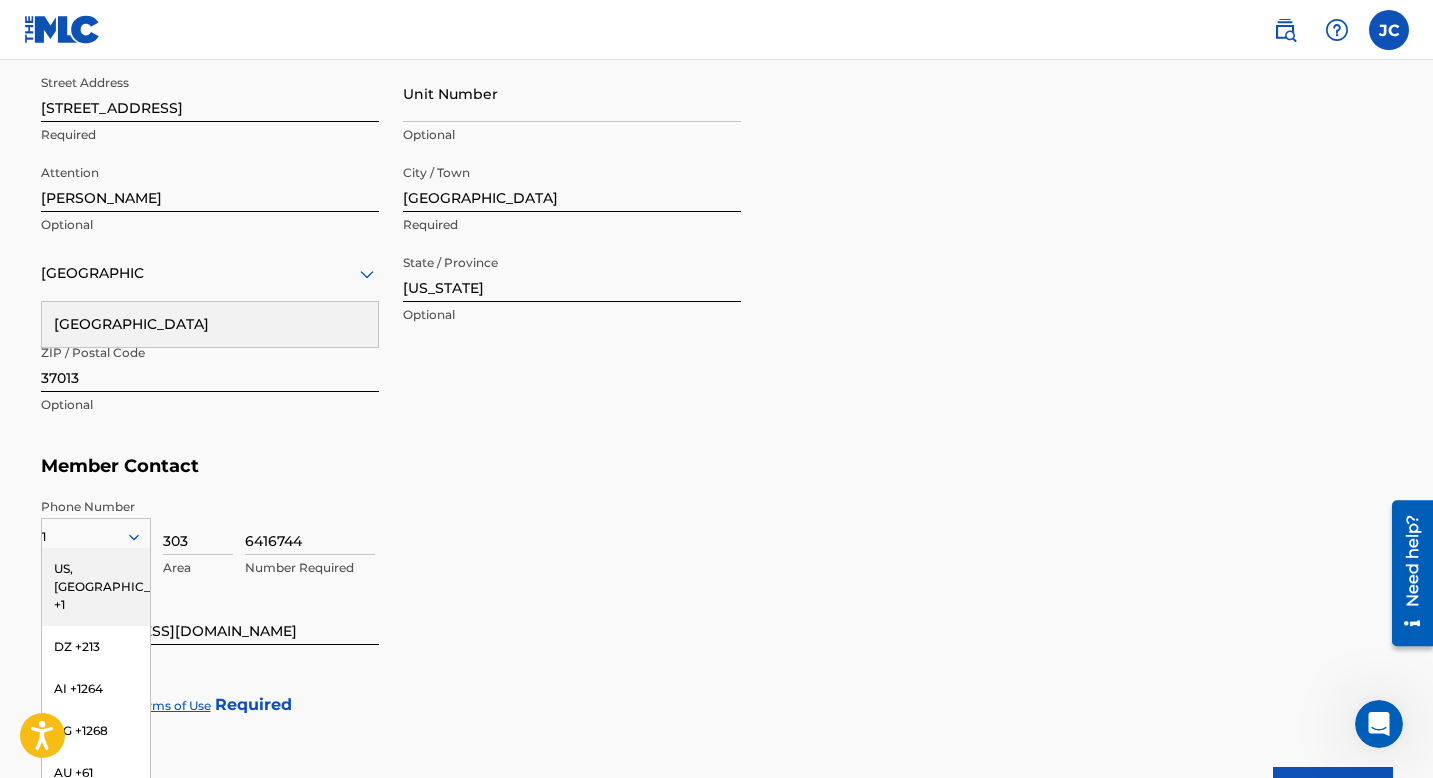click on "US, CA +1" at bounding box center (96, 587) 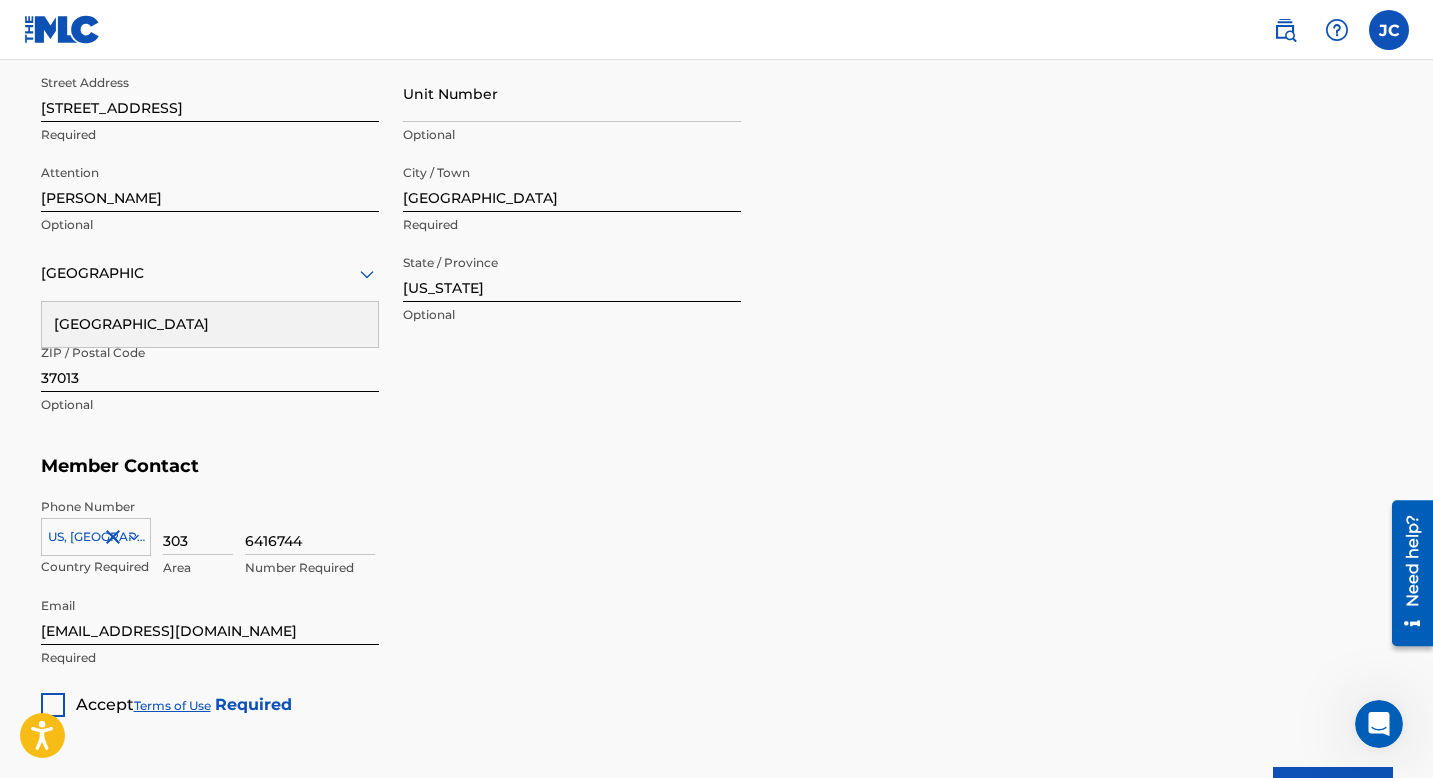click on "6416744 Number Required" at bounding box center (819, 543) 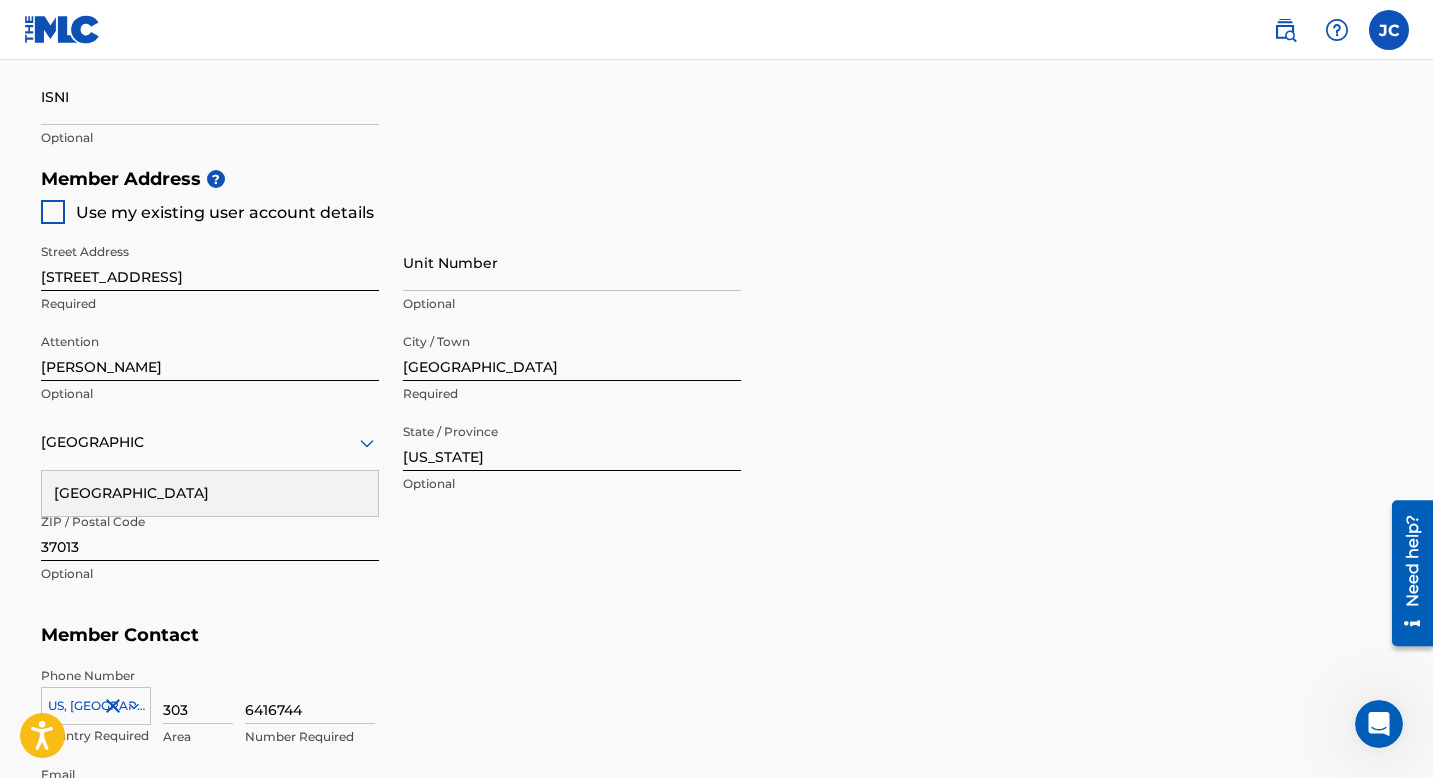 scroll, scrollTop: 828, scrollLeft: 0, axis: vertical 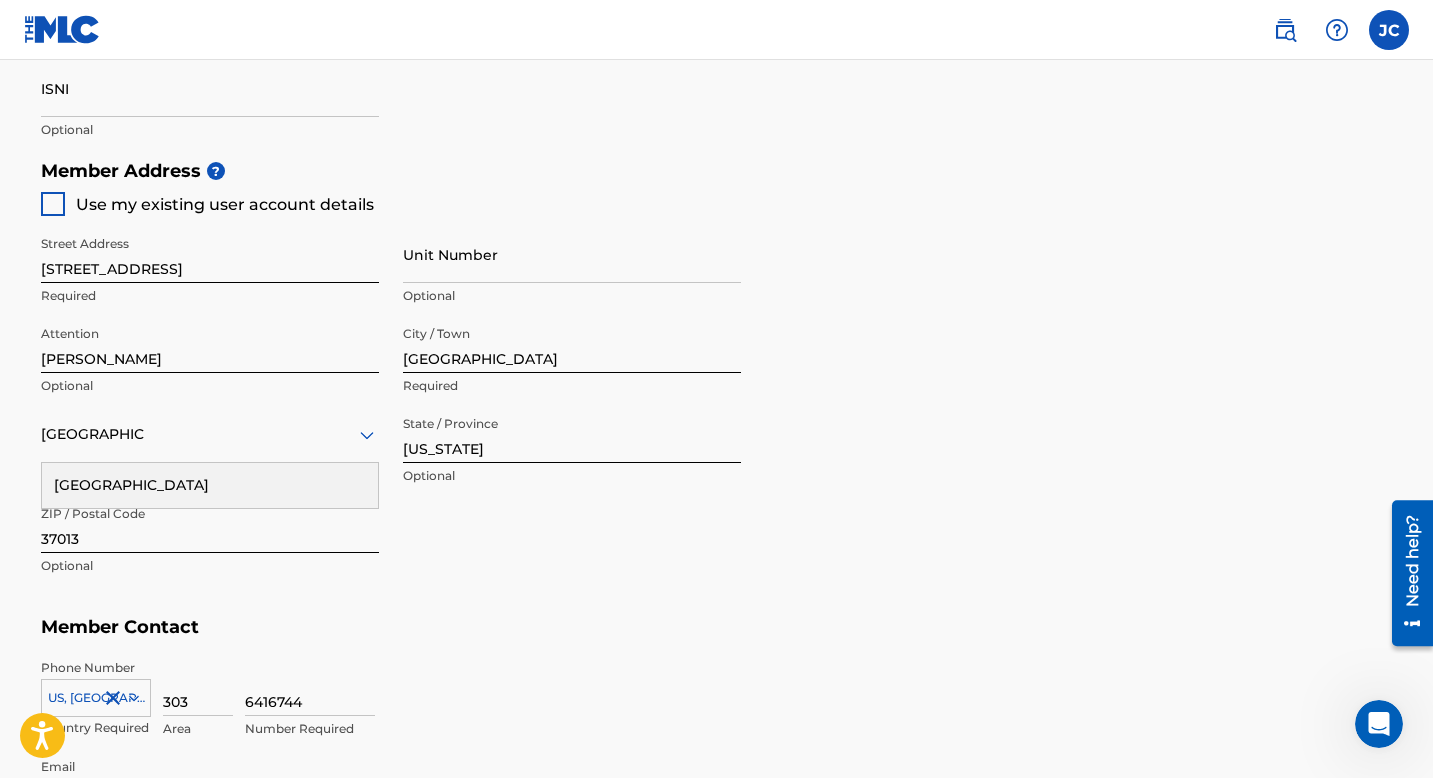 click at bounding box center [53, 204] 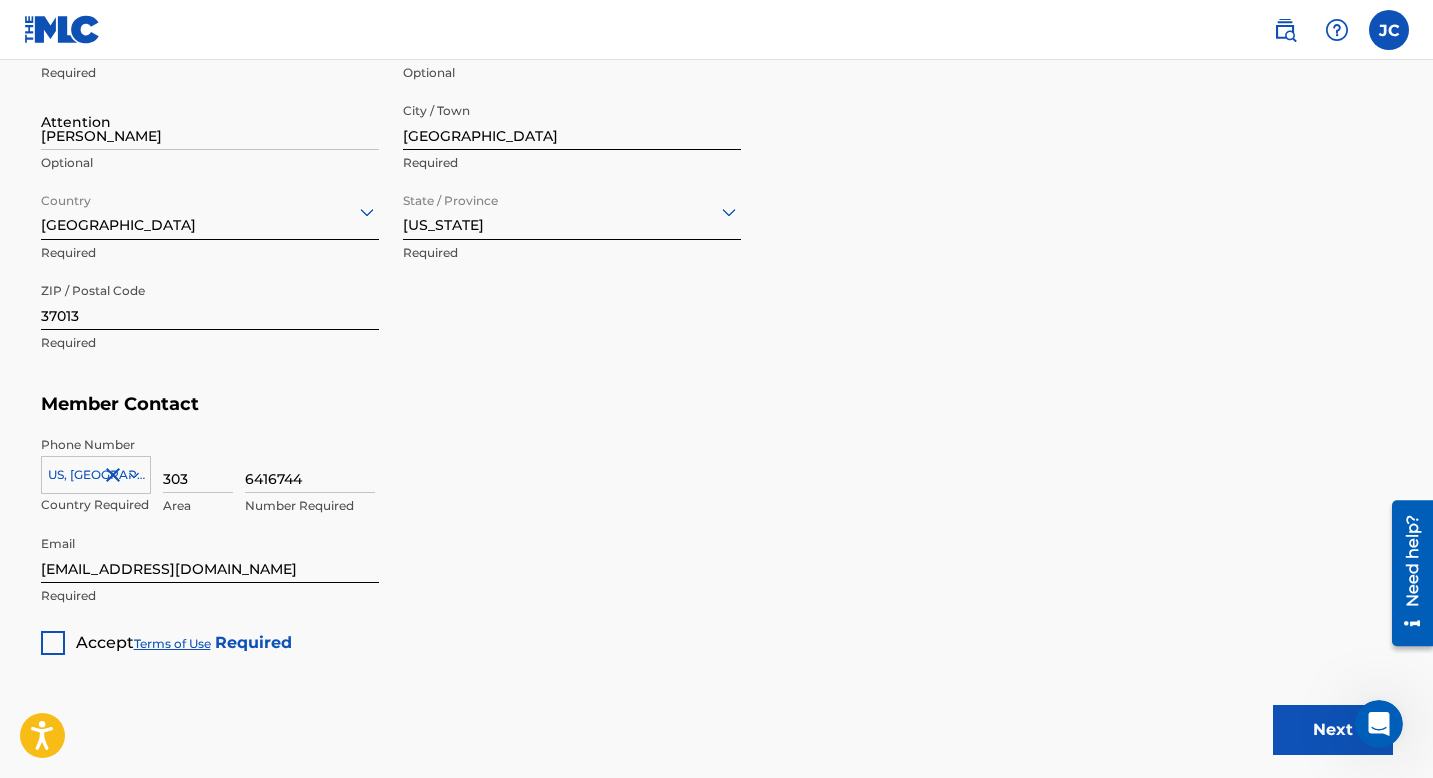 scroll, scrollTop: 1112, scrollLeft: 0, axis: vertical 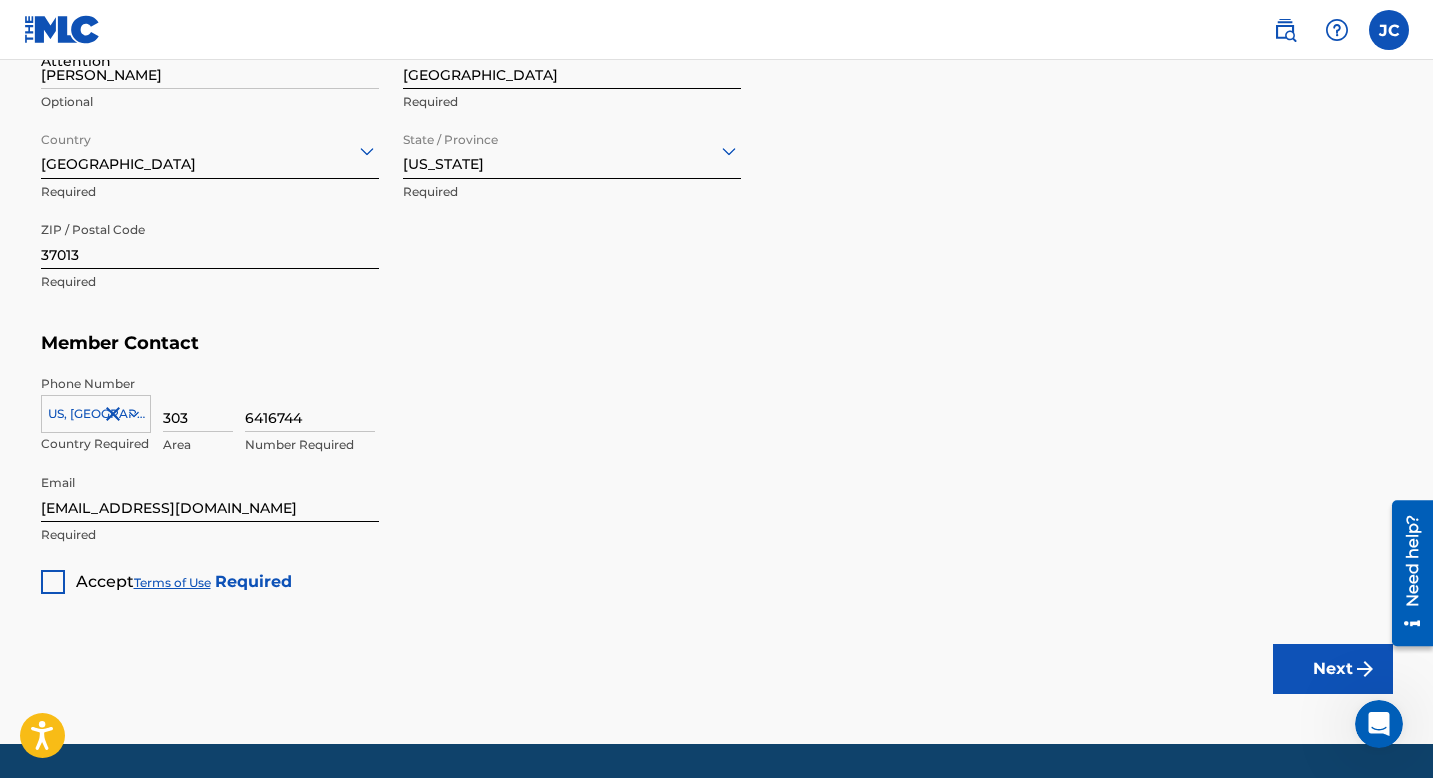 click at bounding box center (53, 582) 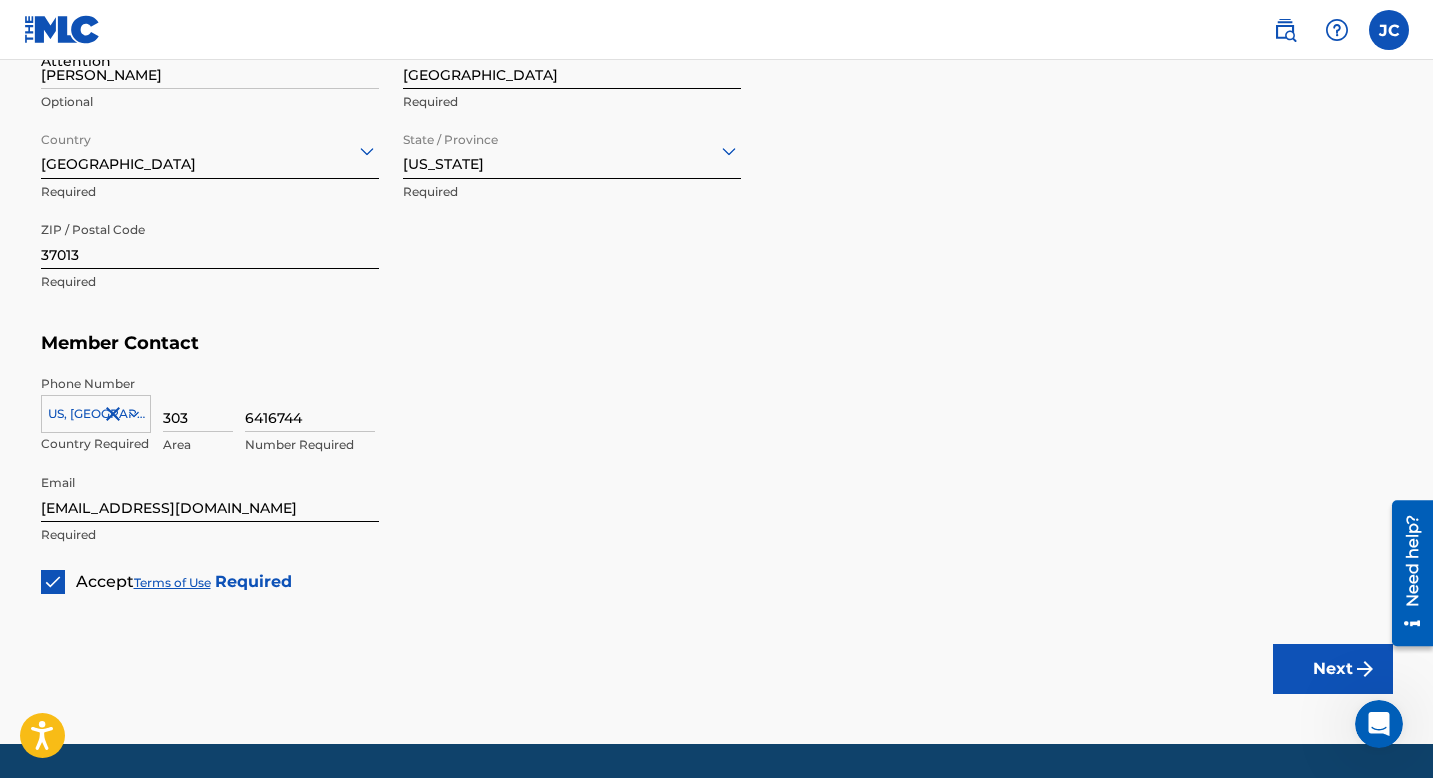 scroll, scrollTop: 1173, scrollLeft: 0, axis: vertical 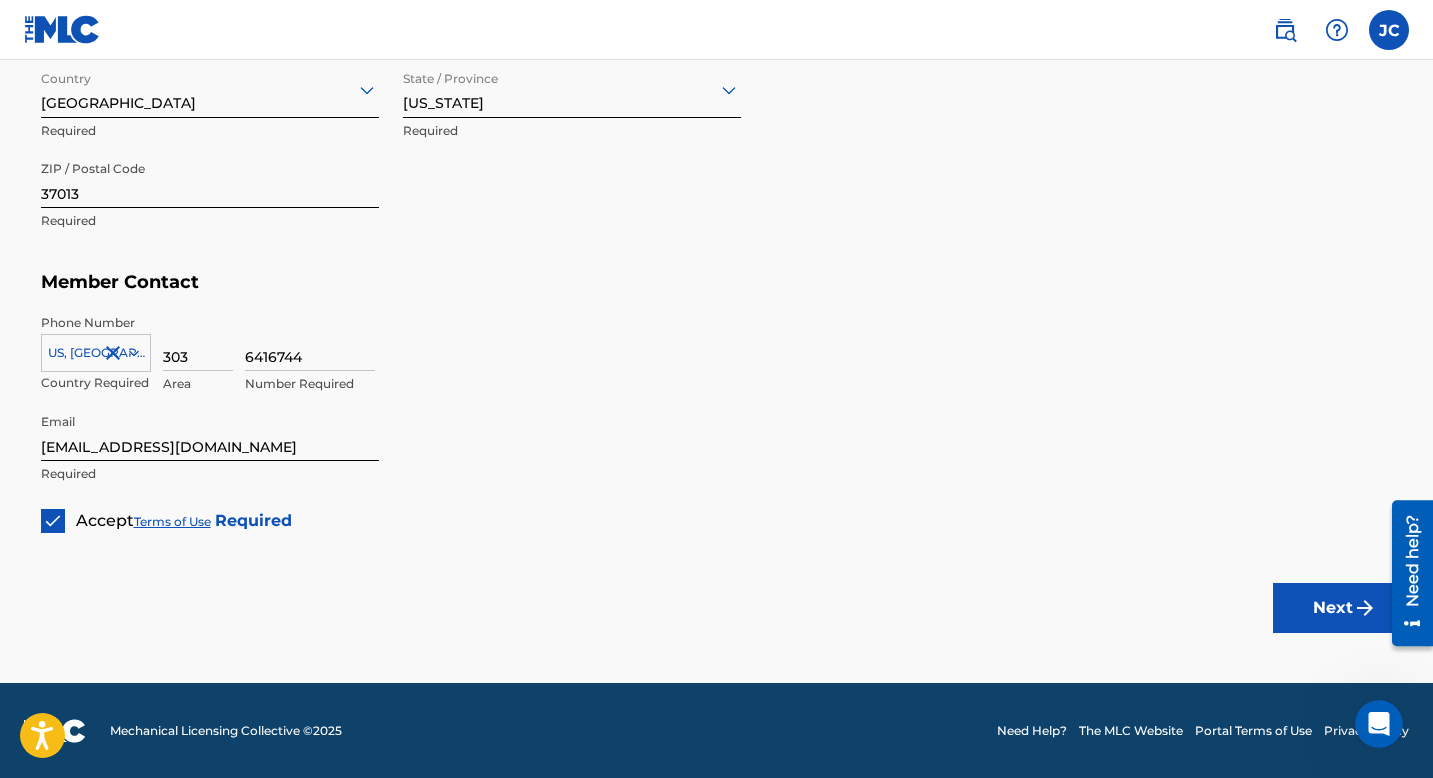click at bounding box center (1365, 608) 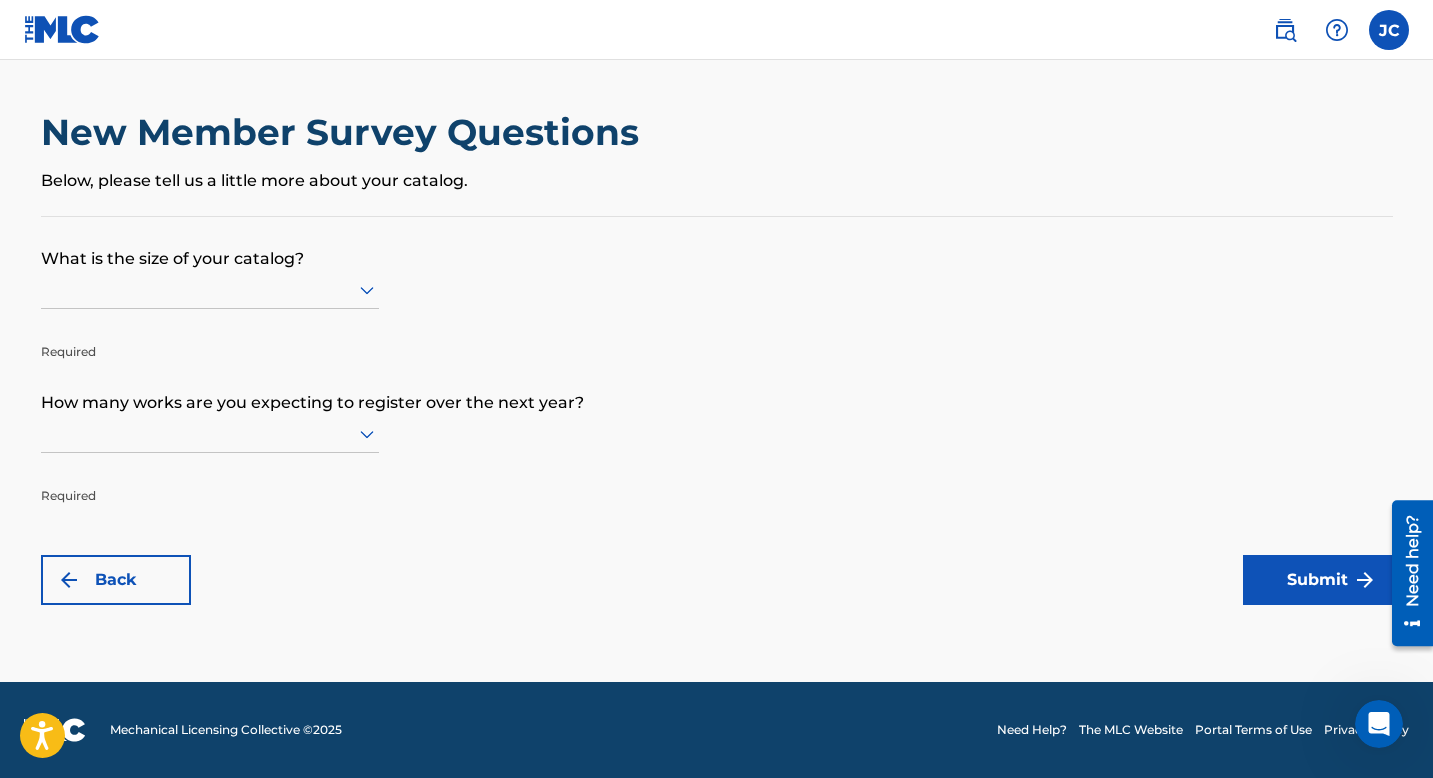 scroll, scrollTop: 0, scrollLeft: 0, axis: both 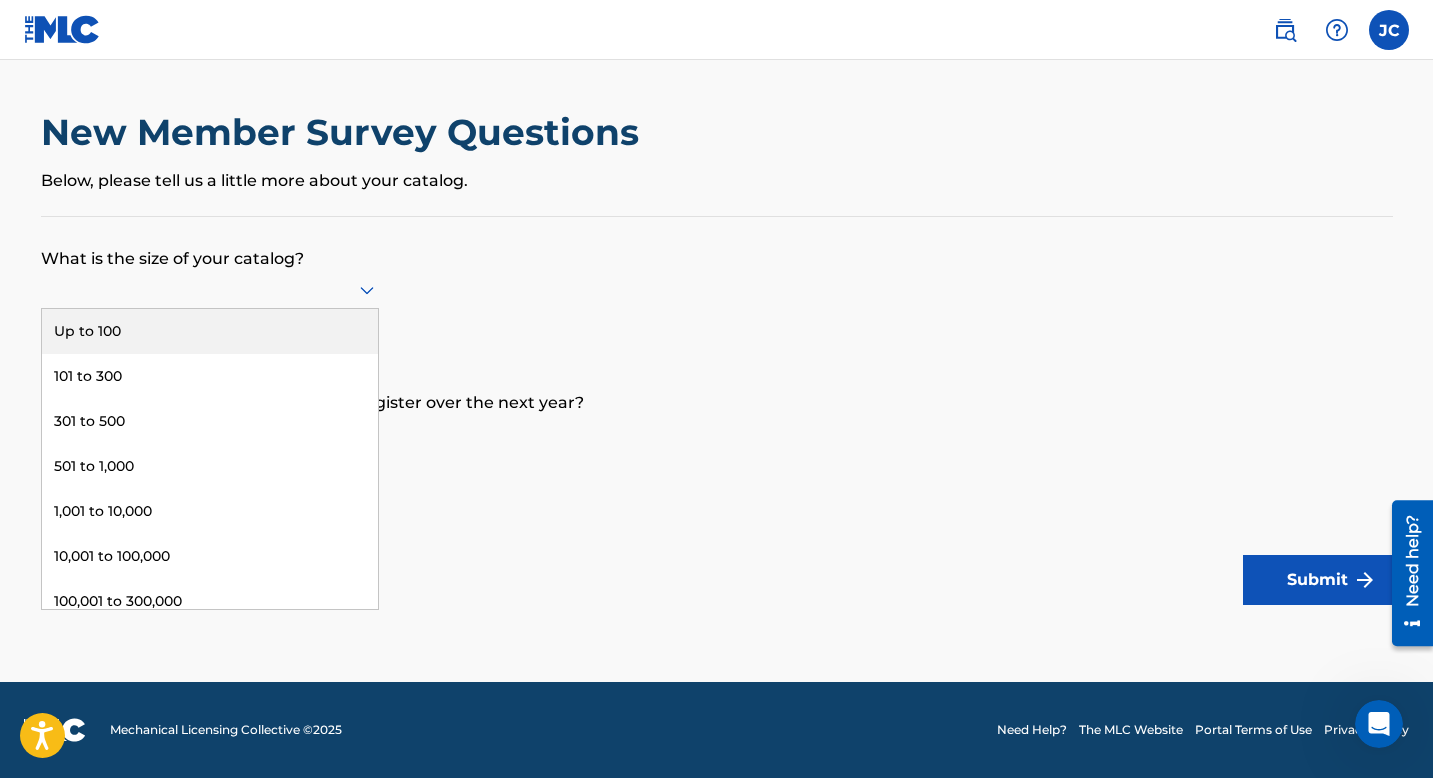 click on "Up to 100" at bounding box center (210, 331) 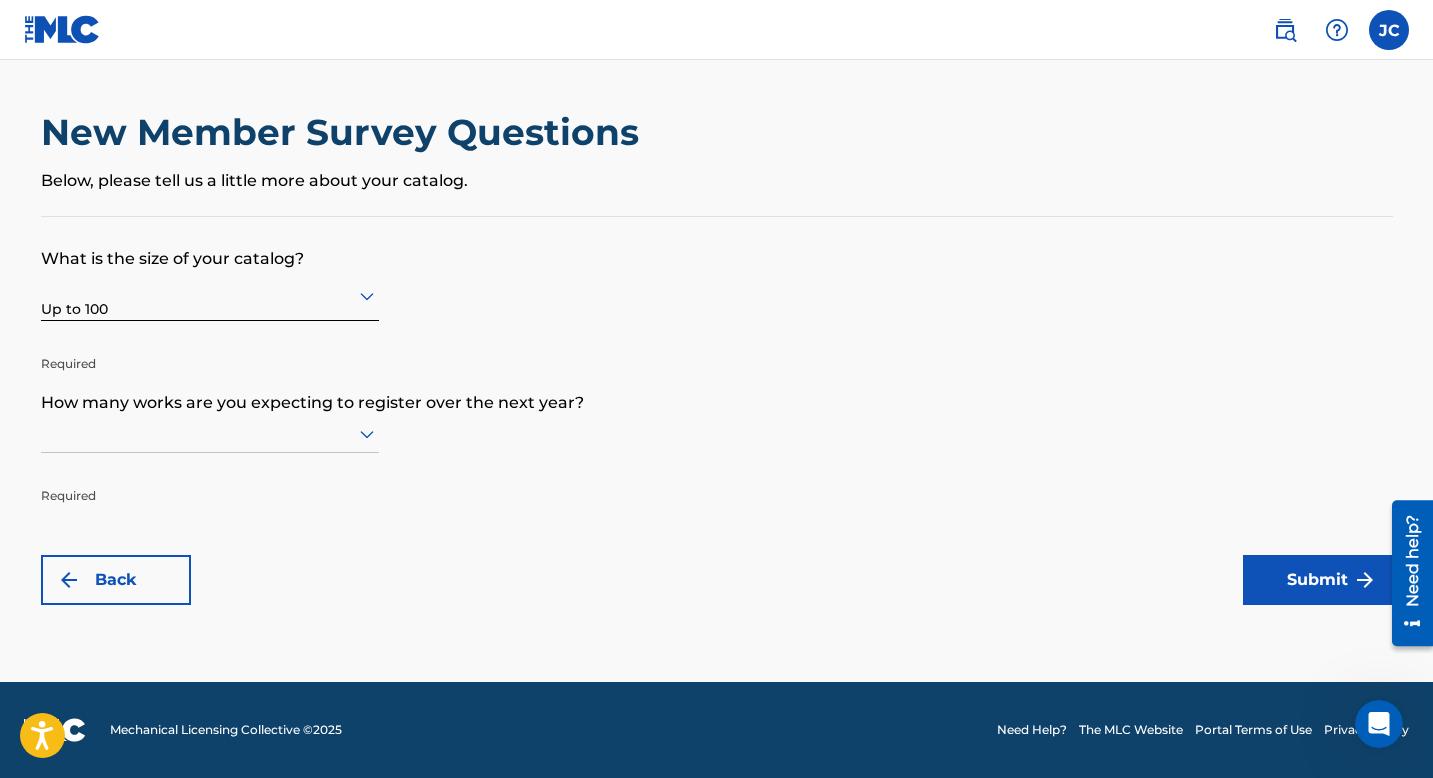 click 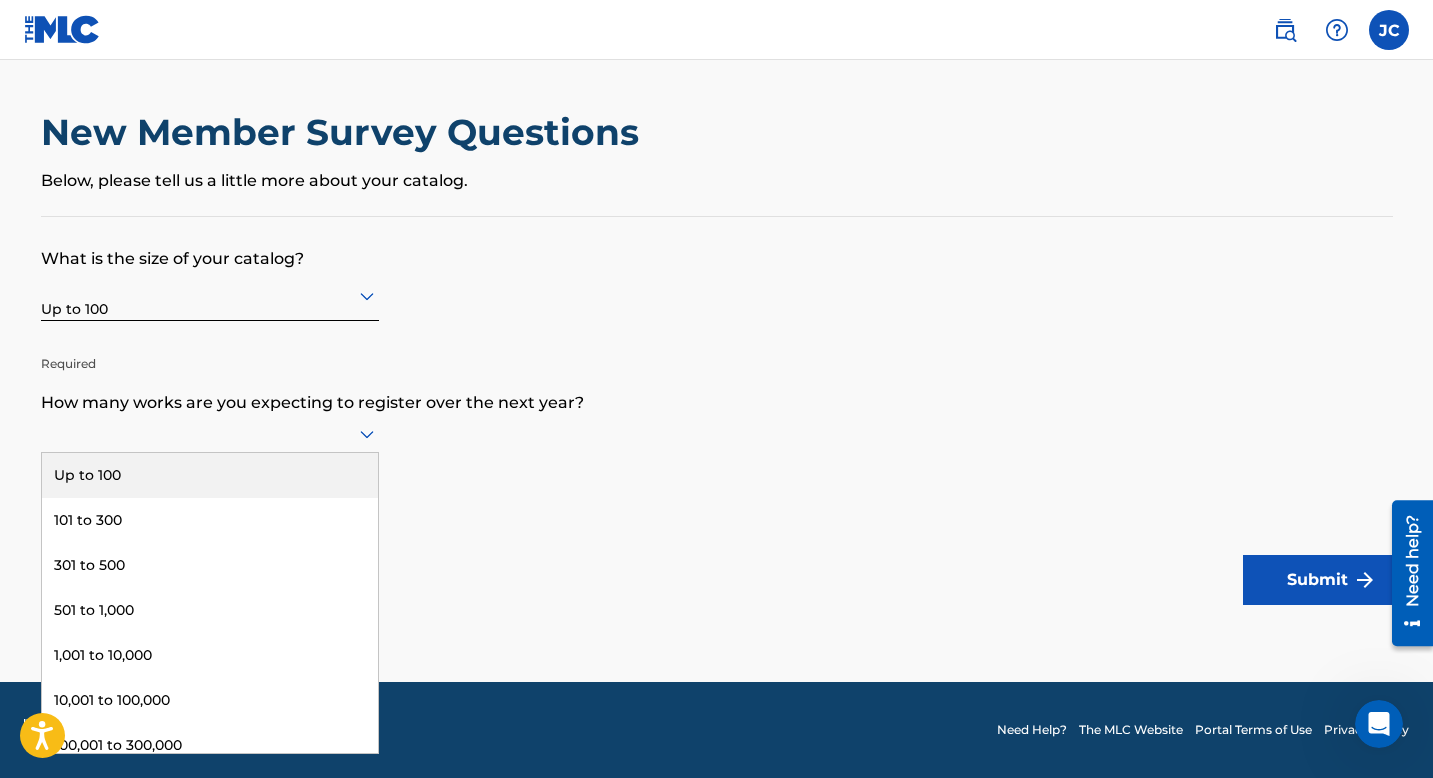 click on "Up to 100" at bounding box center [210, 475] 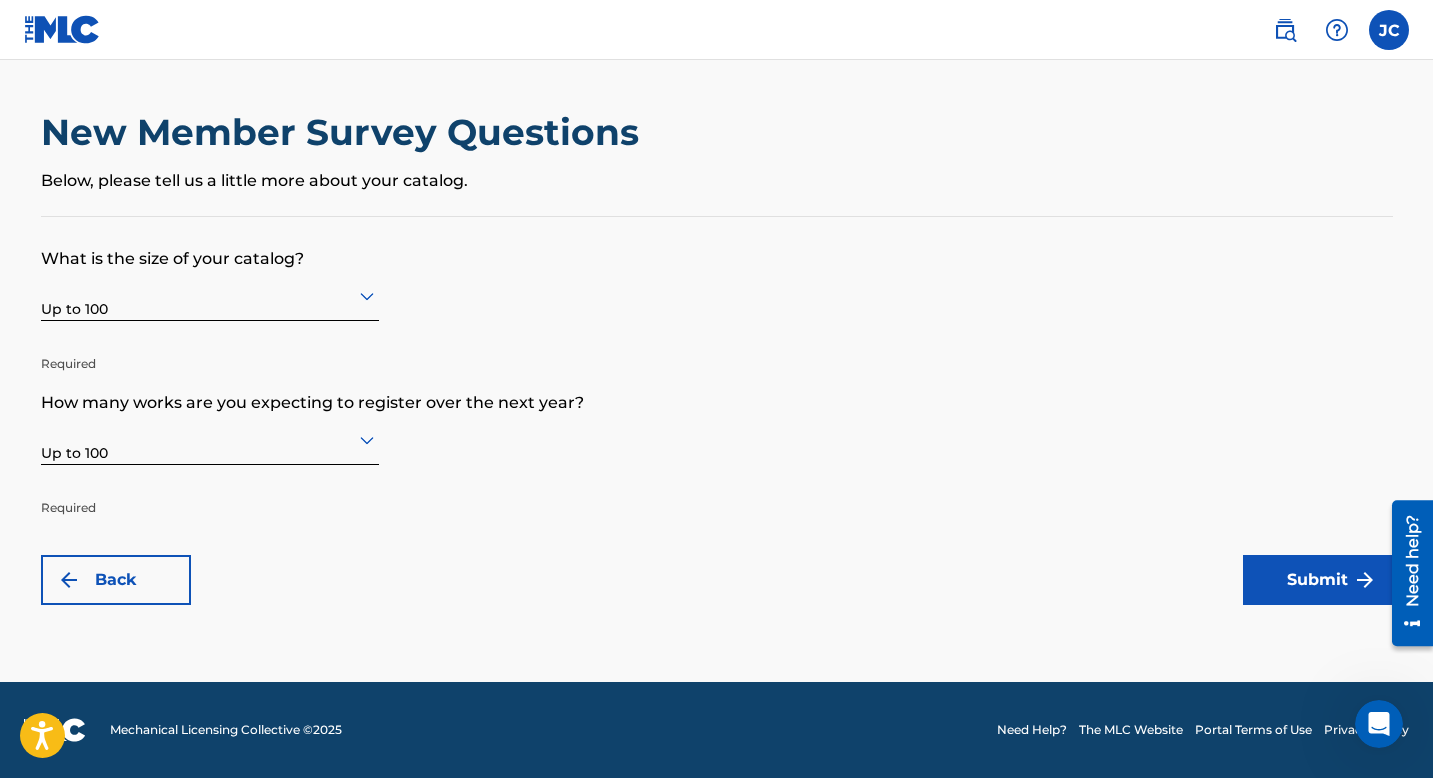 click on "What is the size of your catalog? Up to 100 Required How many works are you expecting to register over the next year? Up to 100 Required Back Submit" at bounding box center (717, 411) 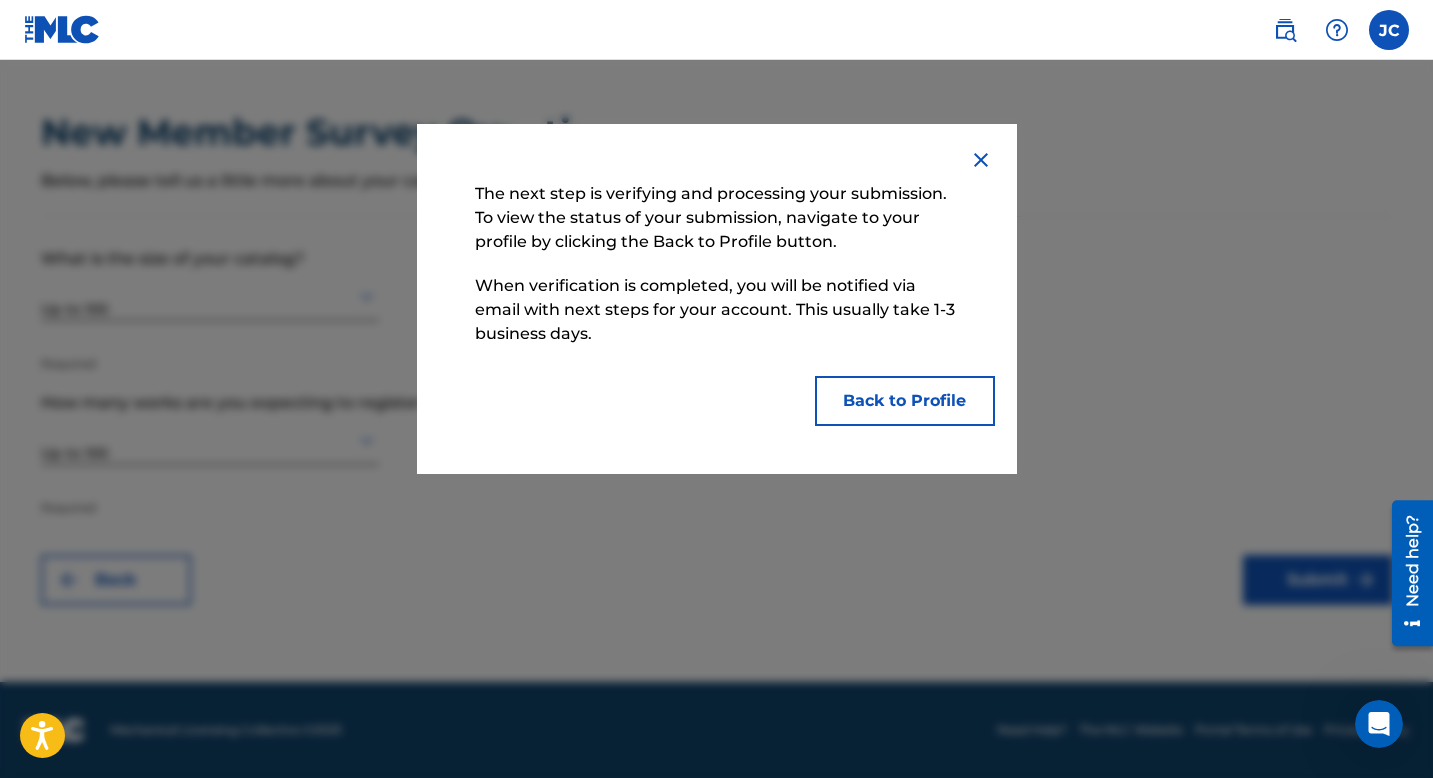 click on "Back to Profile" at bounding box center [905, 401] 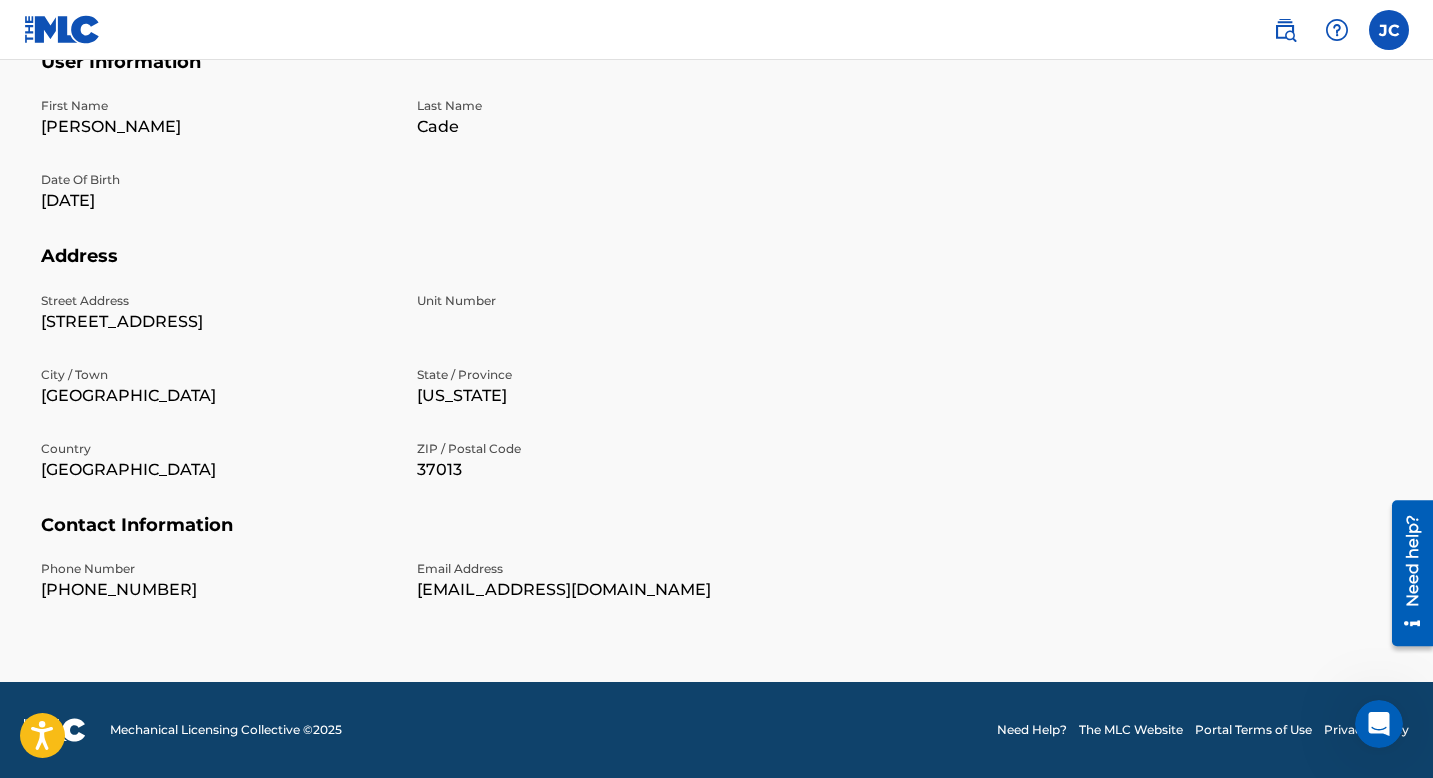 scroll, scrollTop: 0, scrollLeft: 0, axis: both 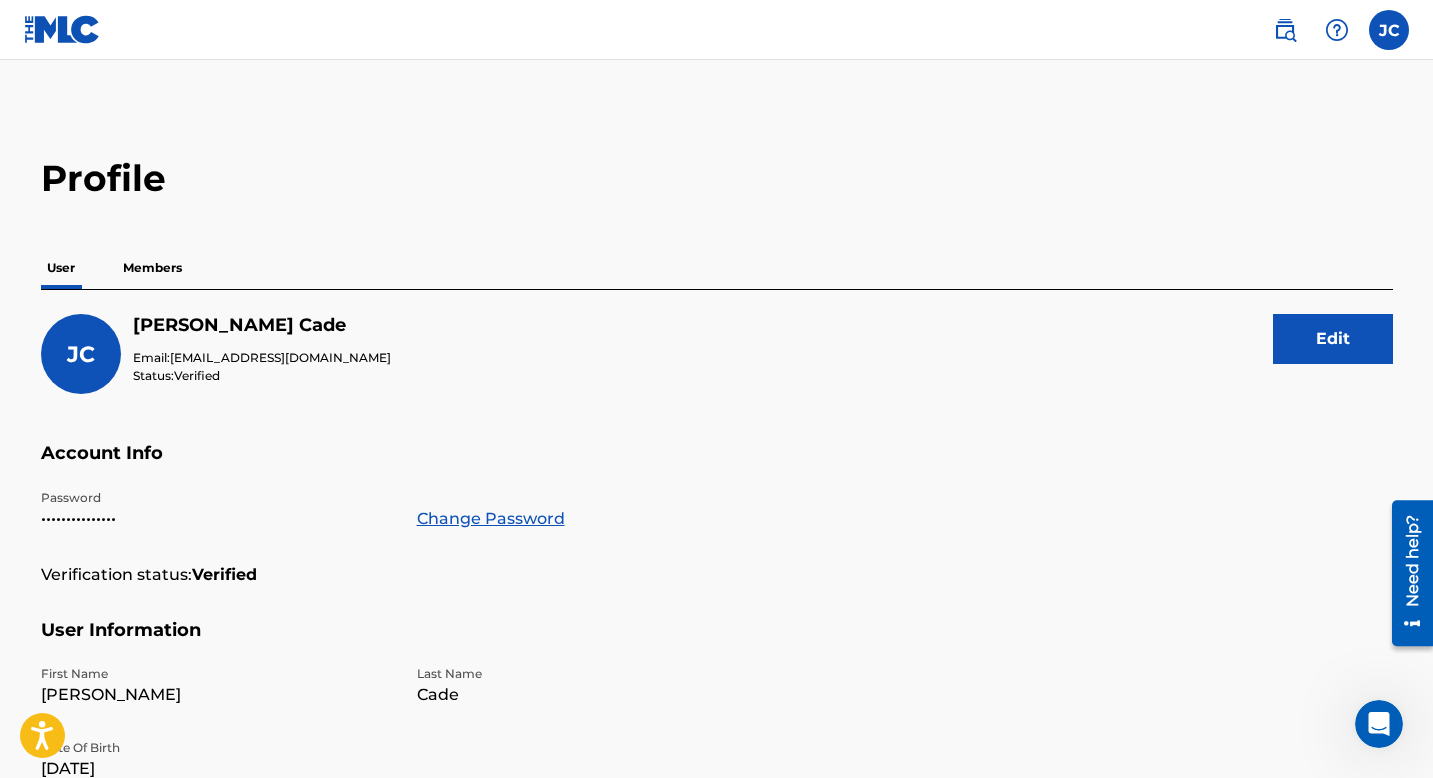 click on "Members" at bounding box center (152, 268) 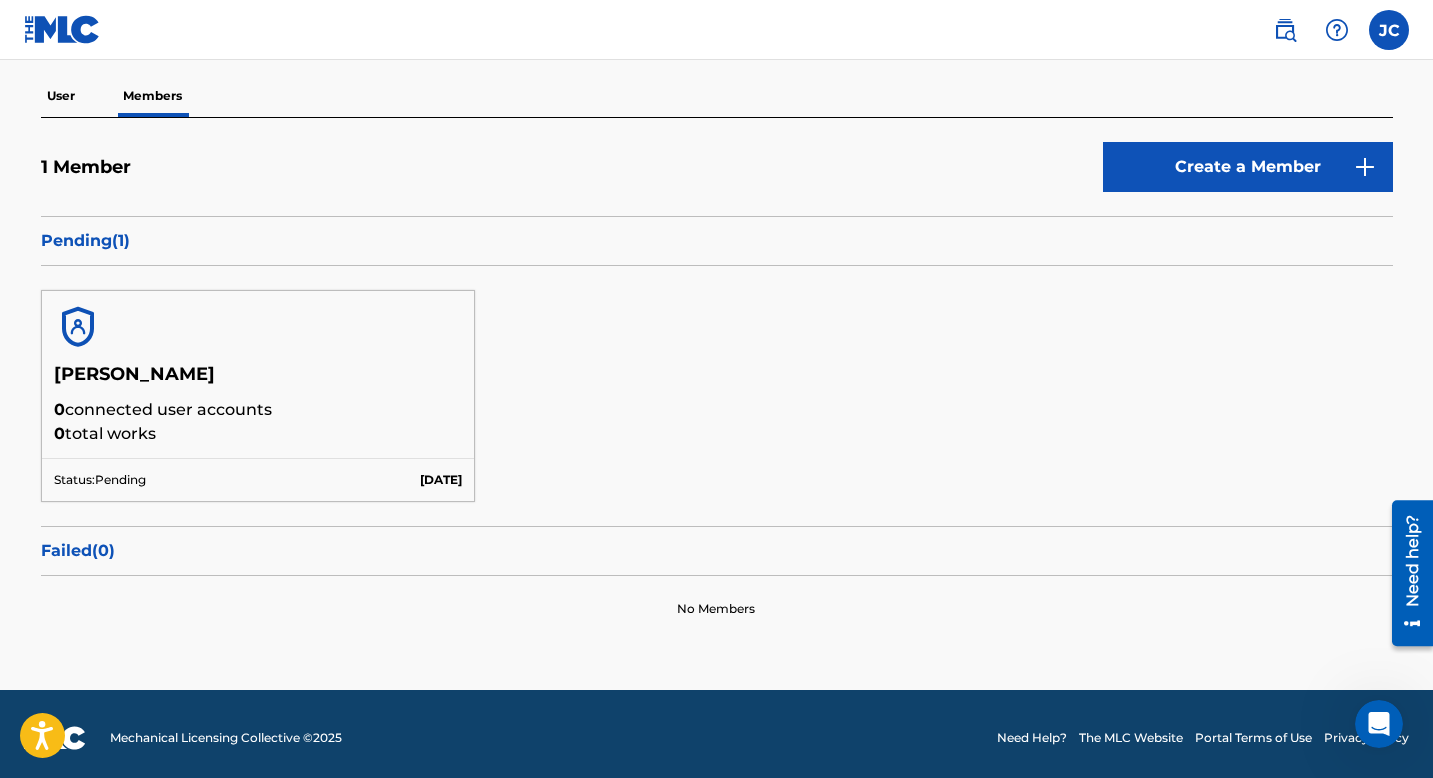 scroll, scrollTop: 179, scrollLeft: 0, axis: vertical 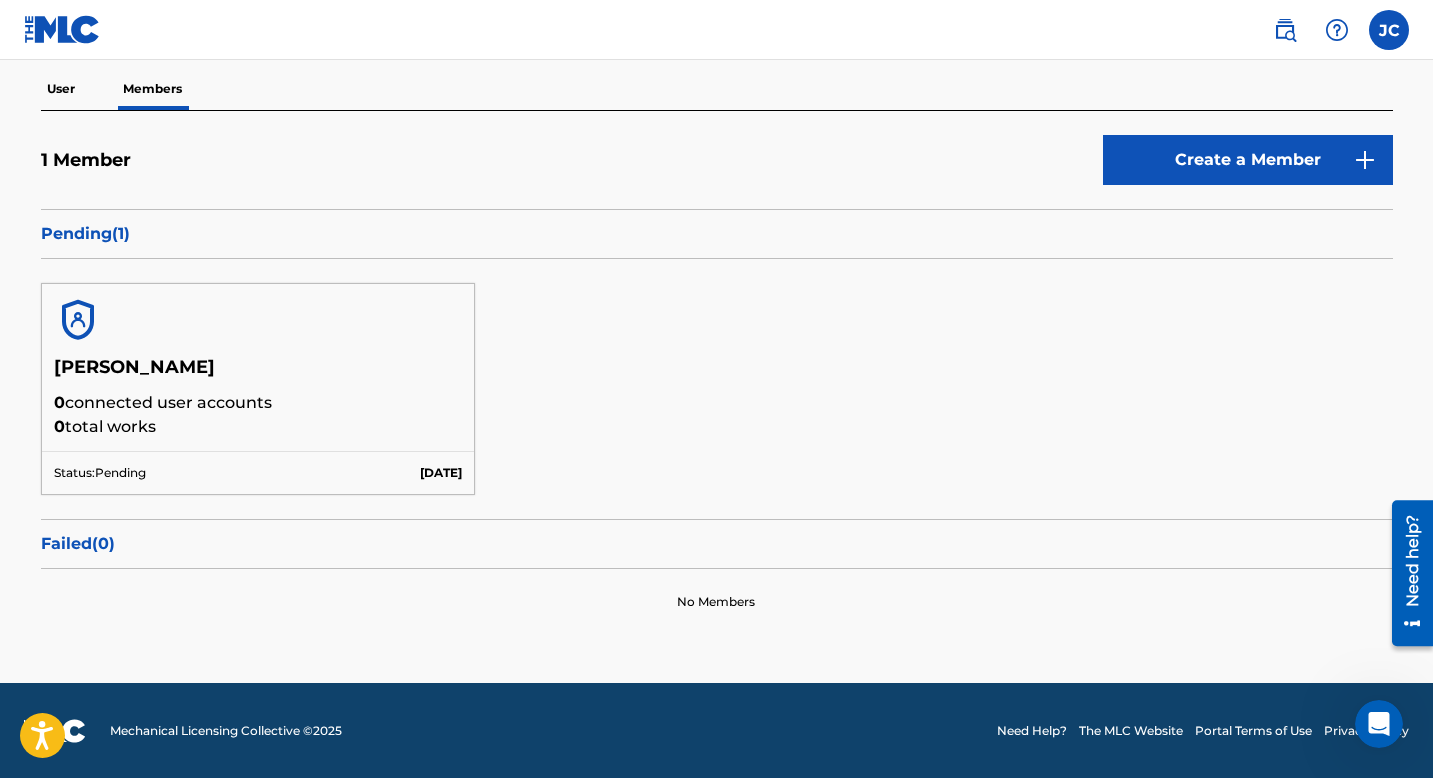 click on "User" at bounding box center [61, 89] 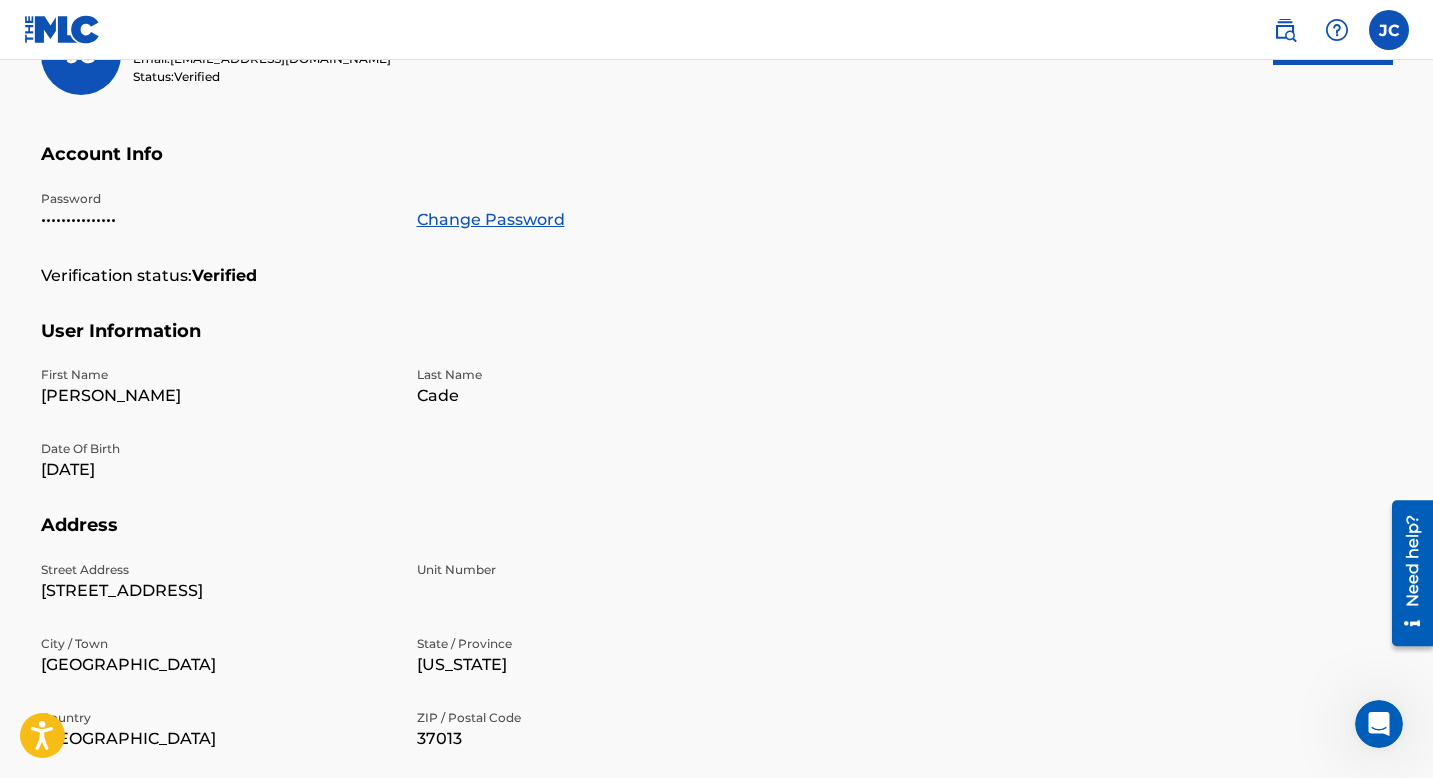 scroll, scrollTop: 298, scrollLeft: 0, axis: vertical 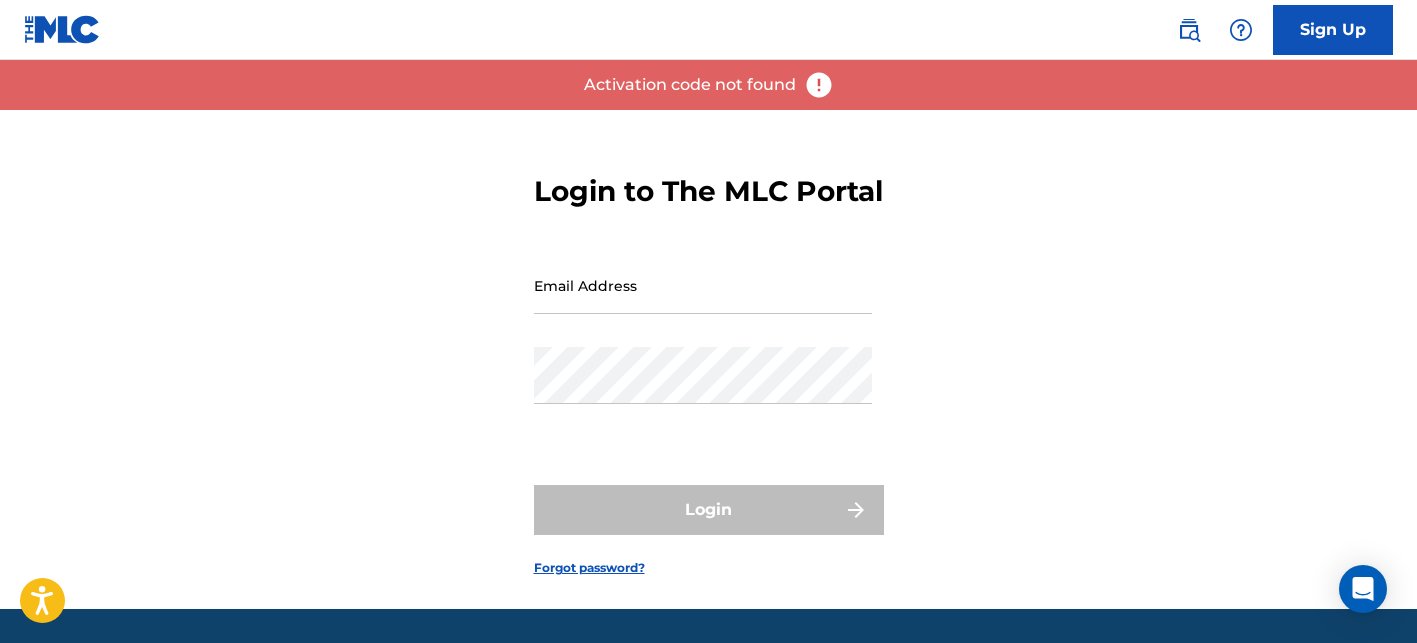 click on "Email Address" at bounding box center [703, 285] 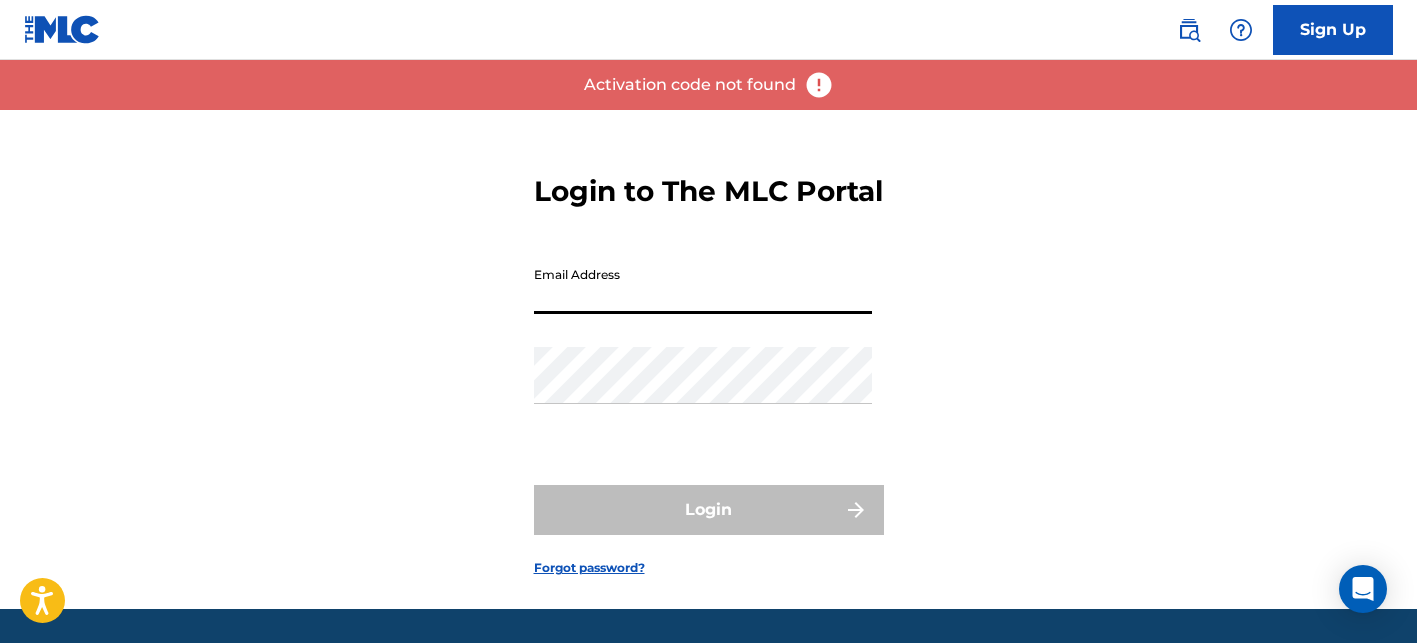 click on "Login to The MLC Portal Email Address Password Login Forgot password?" at bounding box center [709, 359] 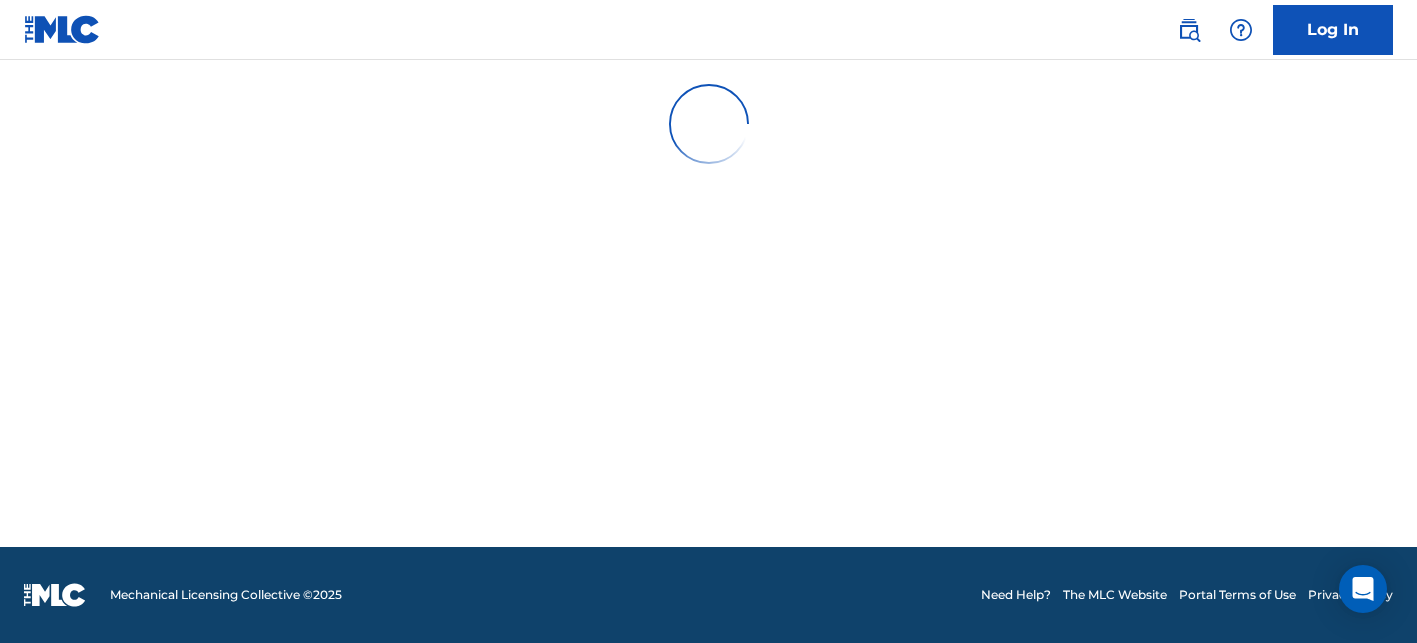 scroll, scrollTop: 0, scrollLeft: 0, axis: both 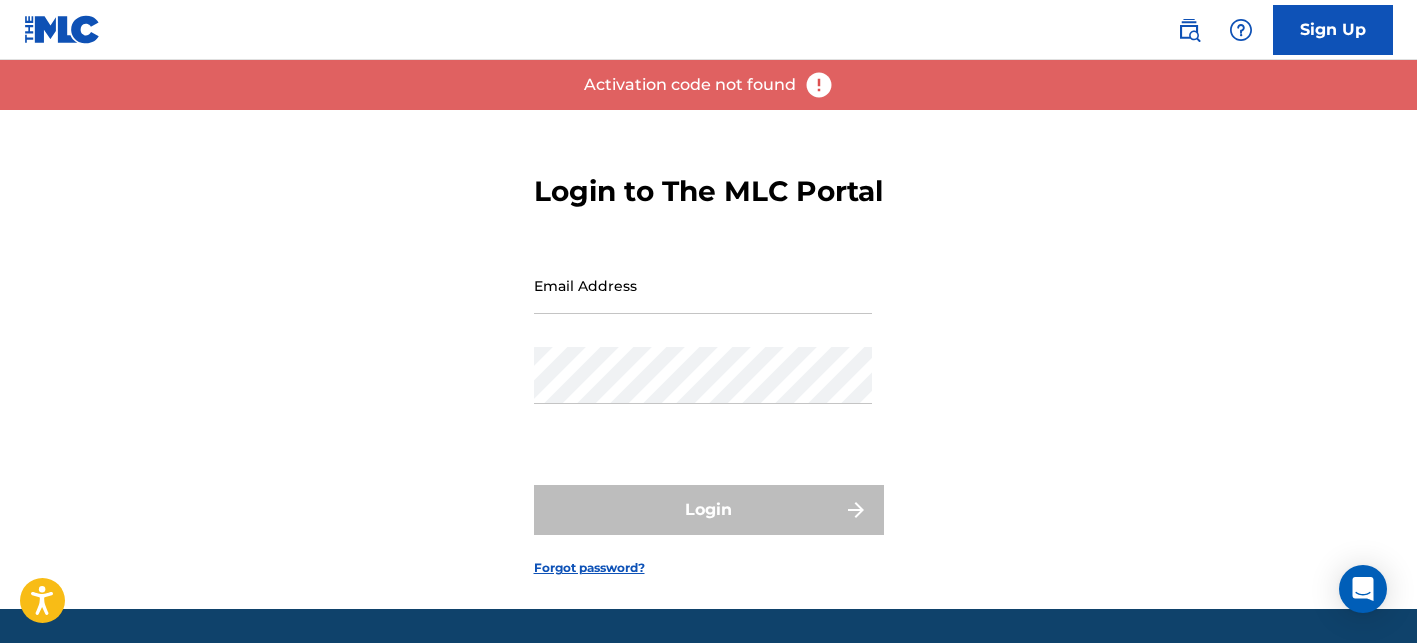 click on "Activation code not found" at bounding box center [690, 85] 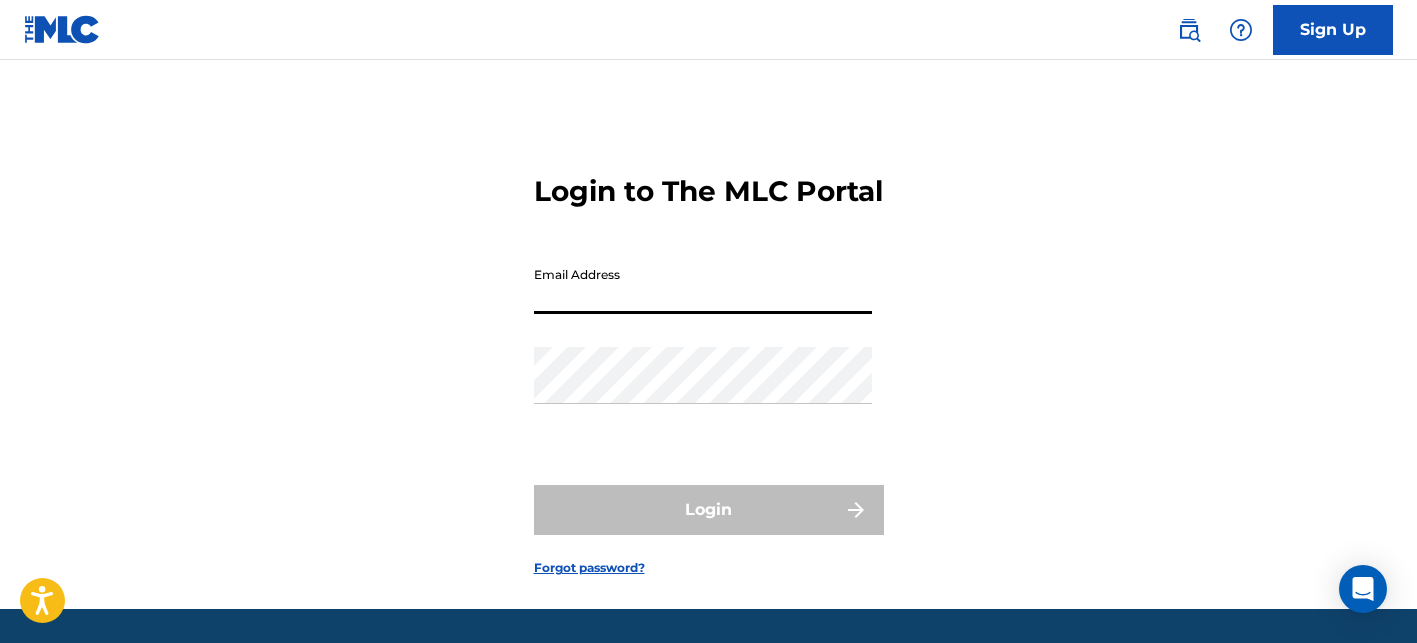 click on "Email Address" at bounding box center [703, 285] 